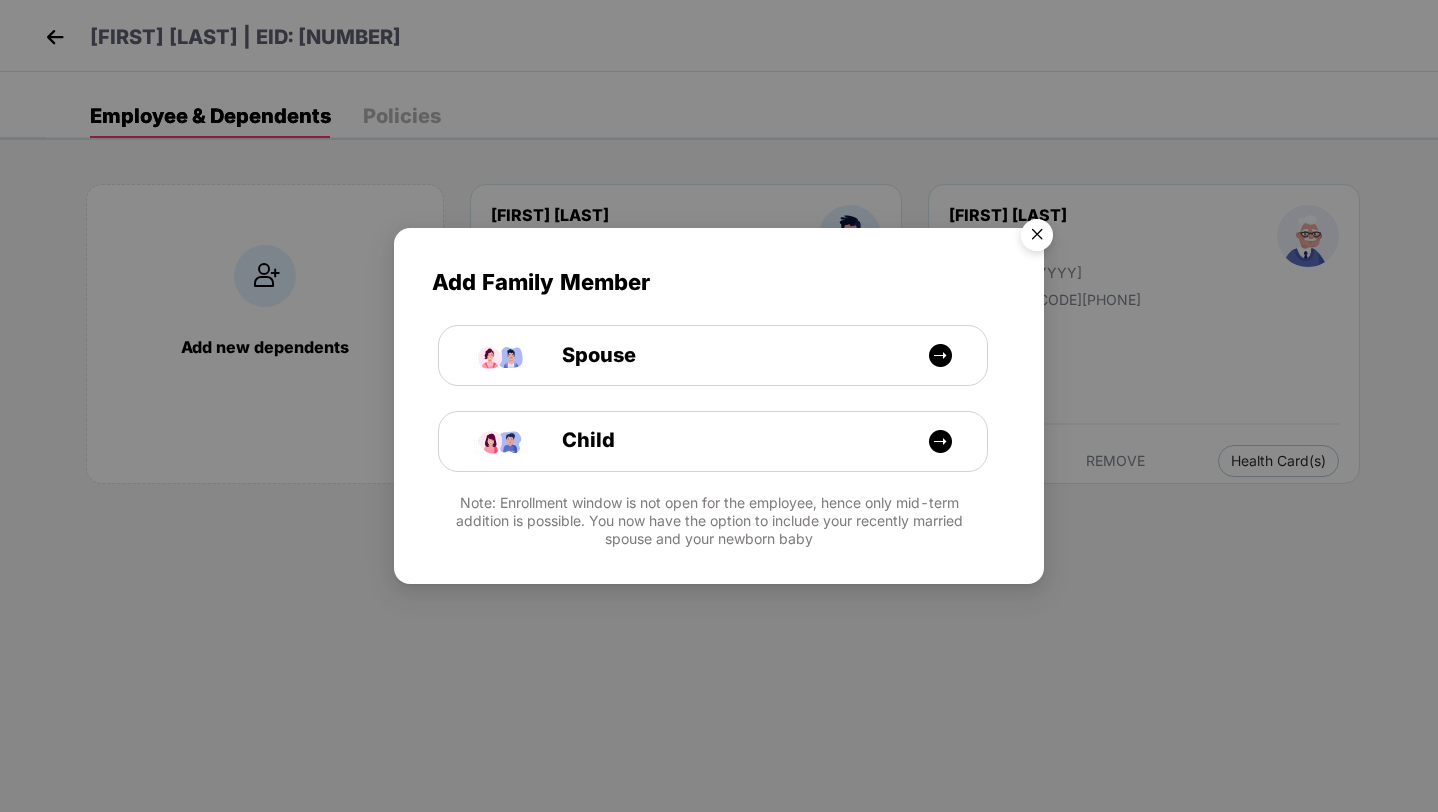 scroll, scrollTop: 0, scrollLeft: 0, axis: both 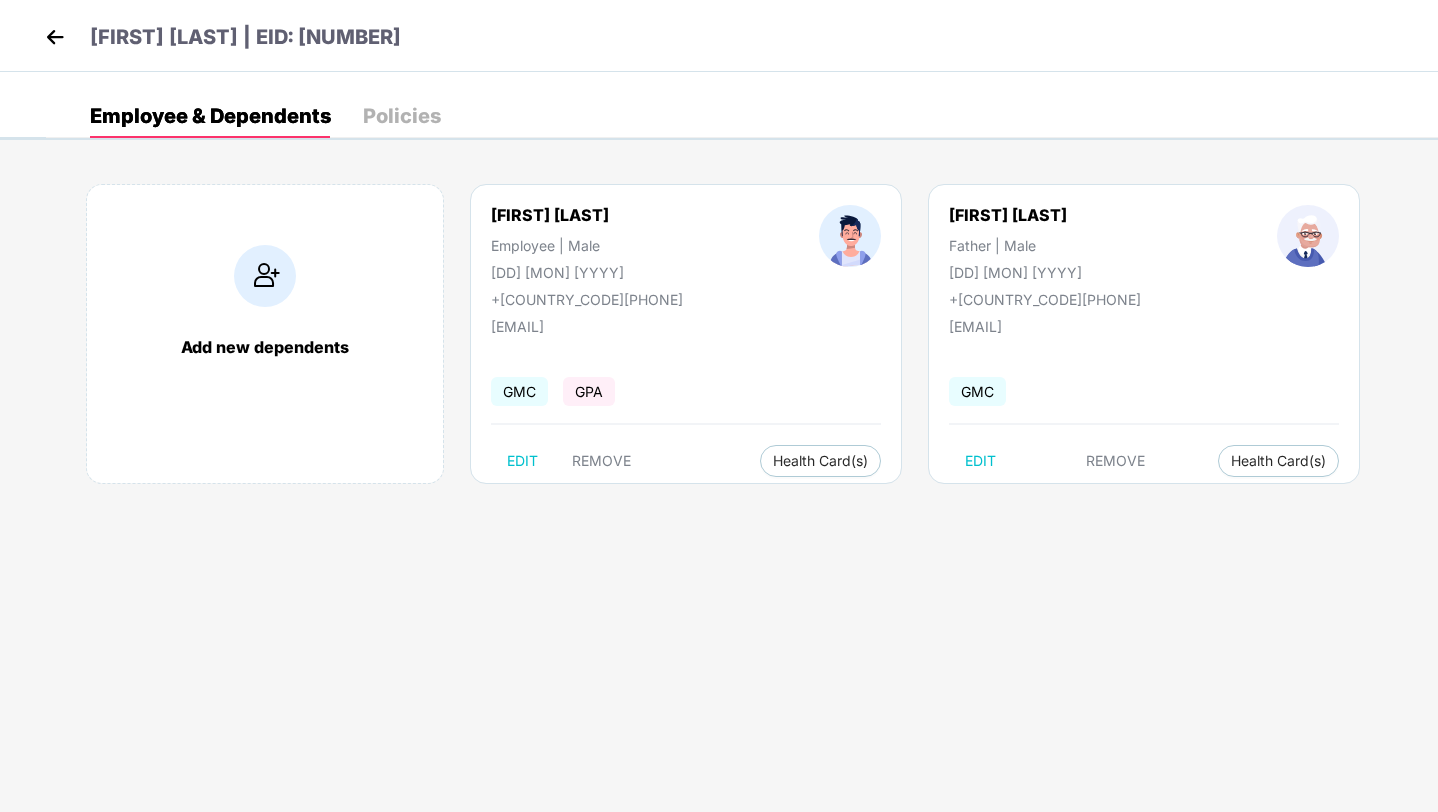 click at bounding box center (55, 37) 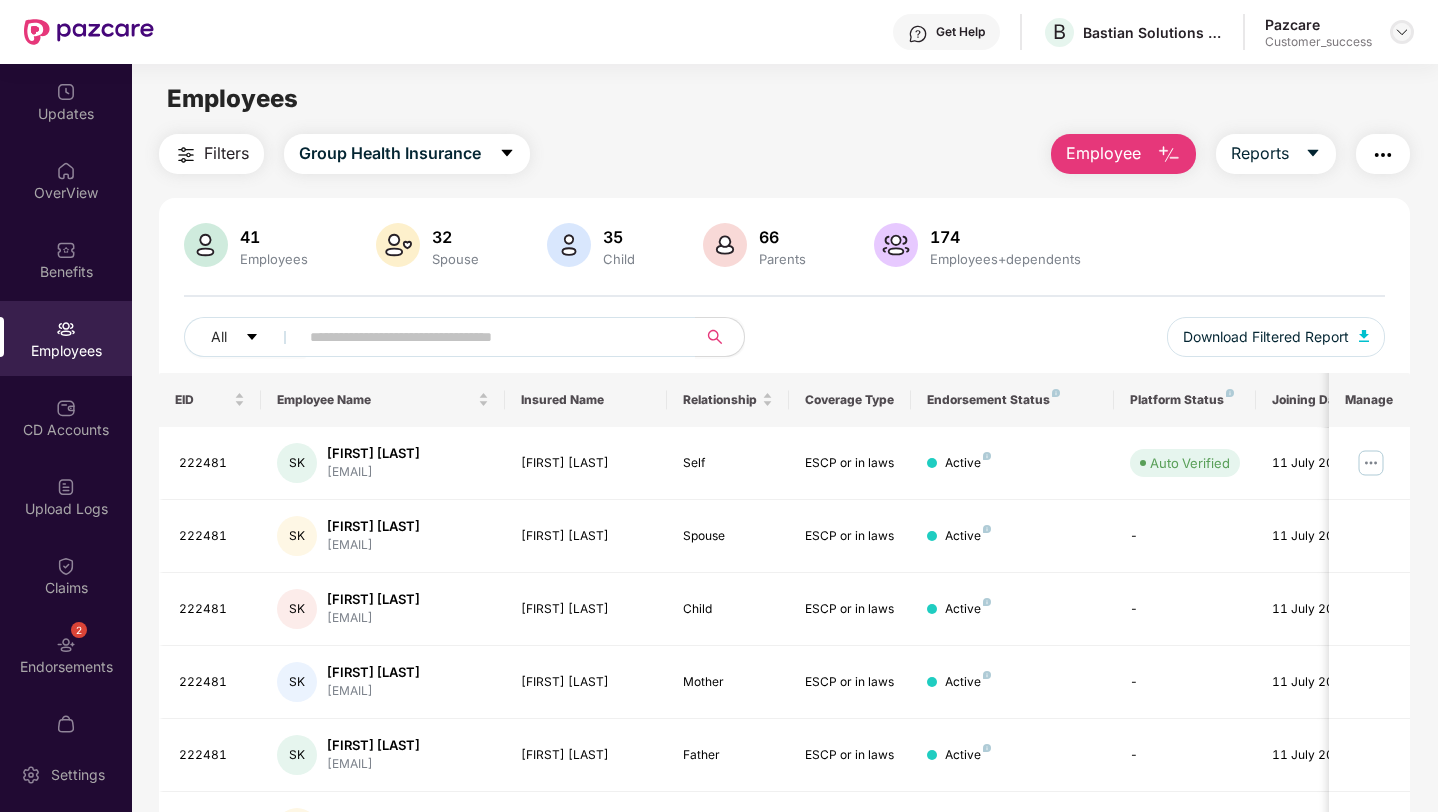 click at bounding box center (1402, 32) 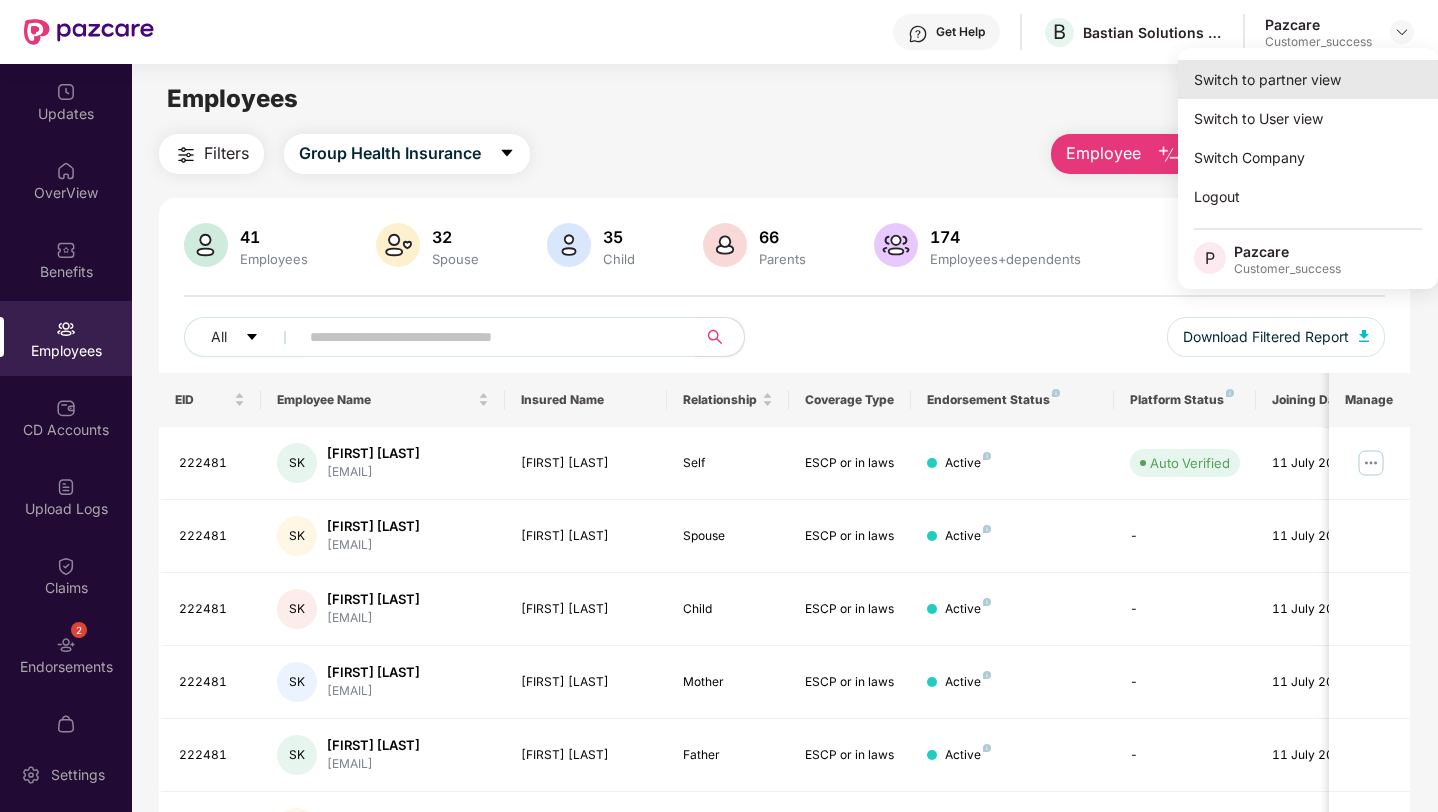 click on "Switch to partner view" at bounding box center (1308, 79) 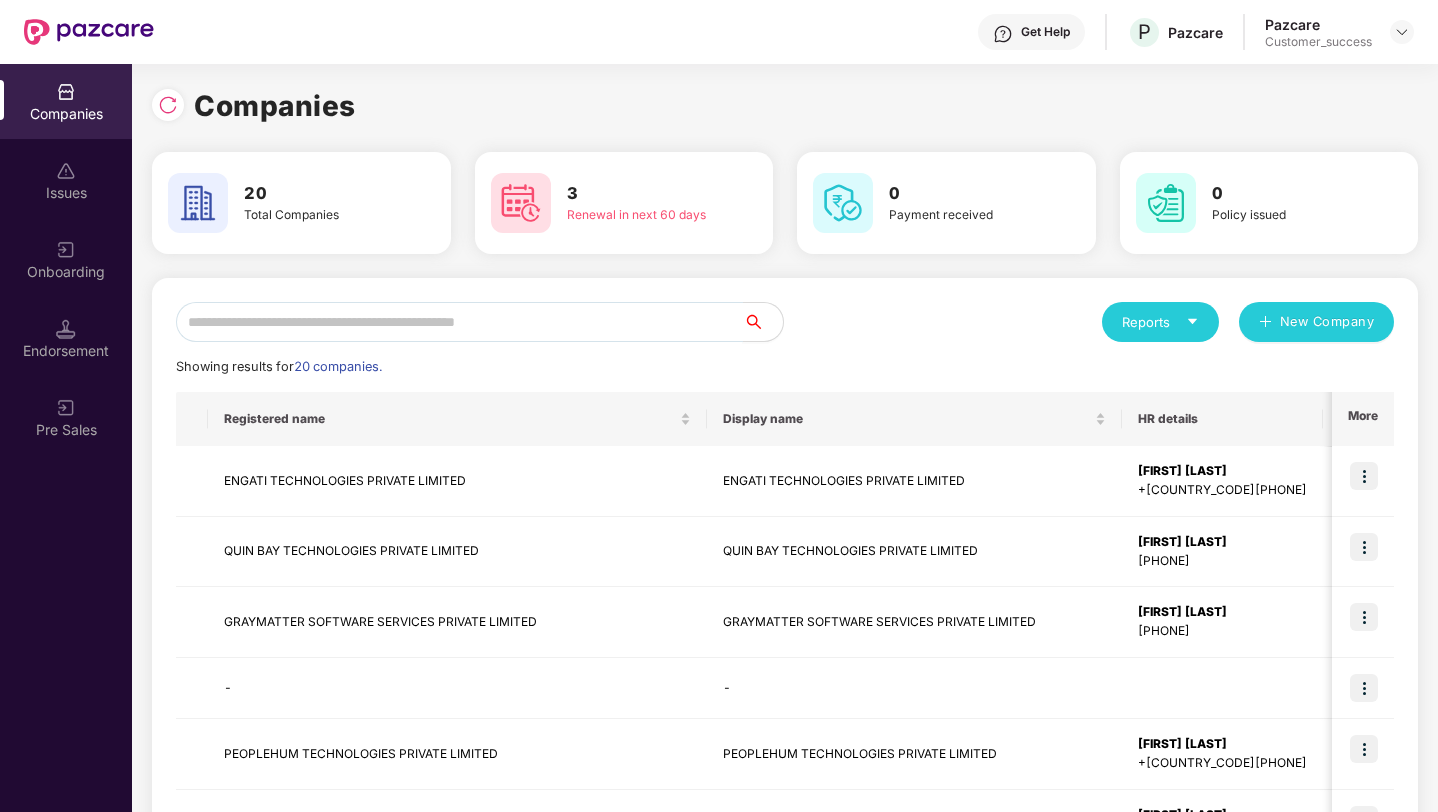 click at bounding box center [459, 322] 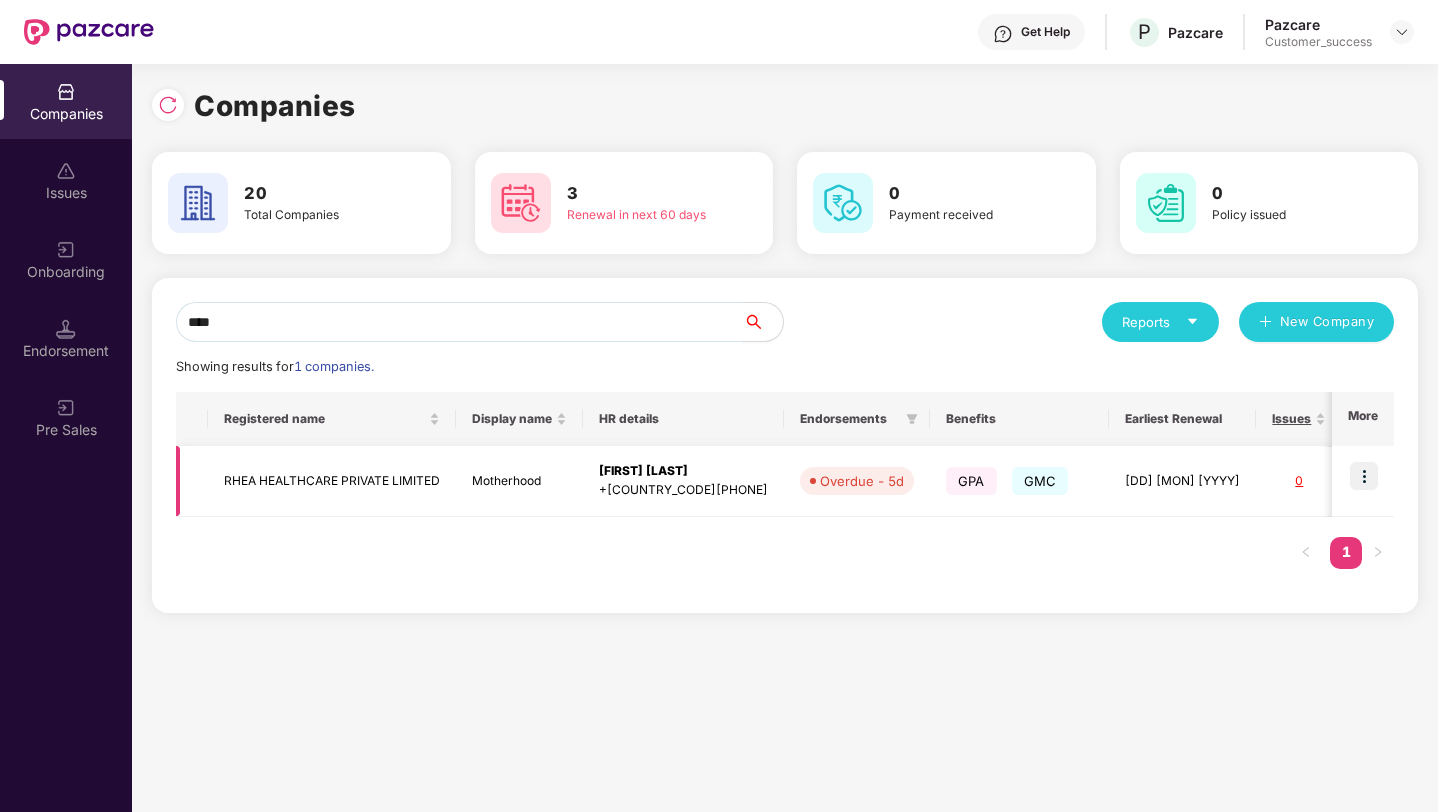 type on "****" 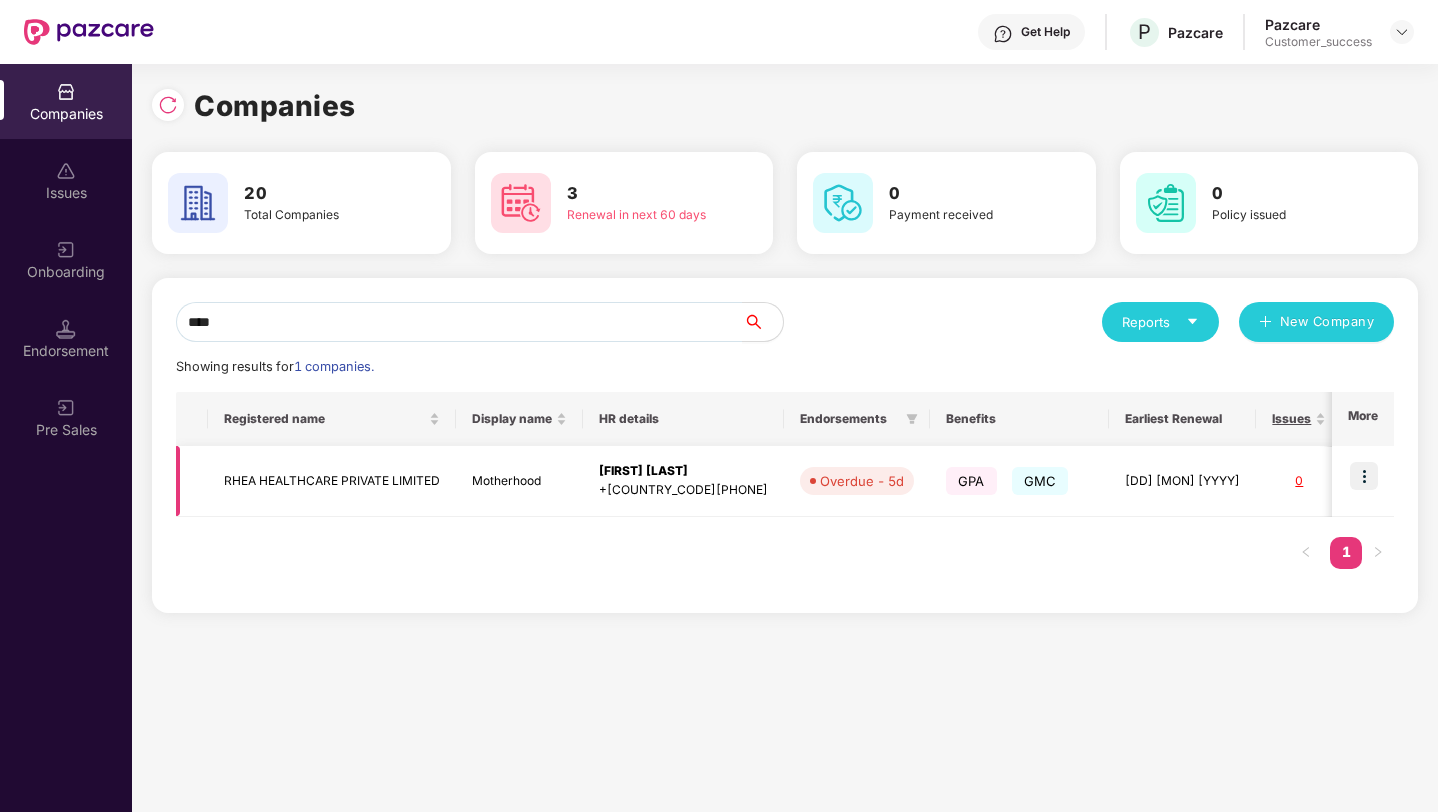 click at bounding box center [1364, 476] 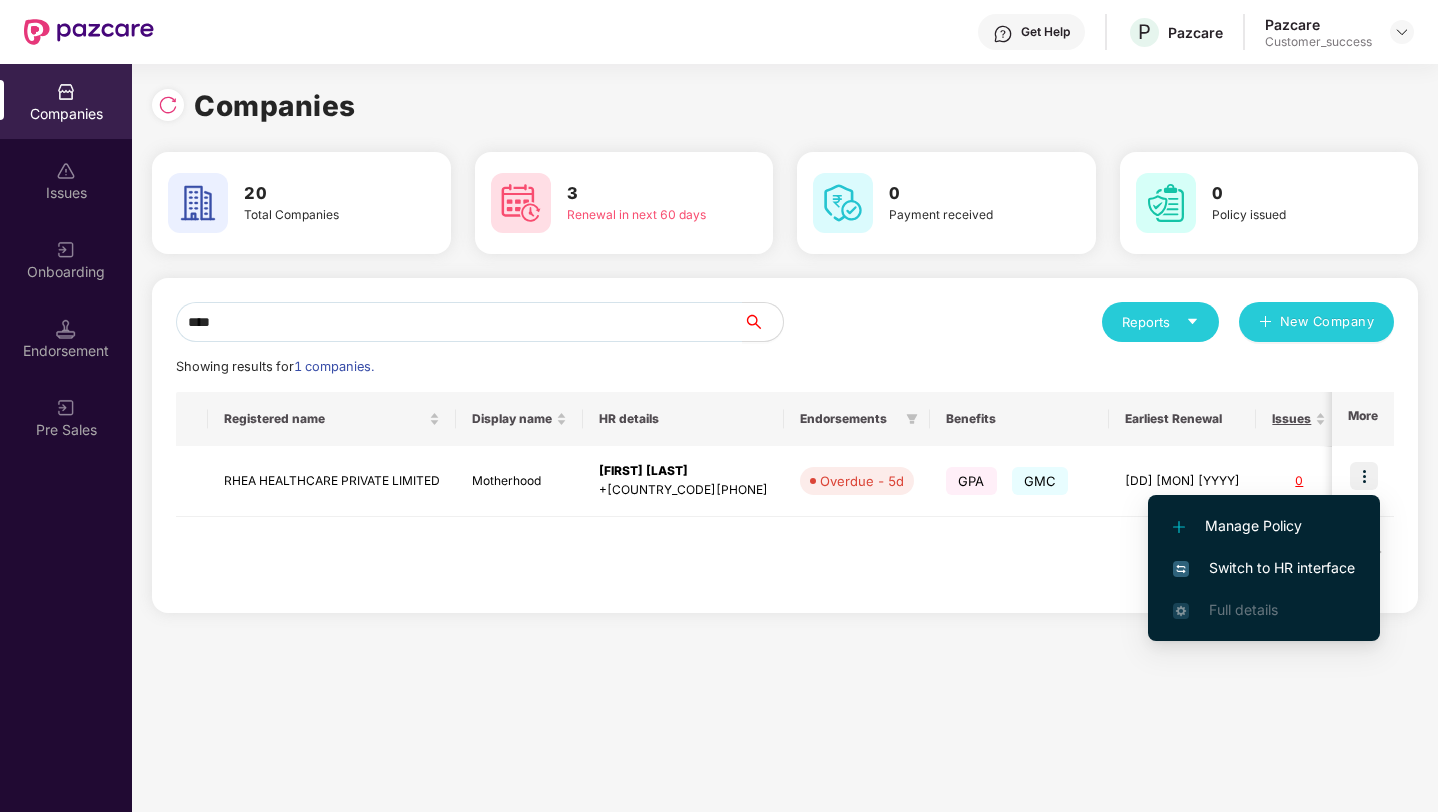 click on "Switch to HR interface" at bounding box center [1264, 568] 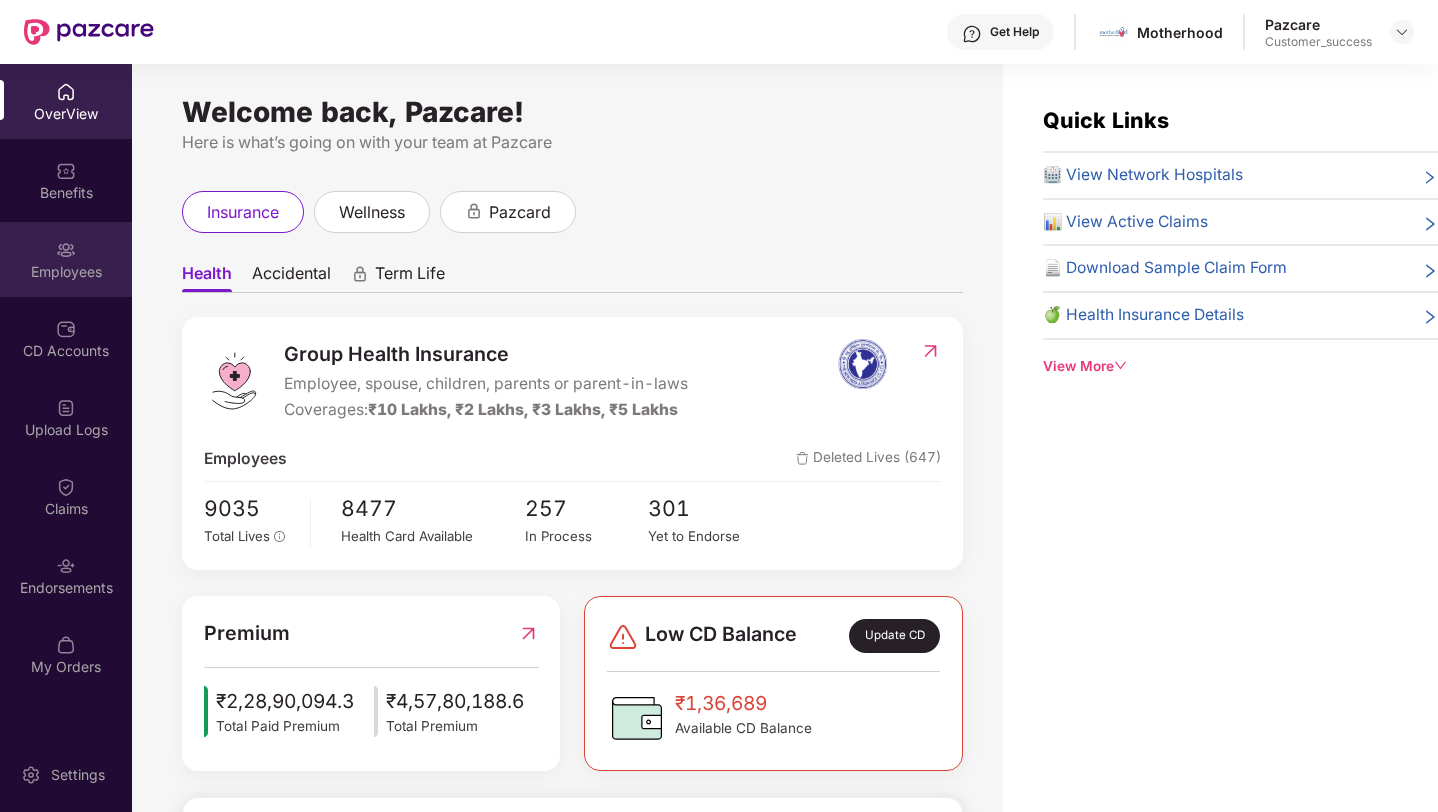 click on "Employees" at bounding box center (66, 259) 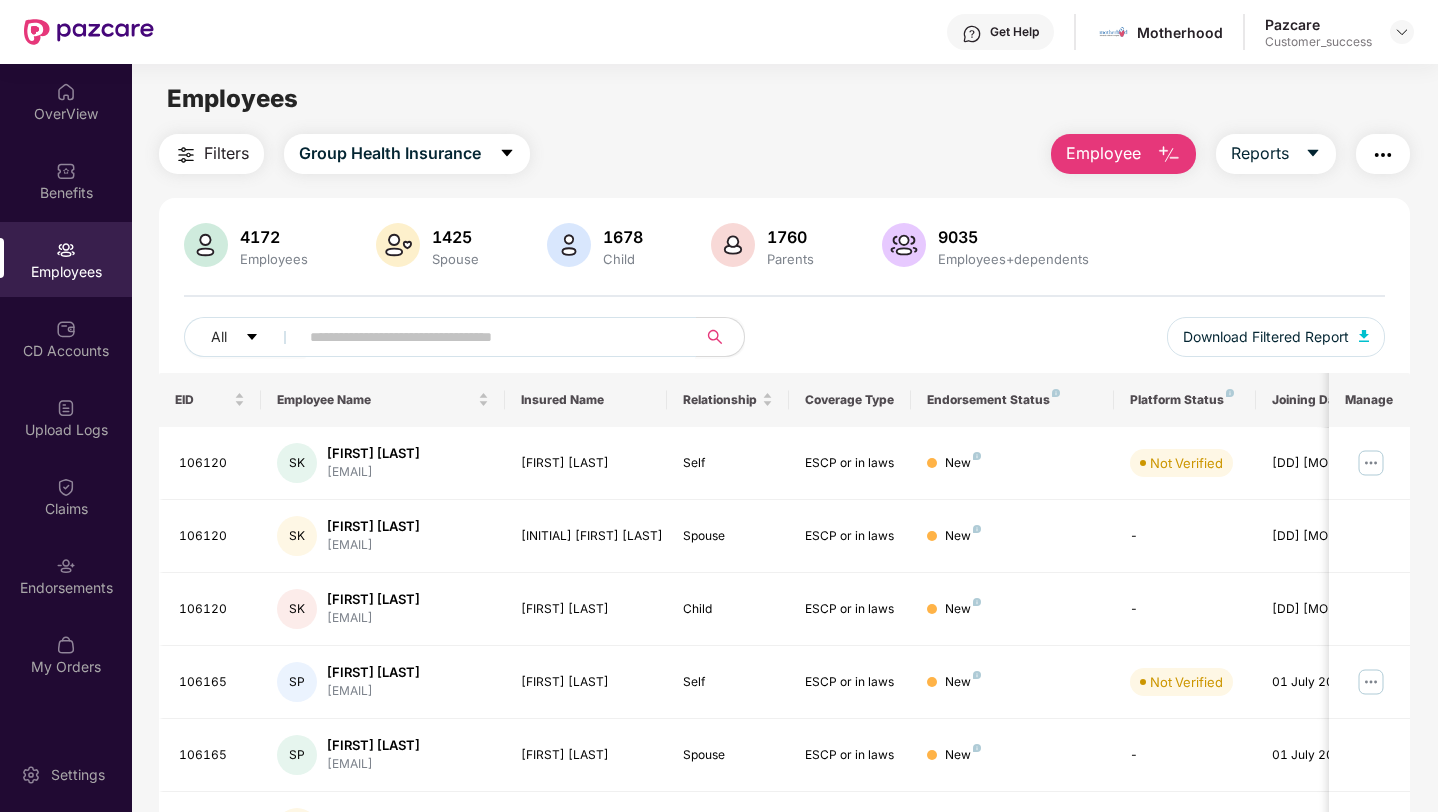 click at bounding box center [489, 337] 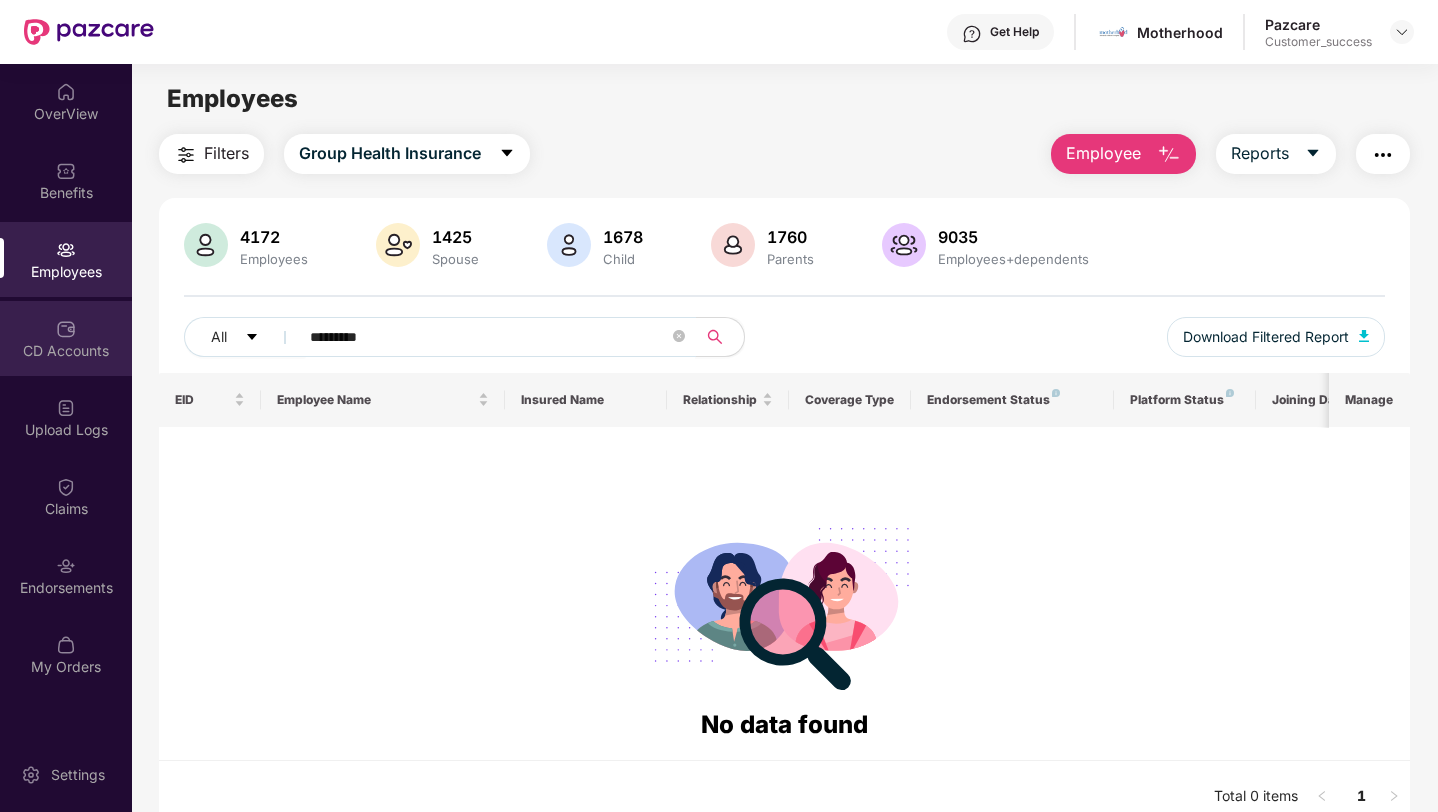 drag, startPoint x: 401, startPoint y: 336, endPoint x: 116, endPoint y: 334, distance: 285.00702 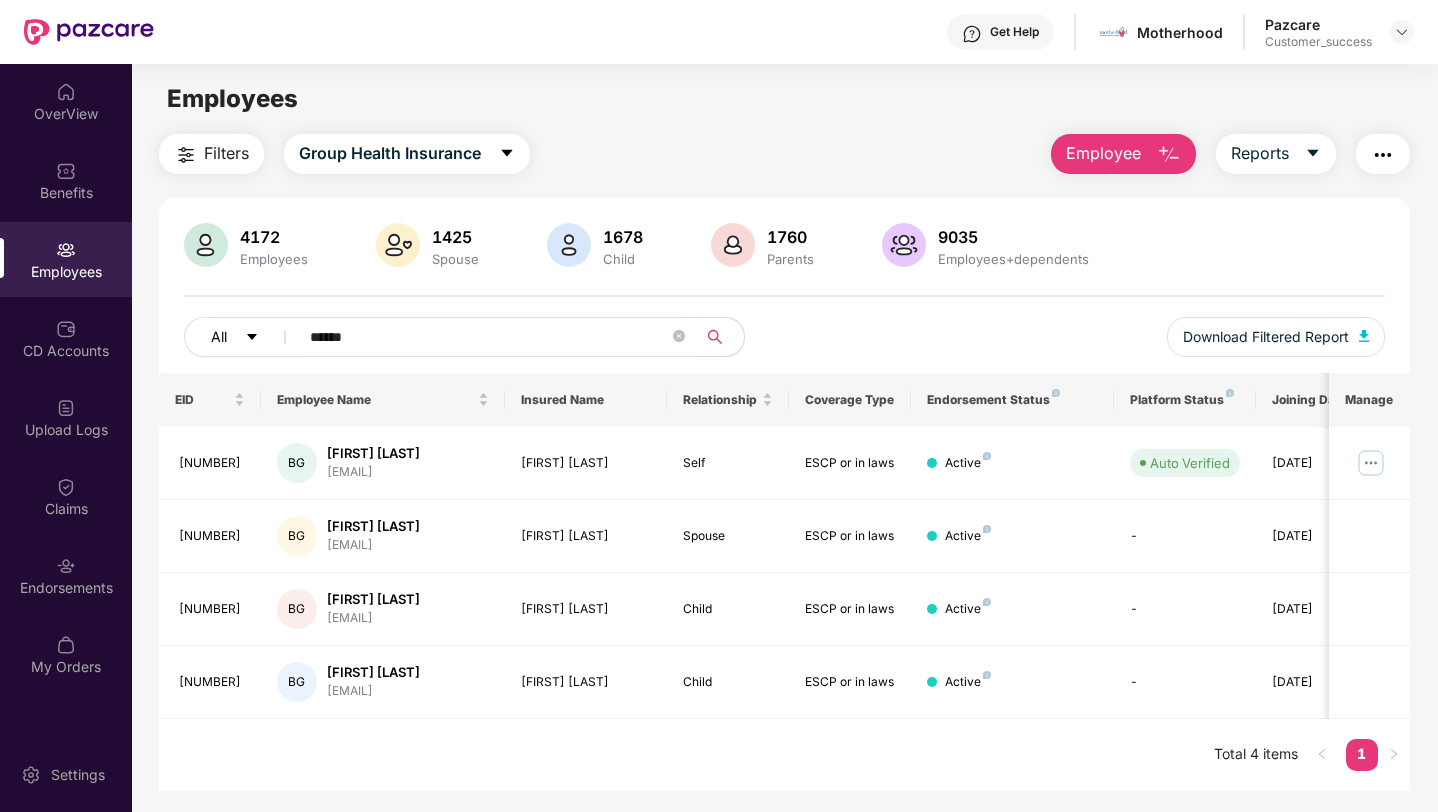 drag, startPoint x: 432, startPoint y: 330, endPoint x: 234, endPoint y: 340, distance: 198.25237 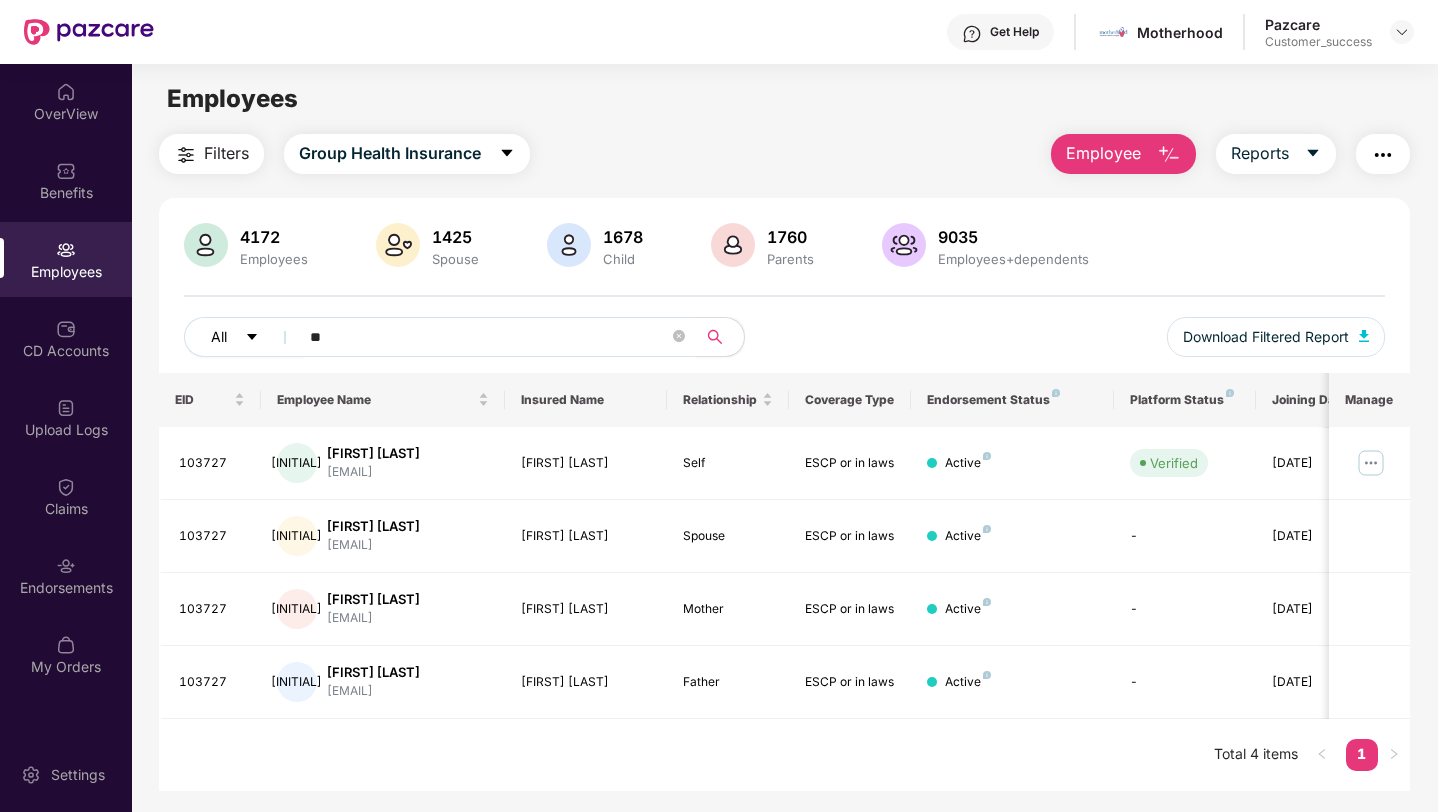 type on "*" 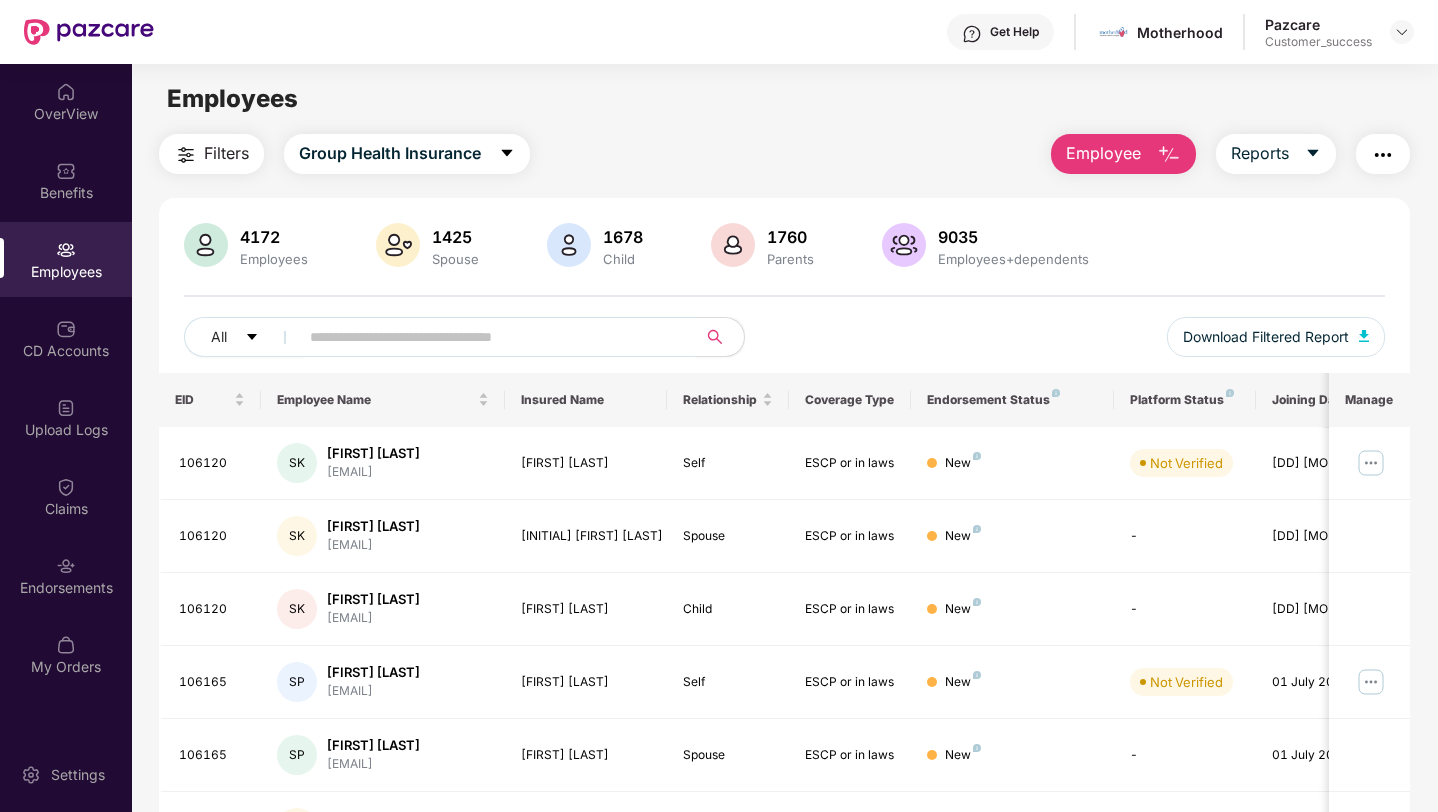 paste on "******" 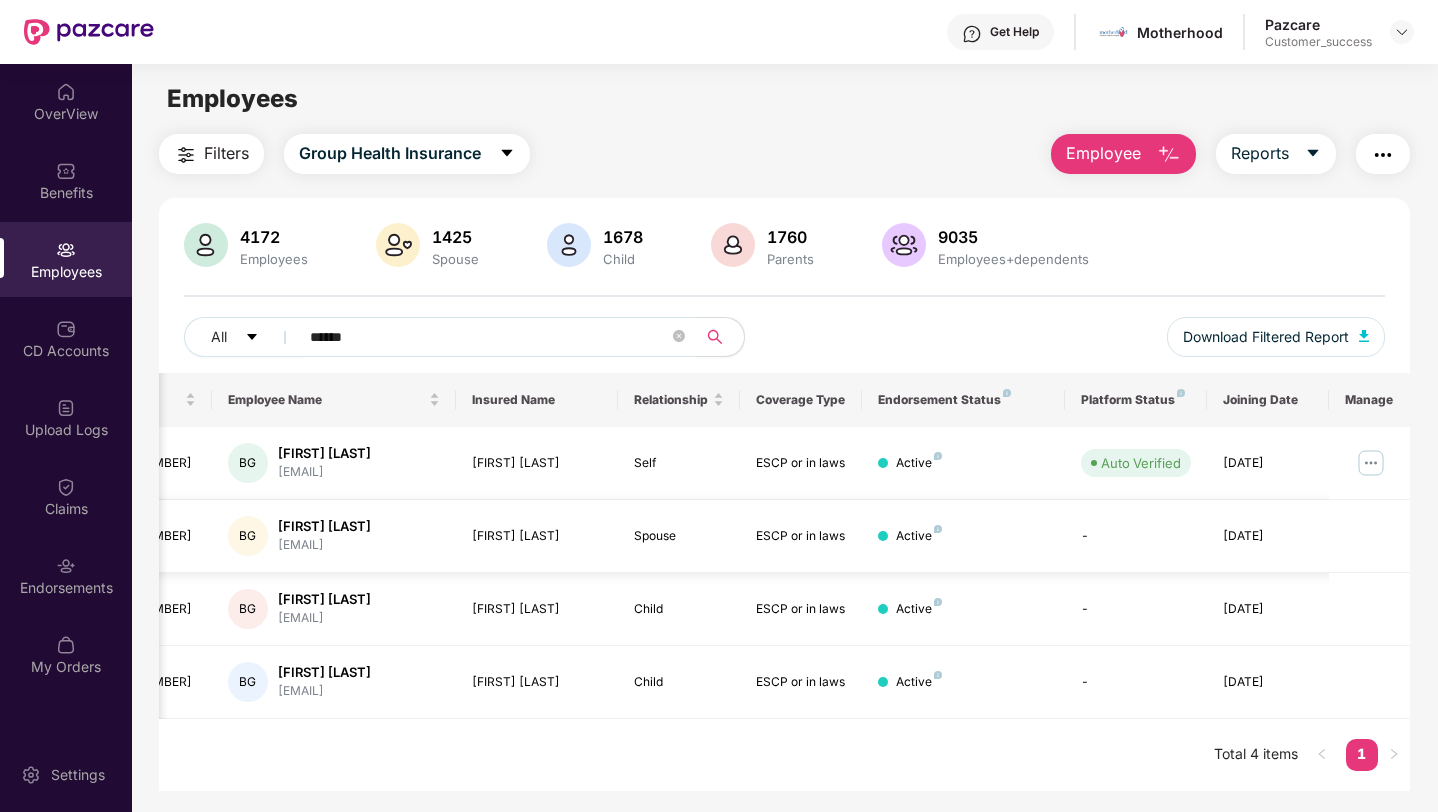 scroll, scrollTop: 0, scrollLeft: 0, axis: both 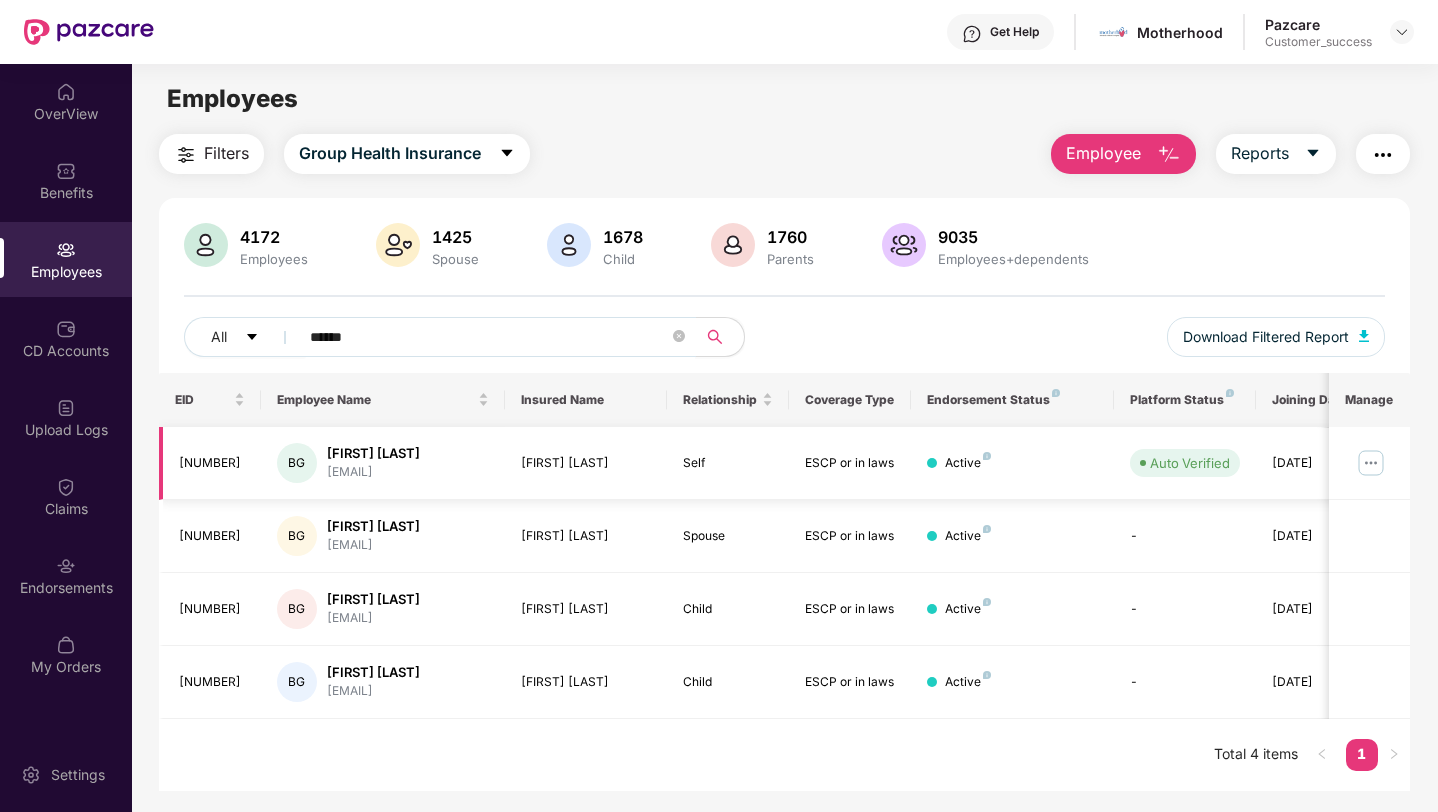 type on "******" 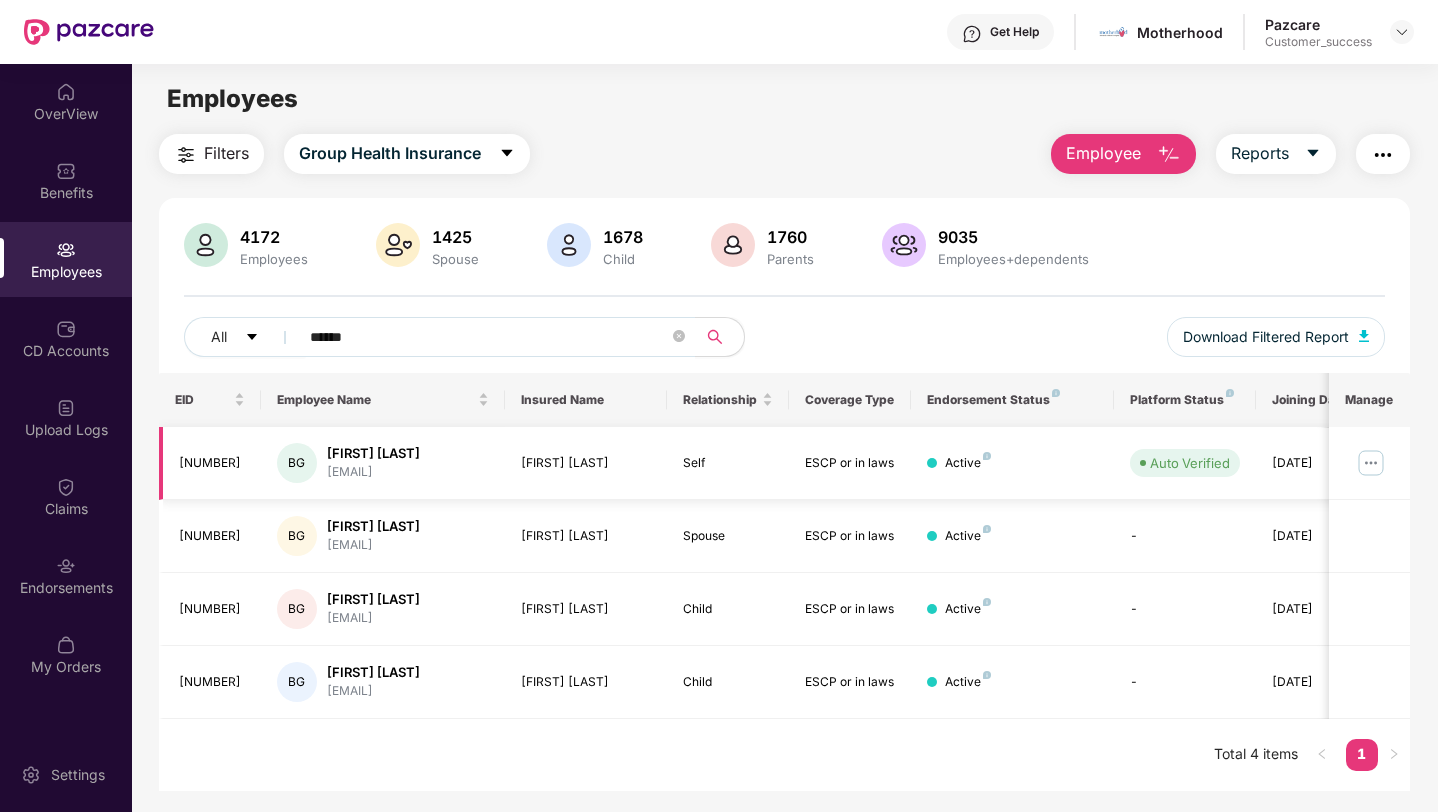 click at bounding box center (1371, 463) 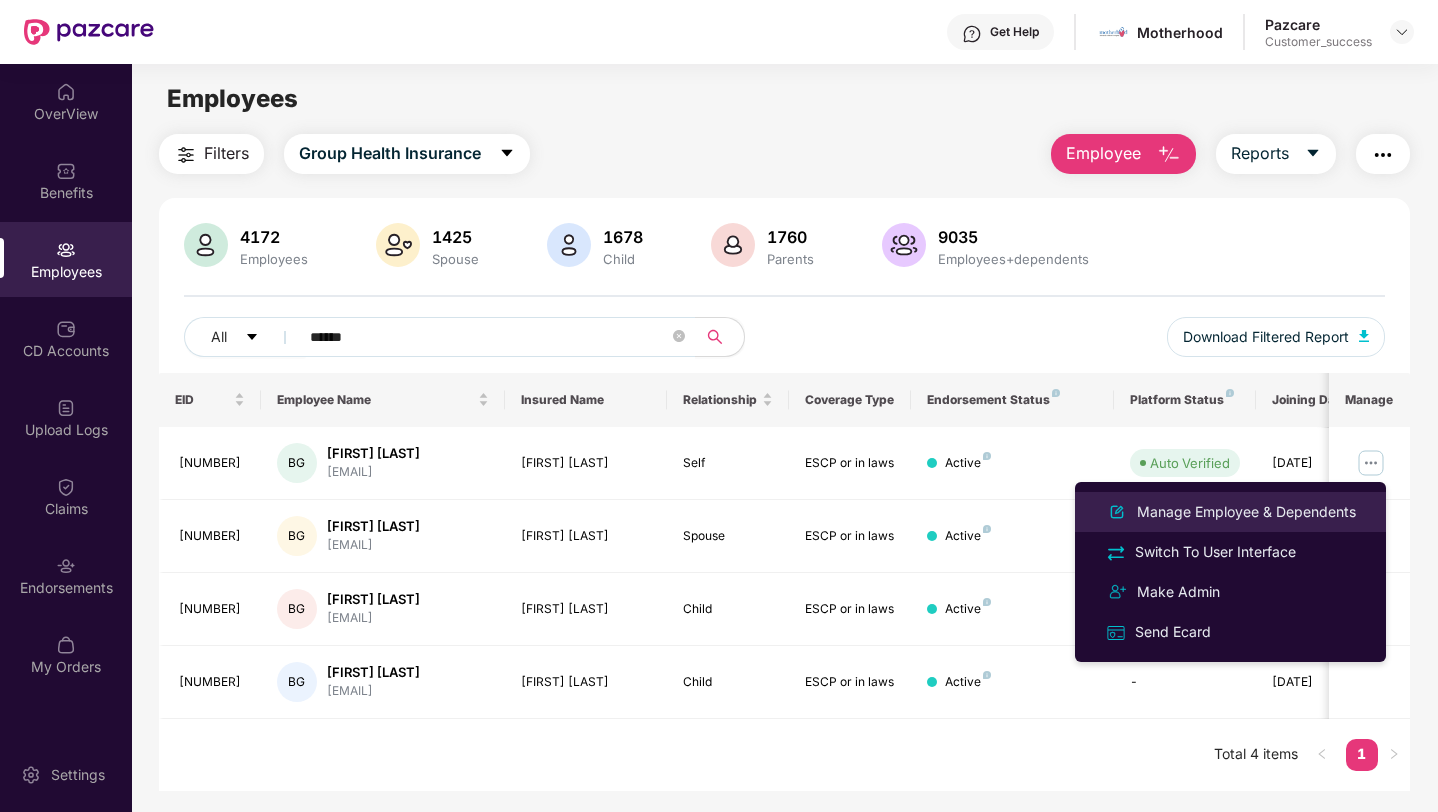 click on "Manage Employee & Dependents" at bounding box center (1246, 512) 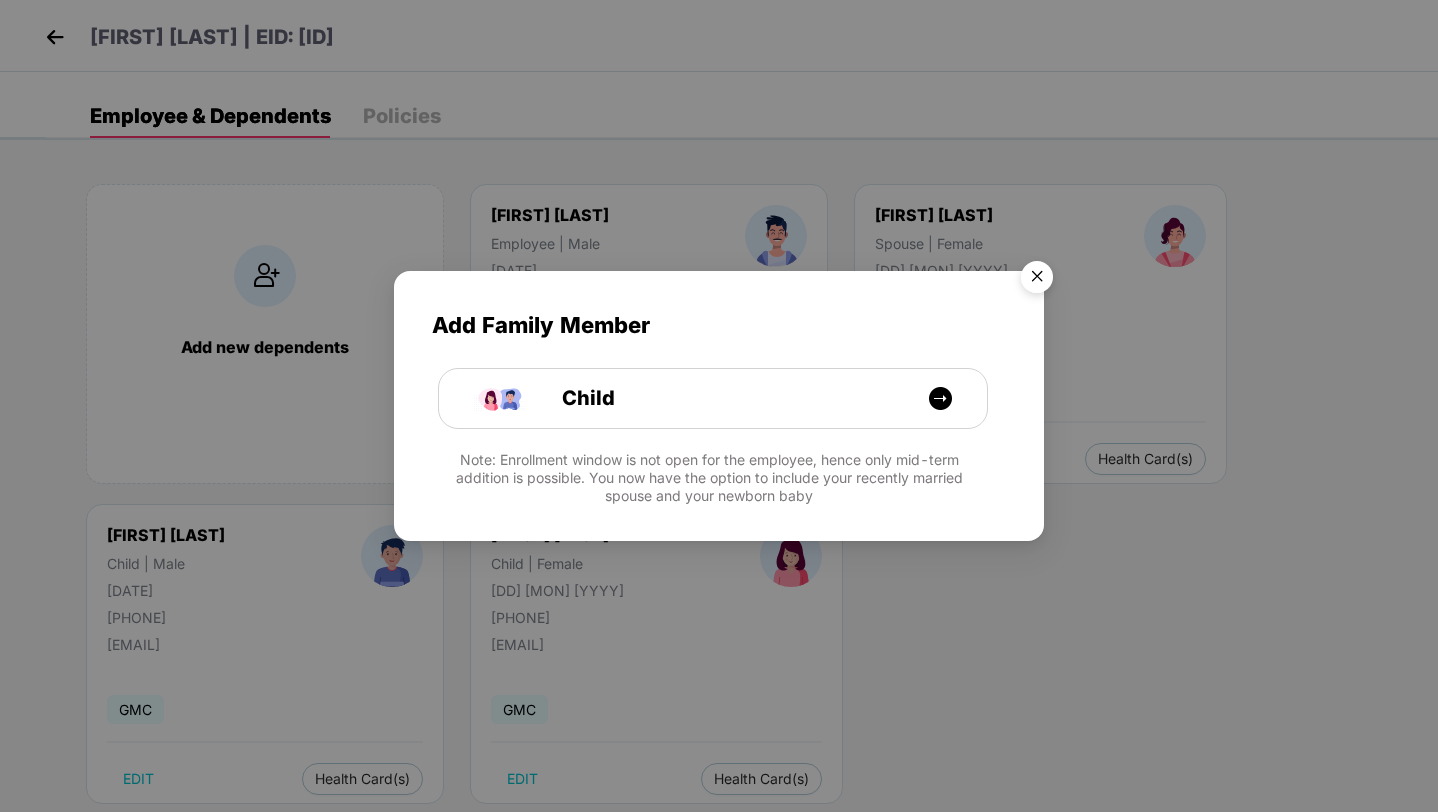 click at bounding box center (1037, 280) 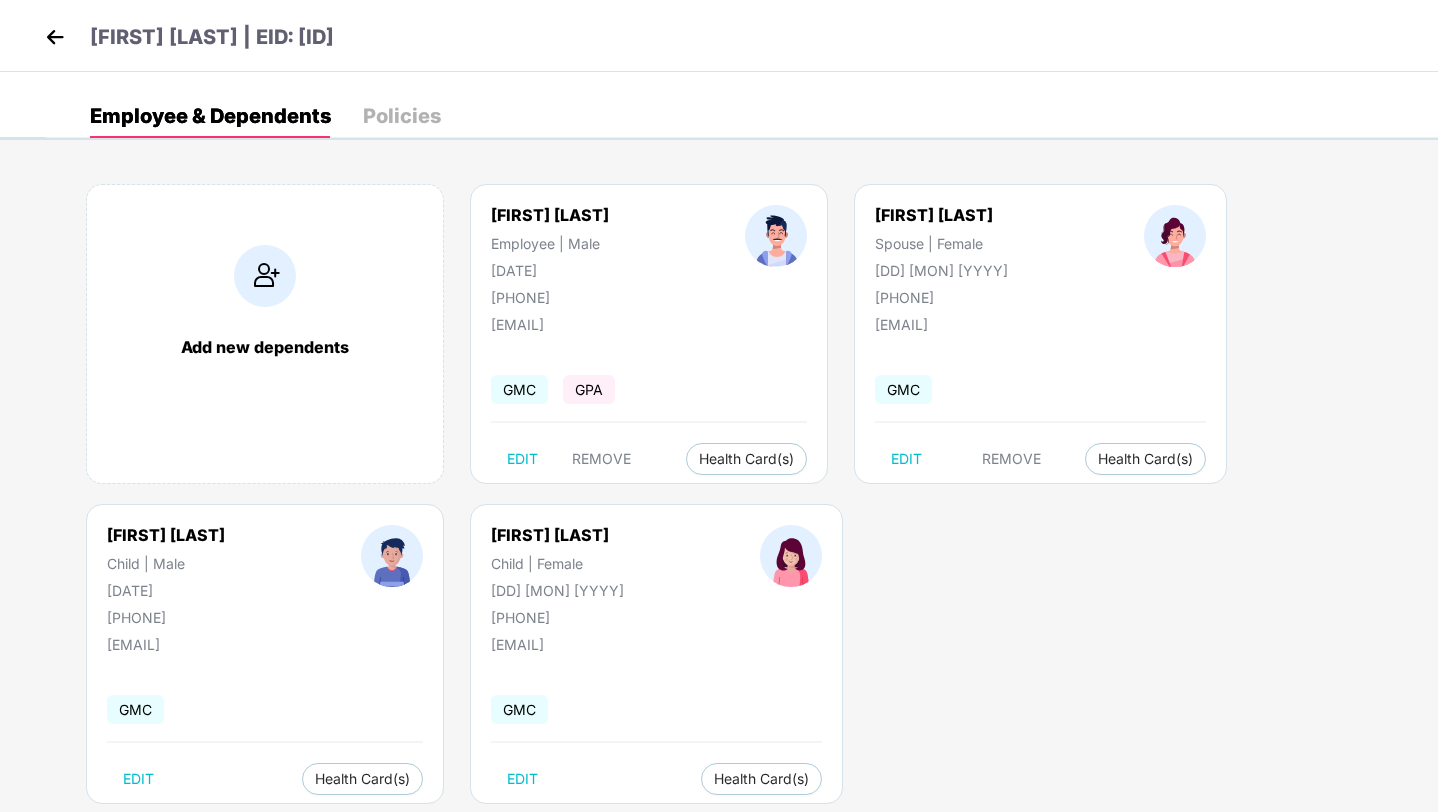click on "Policies" at bounding box center [402, 116] 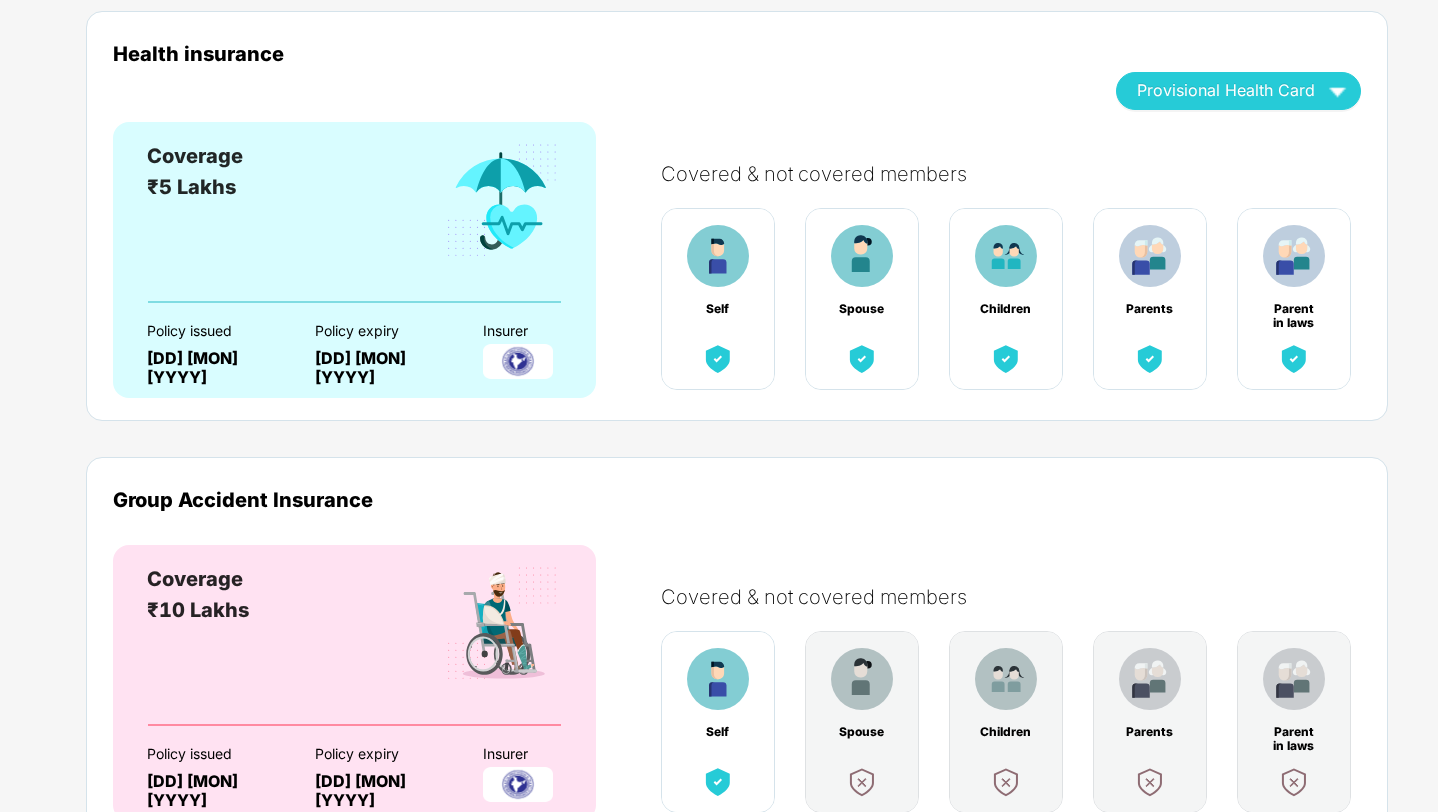 scroll, scrollTop: 0, scrollLeft: 0, axis: both 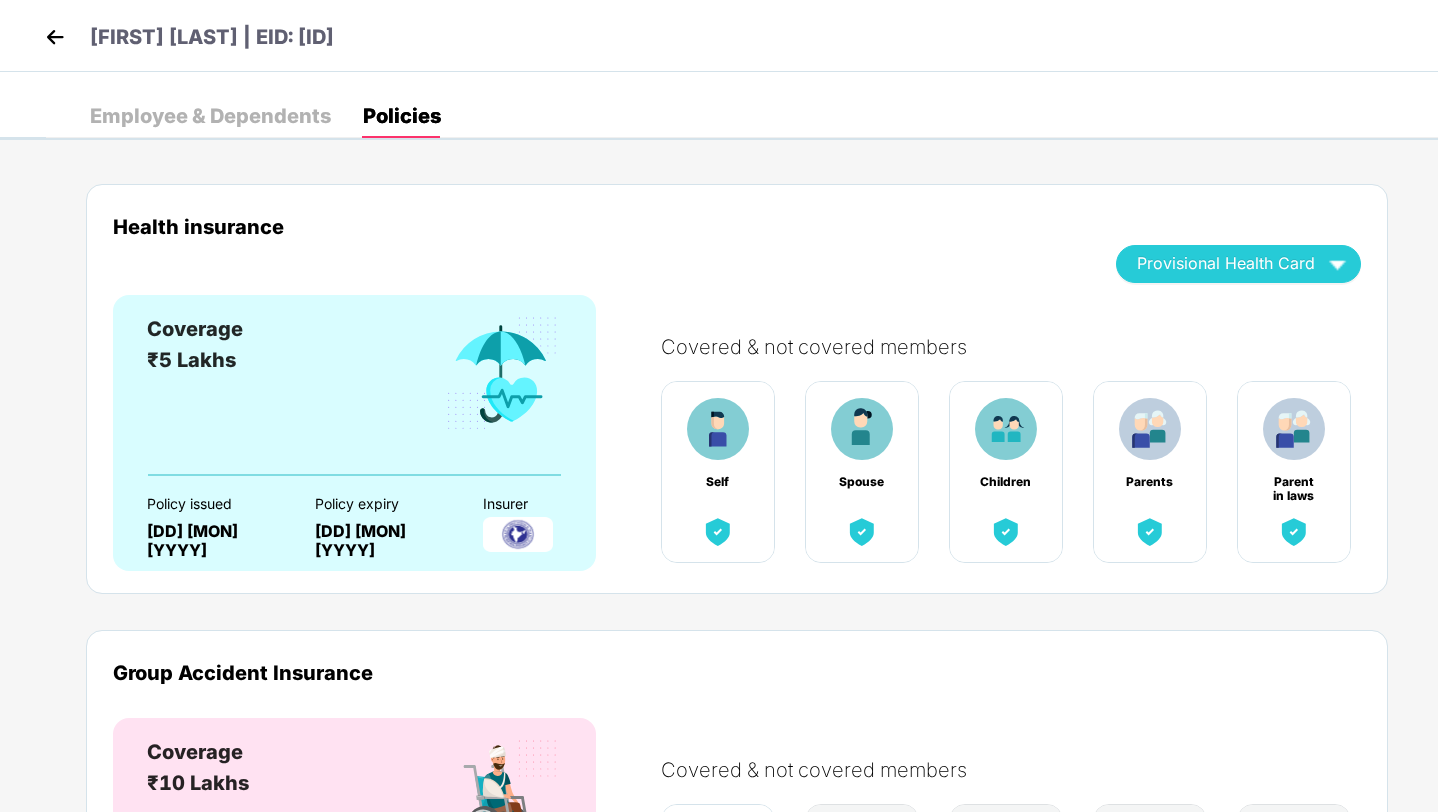 click at bounding box center [55, 37] 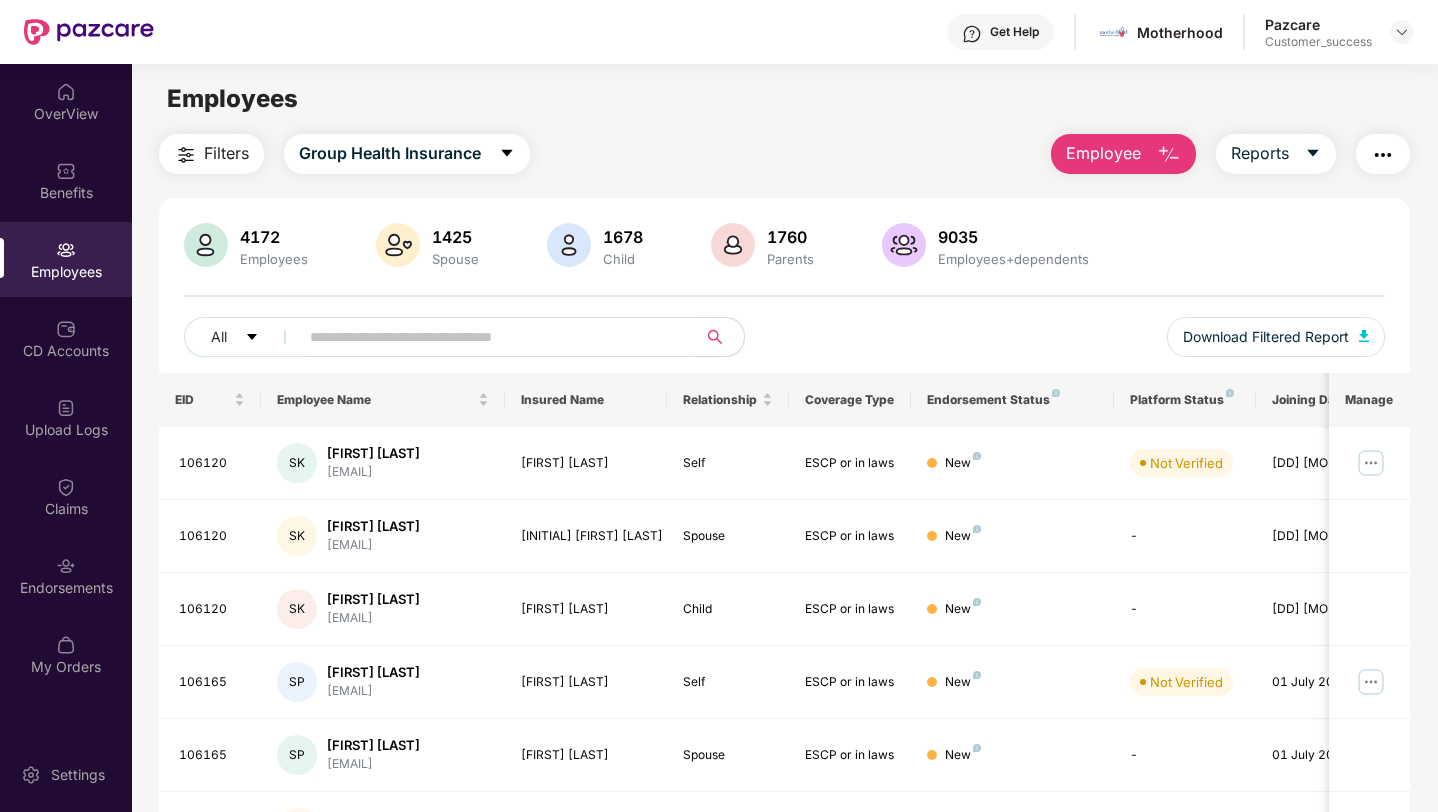 click at bounding box center (489, 337) 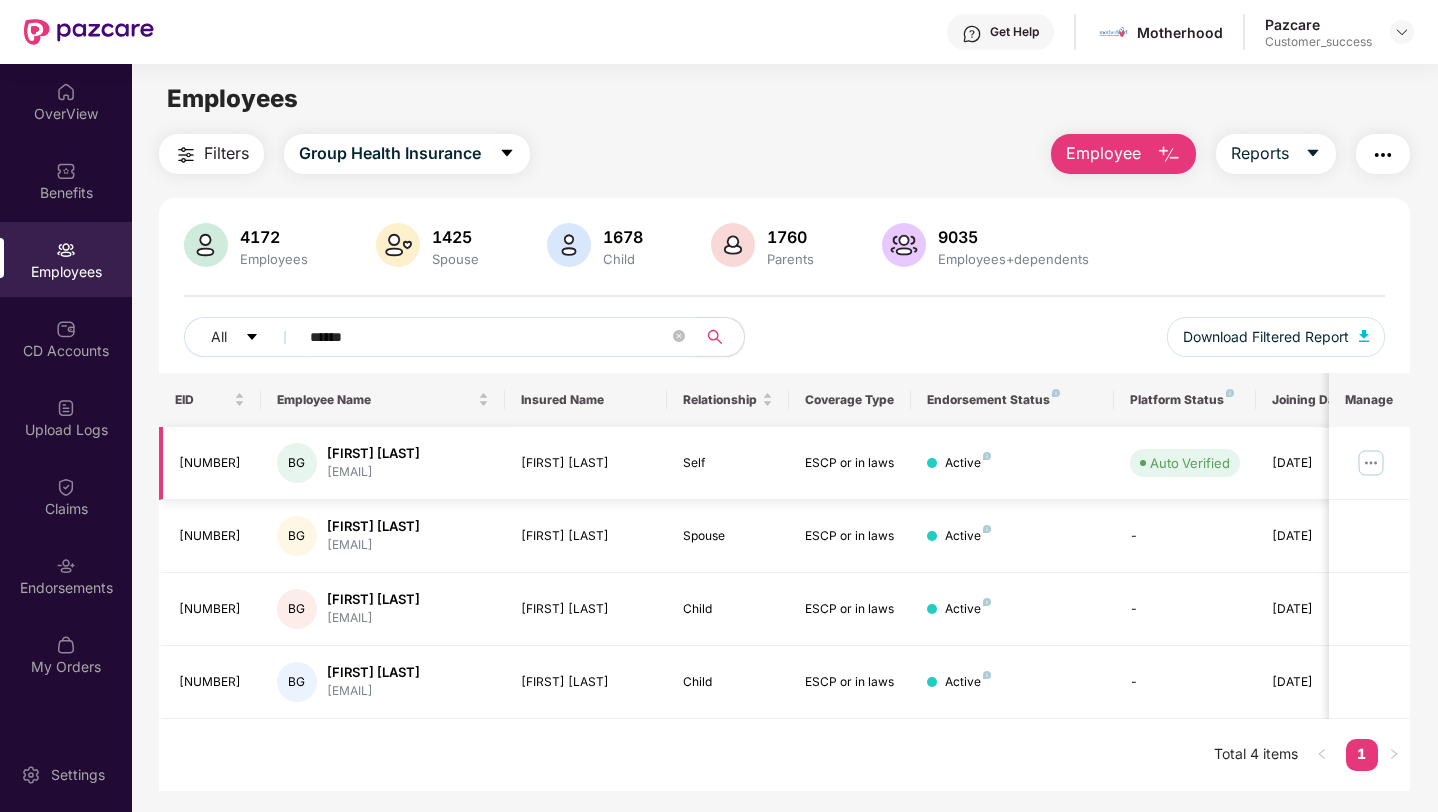 type on "******" 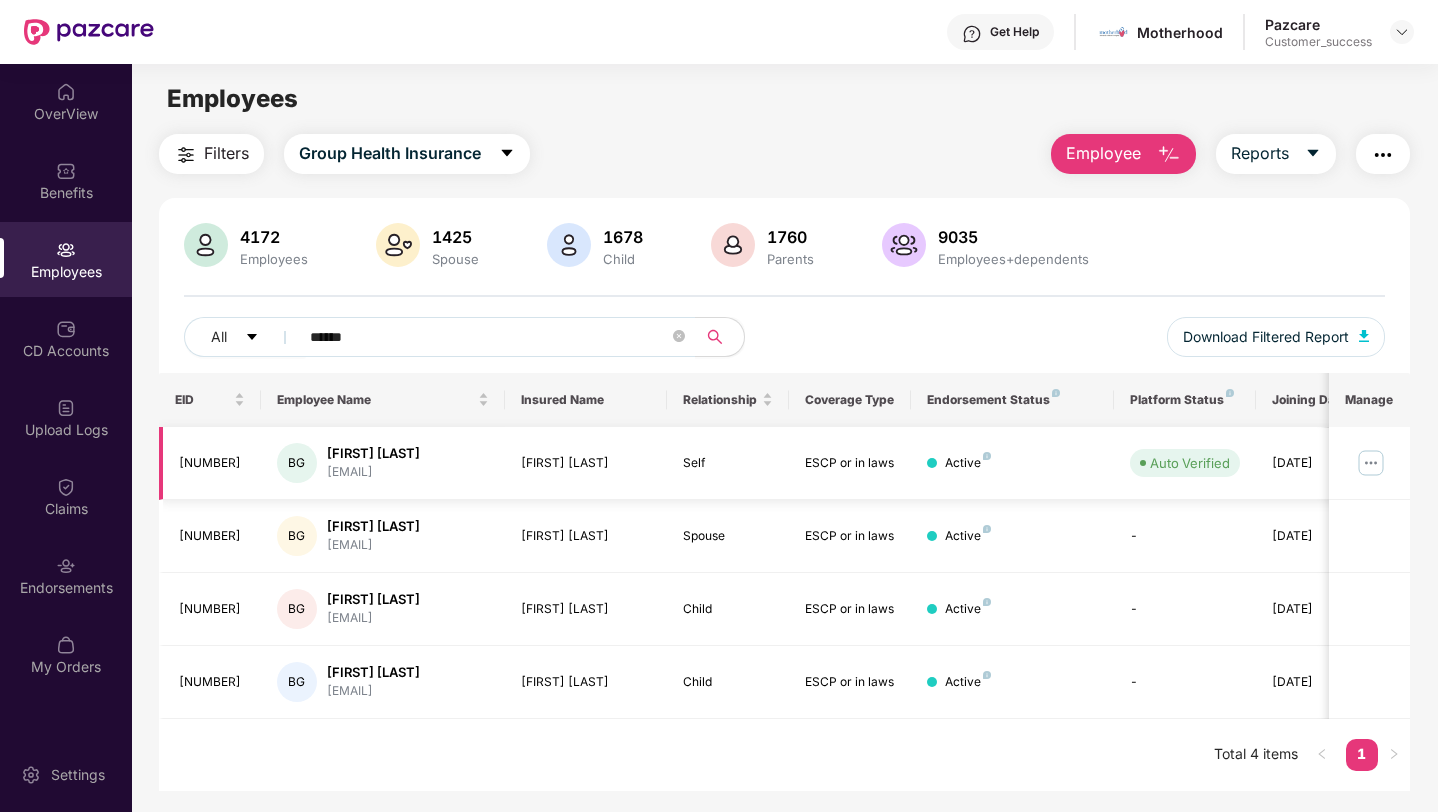 click at bounding box center [1371, 463] 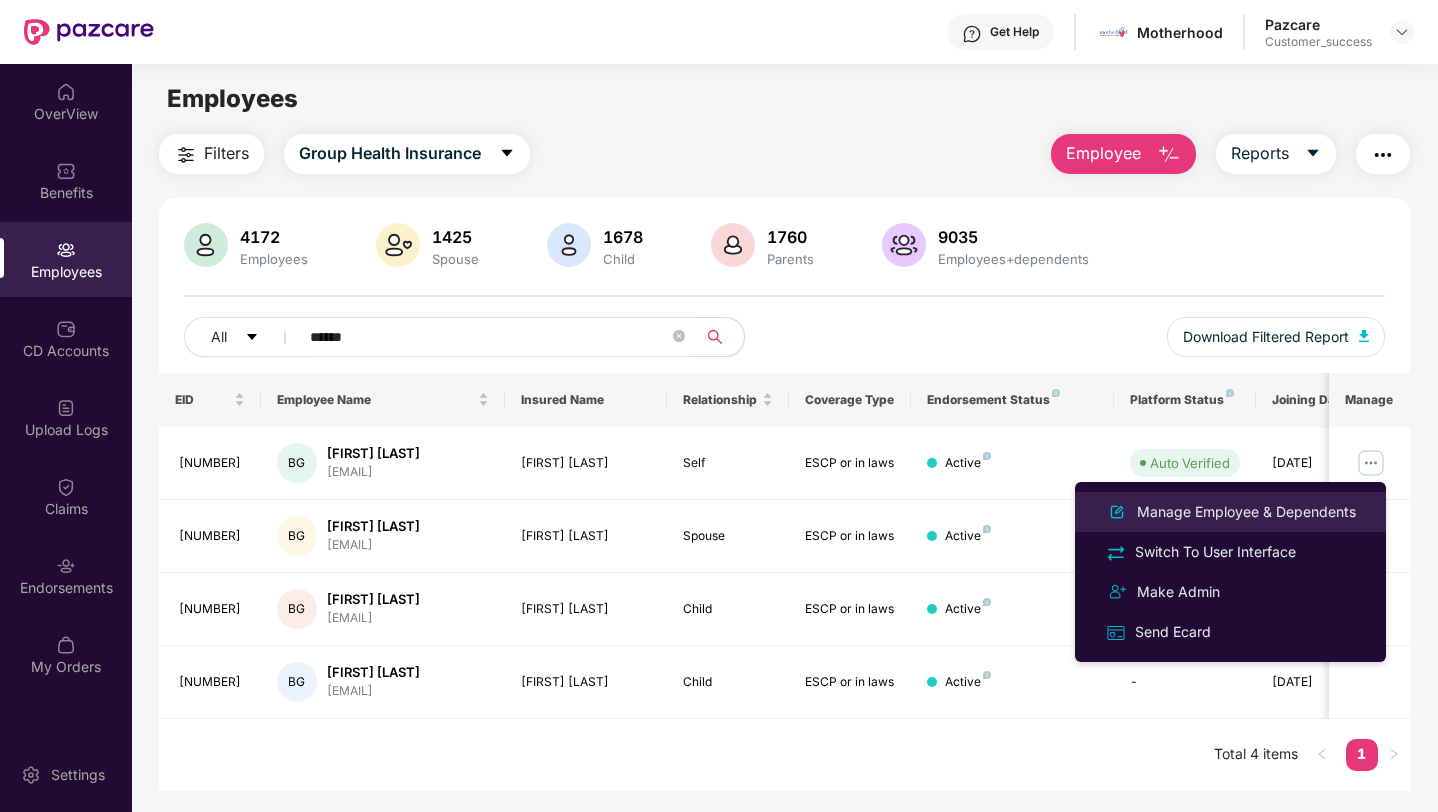 click on "Manage Employee & Dependents" at bounding box center [1246, 512] 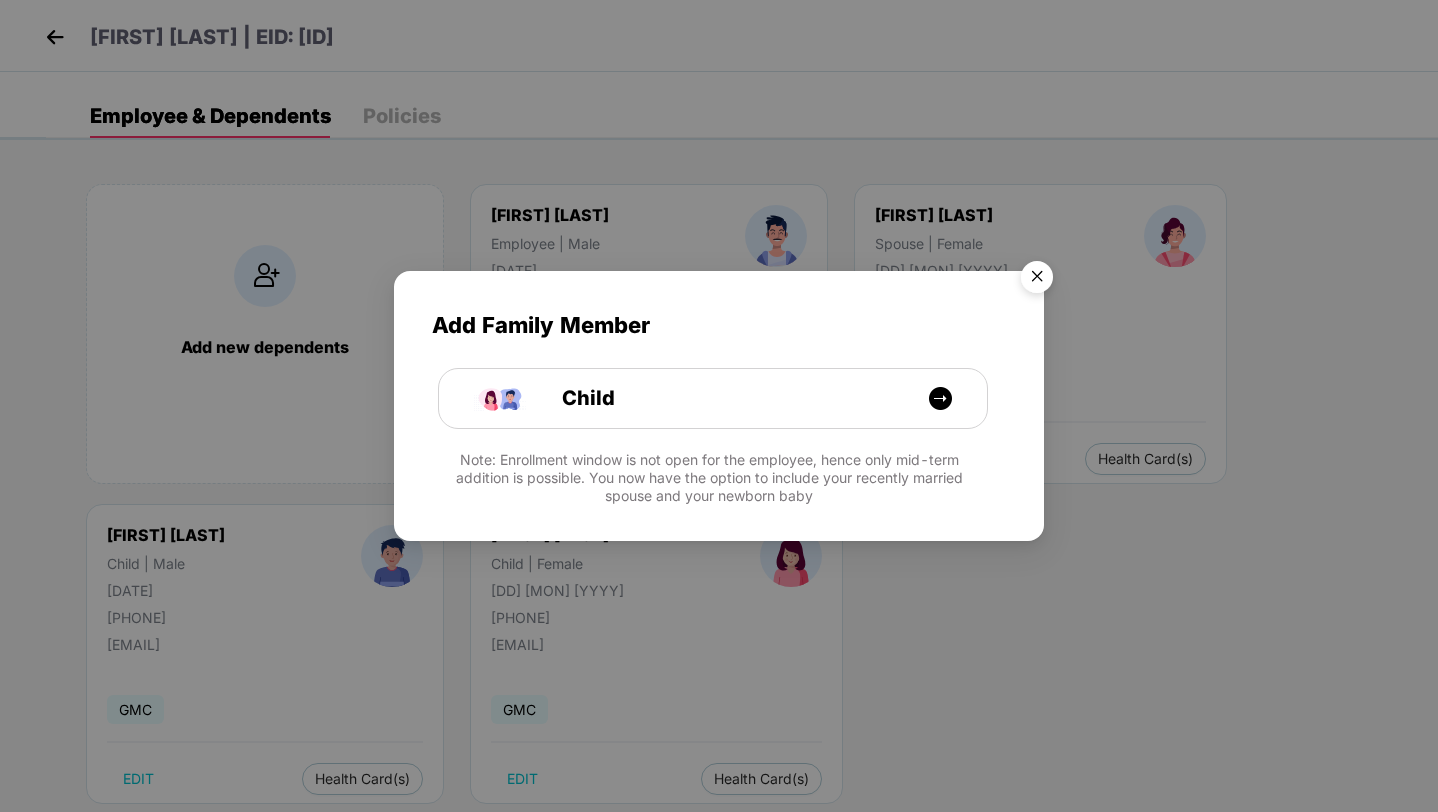 click at bounding box center (1037, 280) 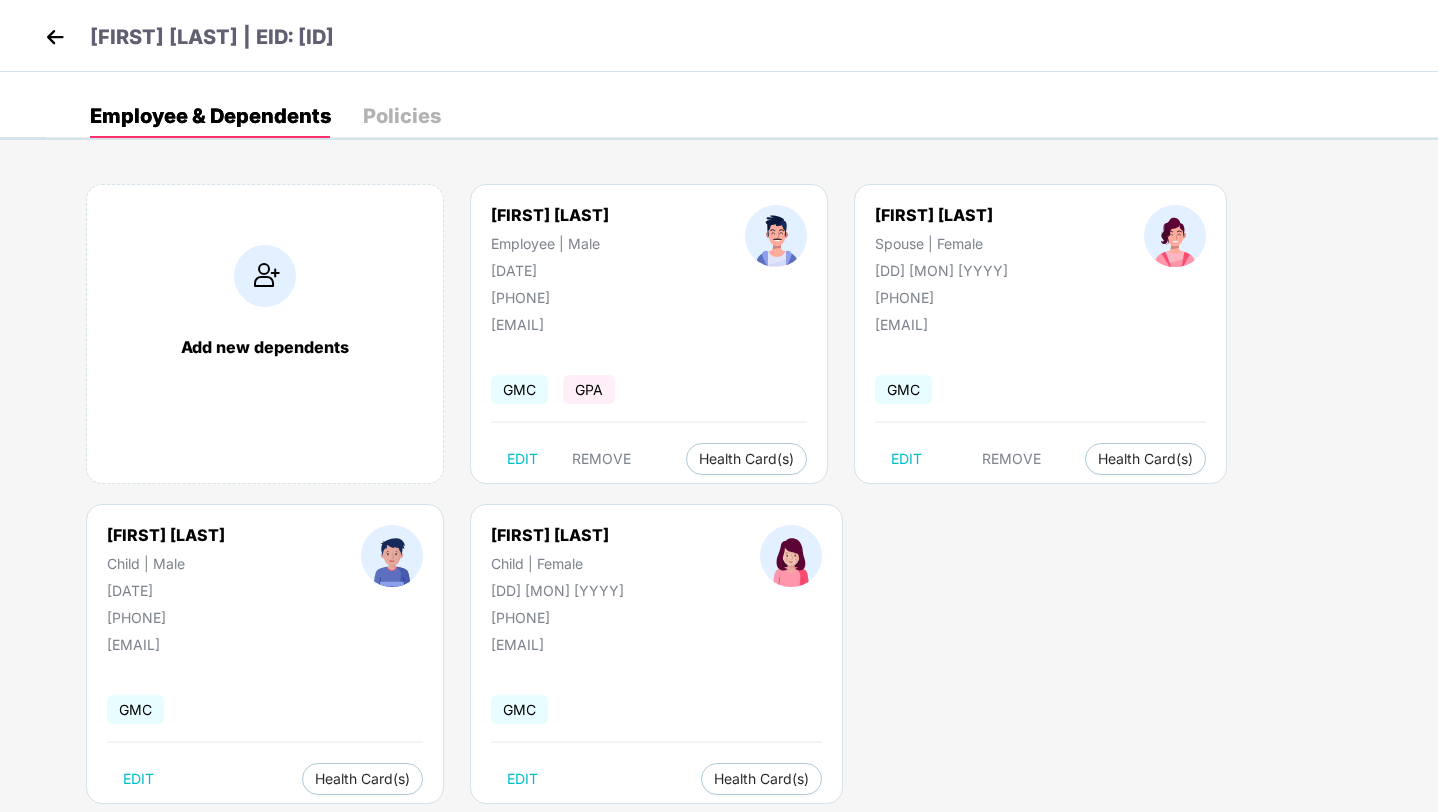click at bounding box center [55, 37] 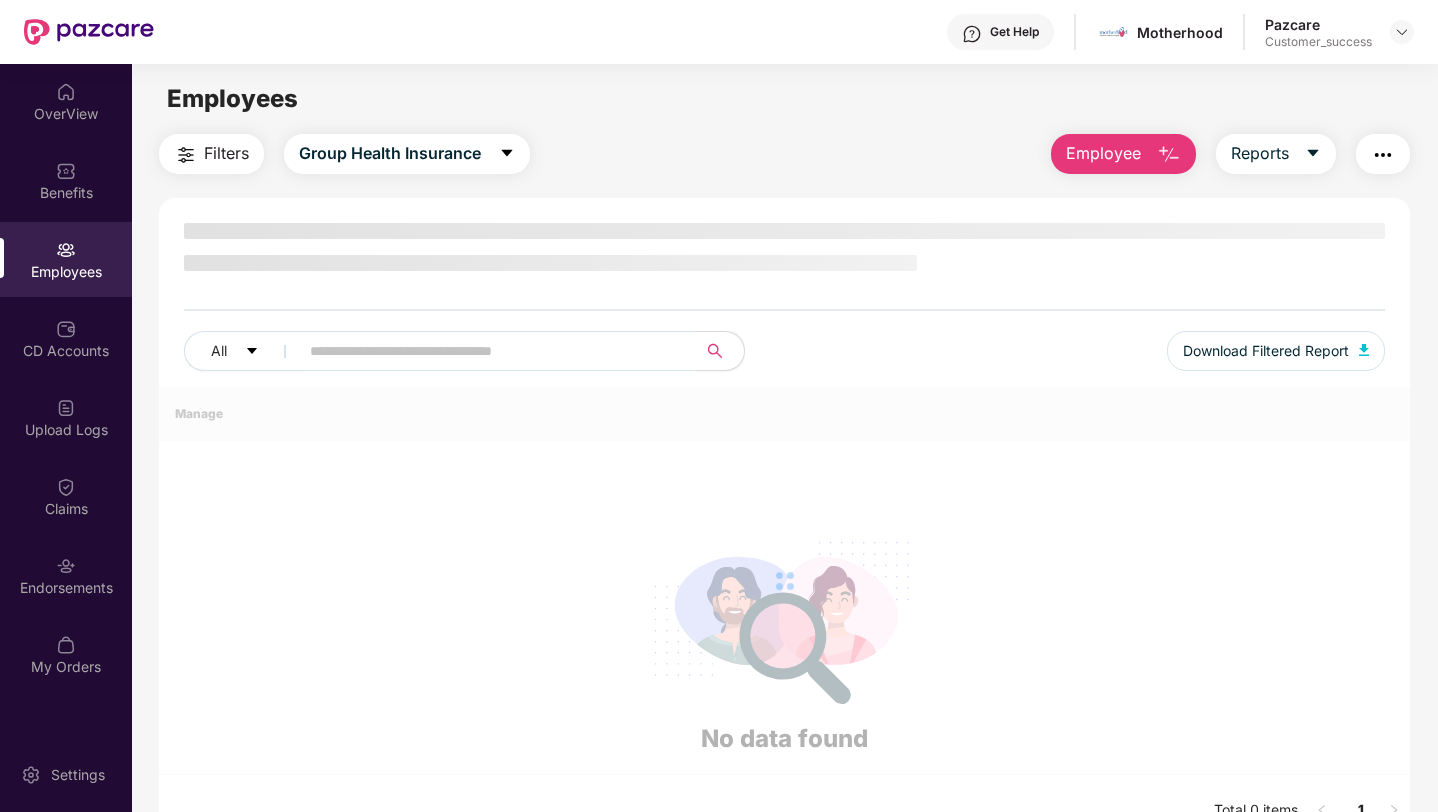 click on "All Download Filtered Report" at bounding box center (784, 359) 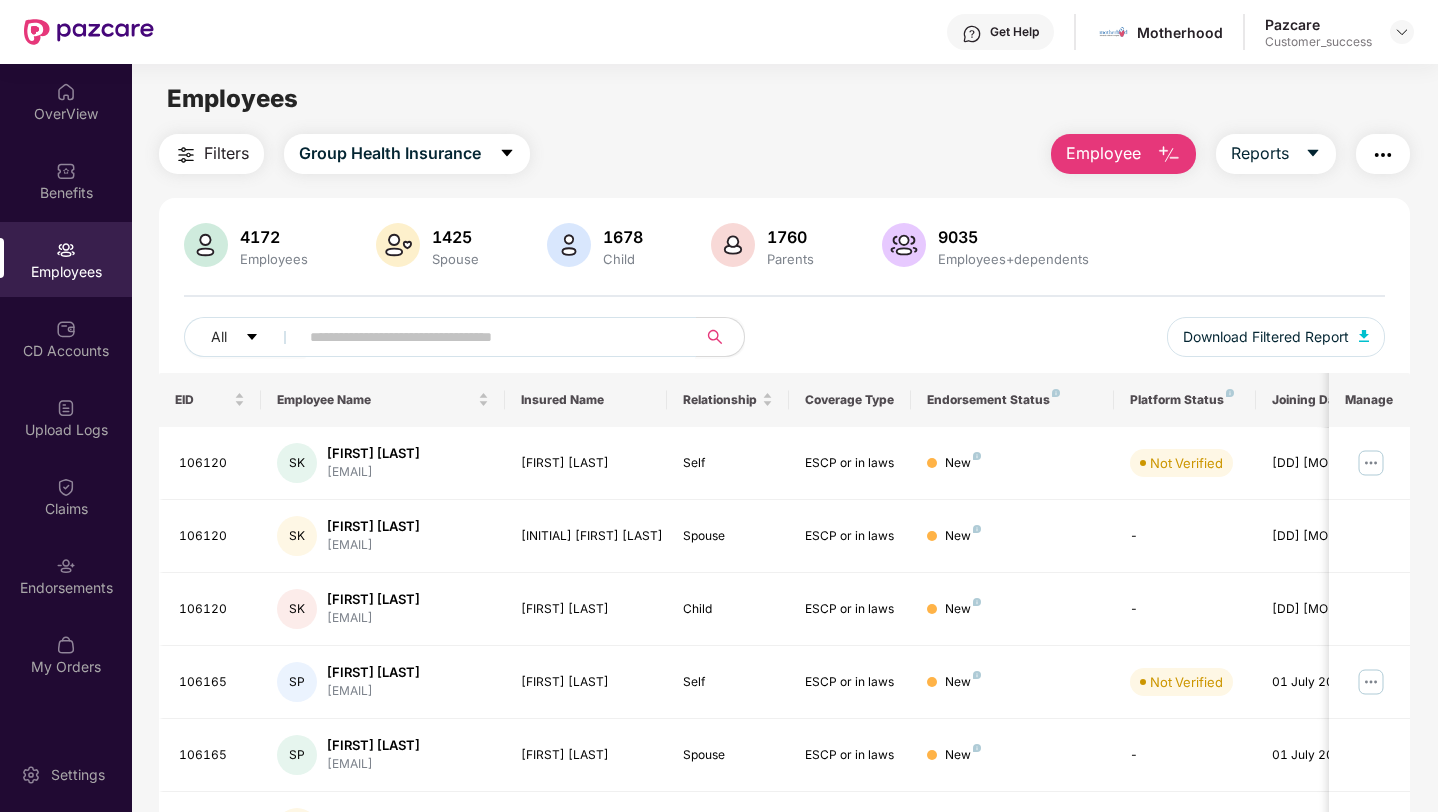 click at bounding box center [491, 337] 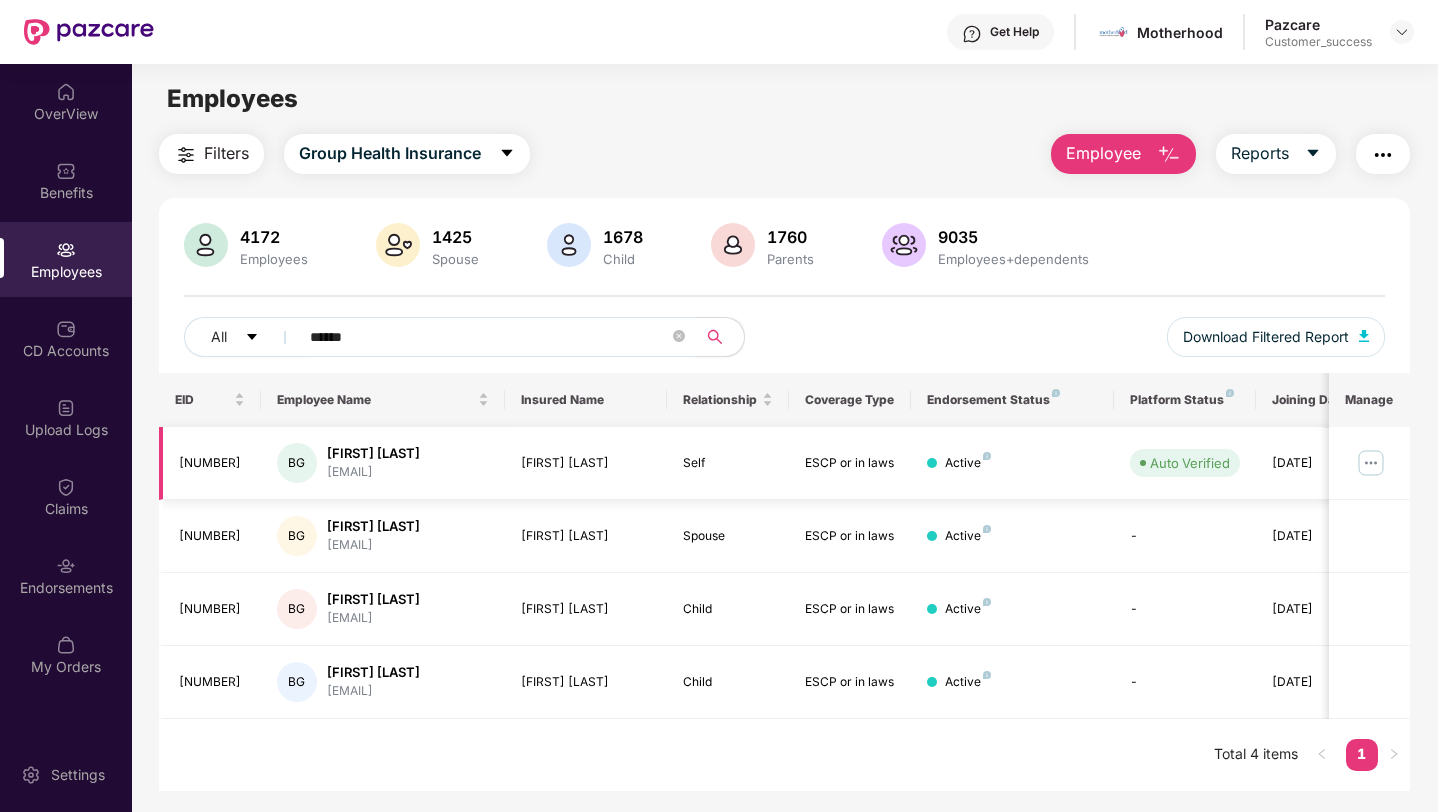 type on "******" 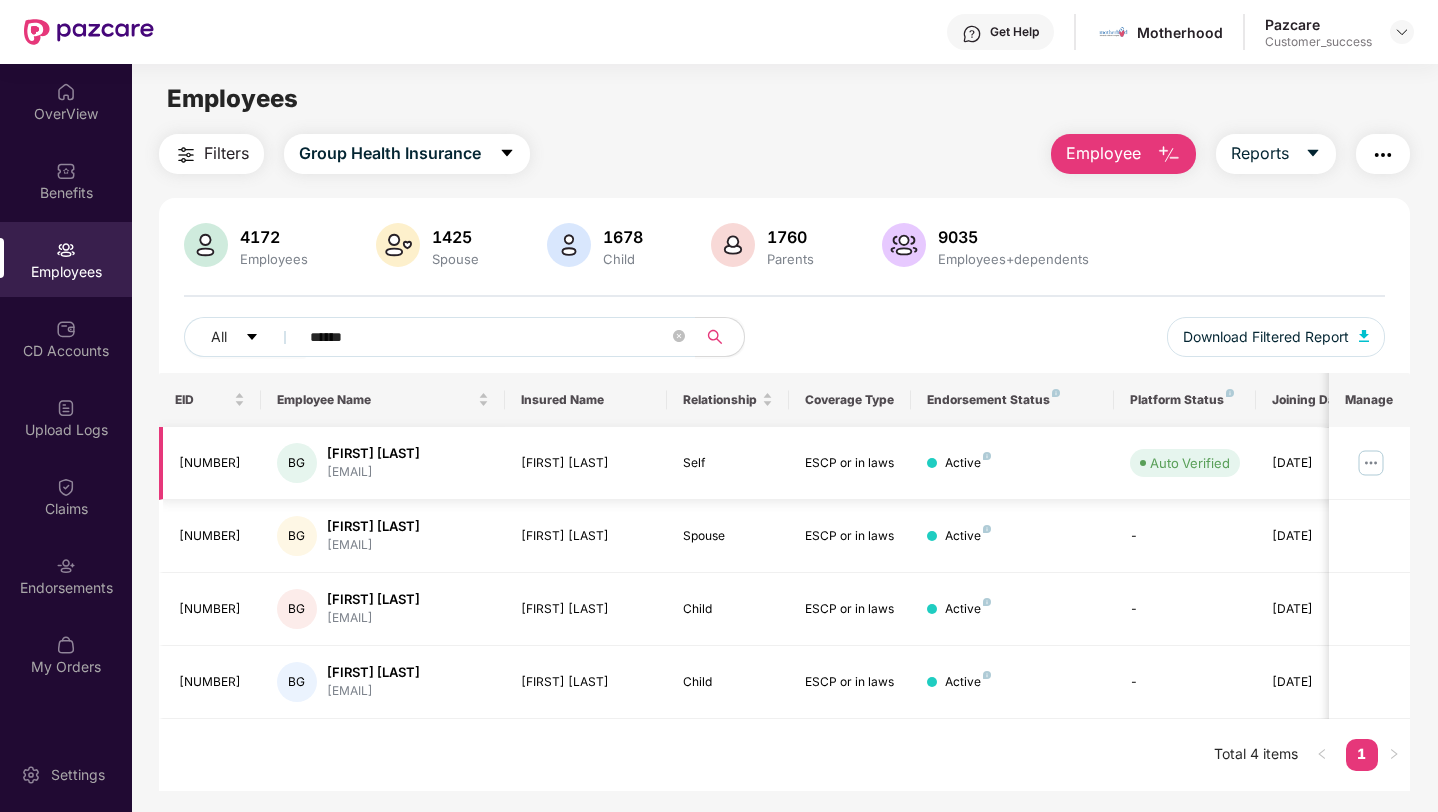 click at bounding box center (1371, 463) 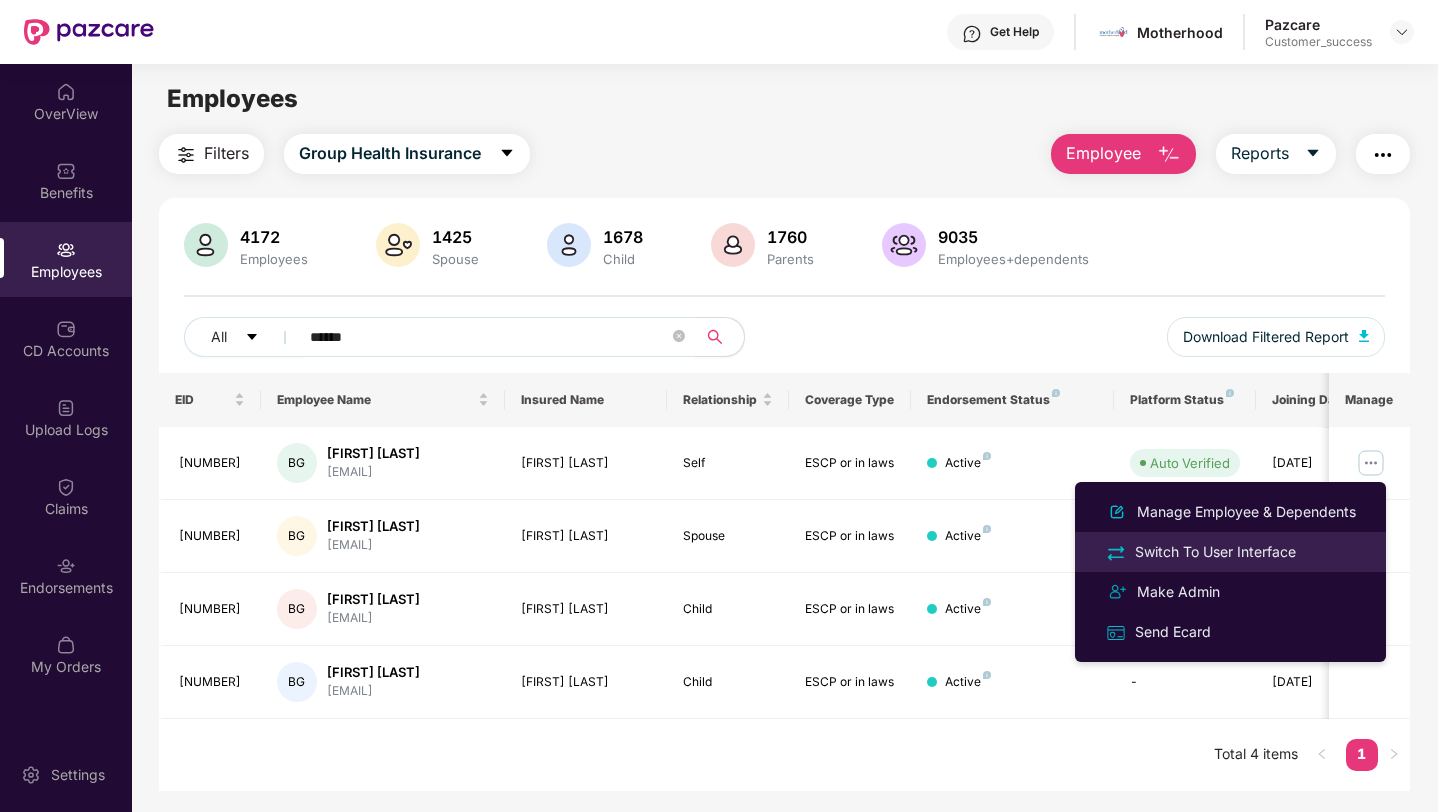 click on "Switch To User Interface" at bounding box center (1215, 552) 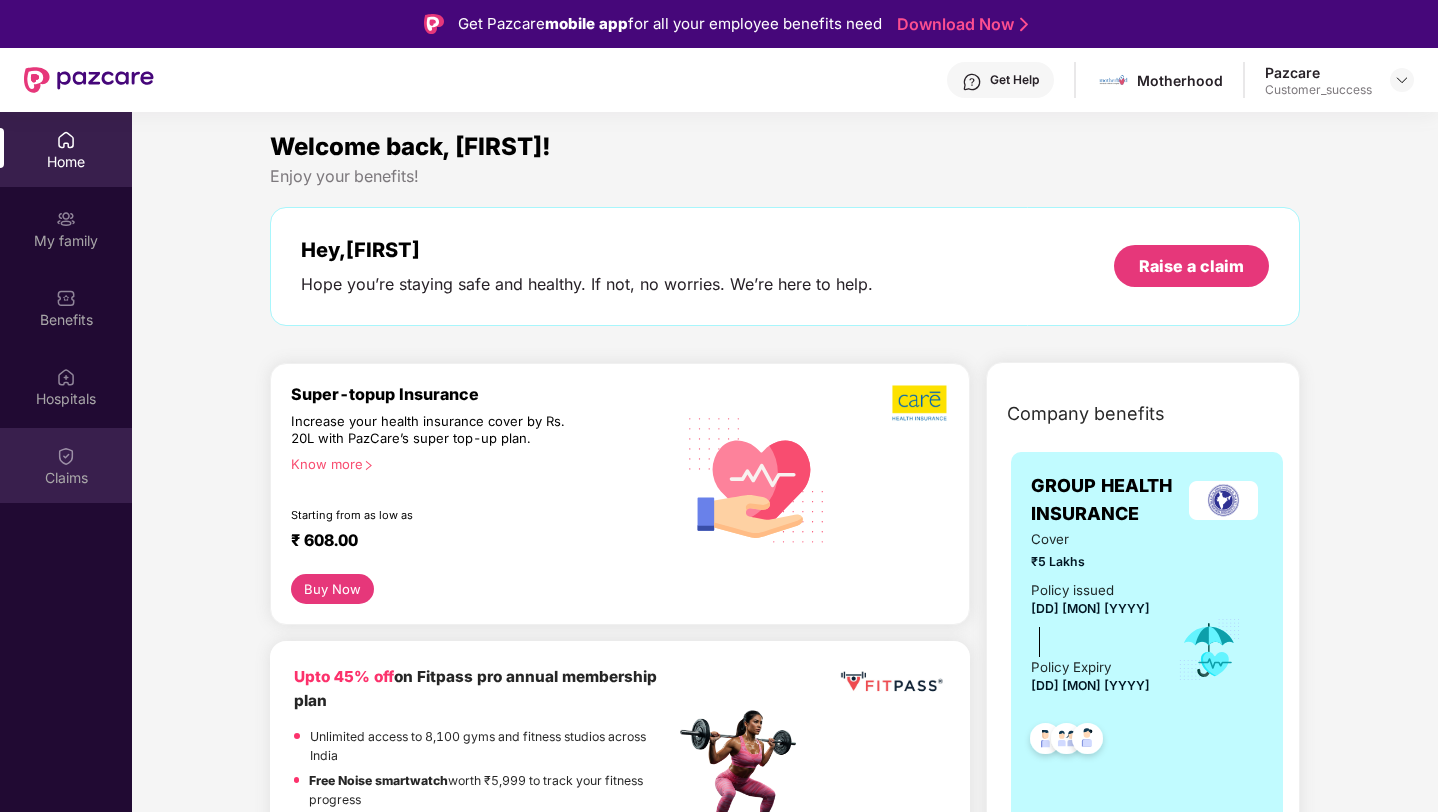 click at bounding box center [66, 456] 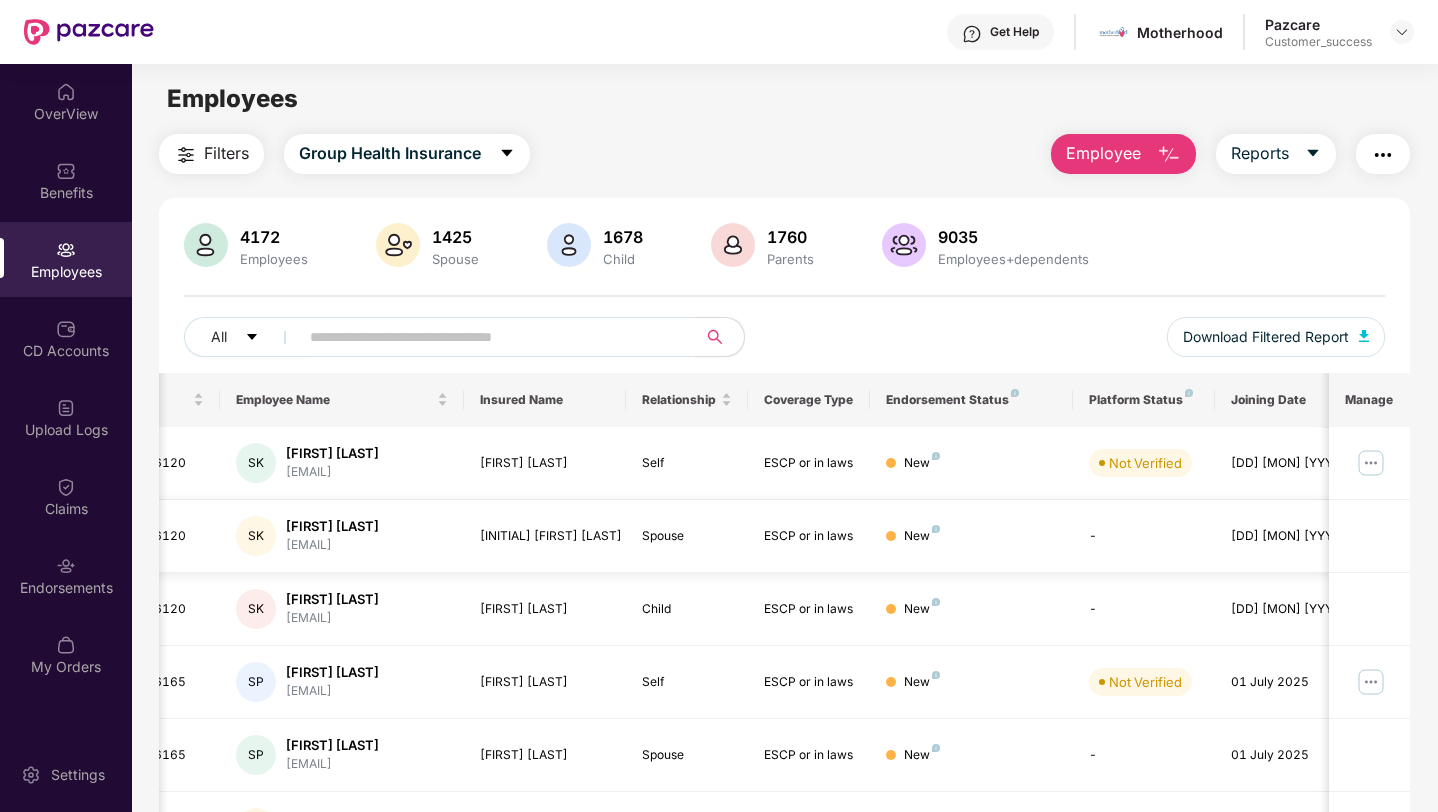 scroll, scrollTop: 0, scrollLeft: 0, axis: both 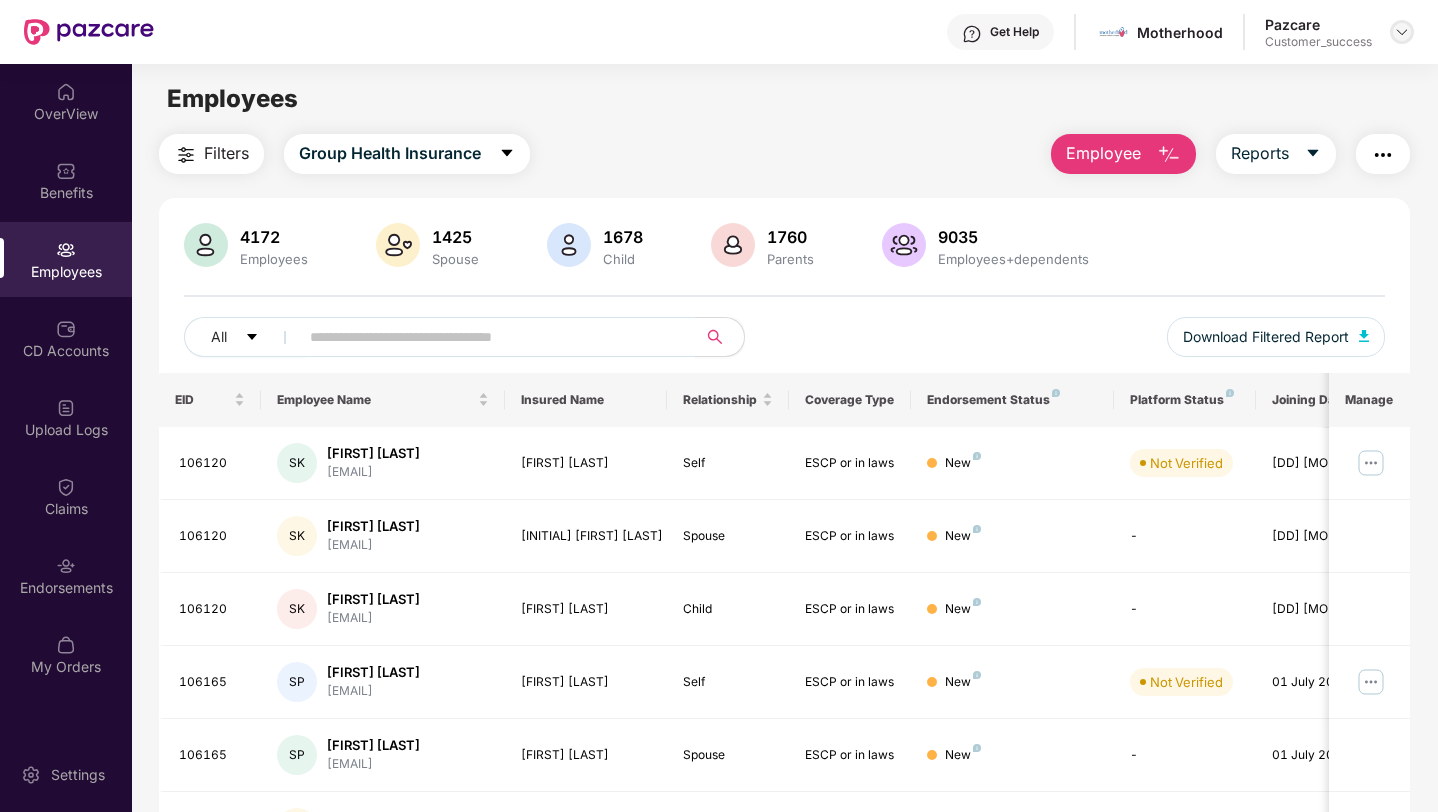 click at bounding box center (1402, 32) 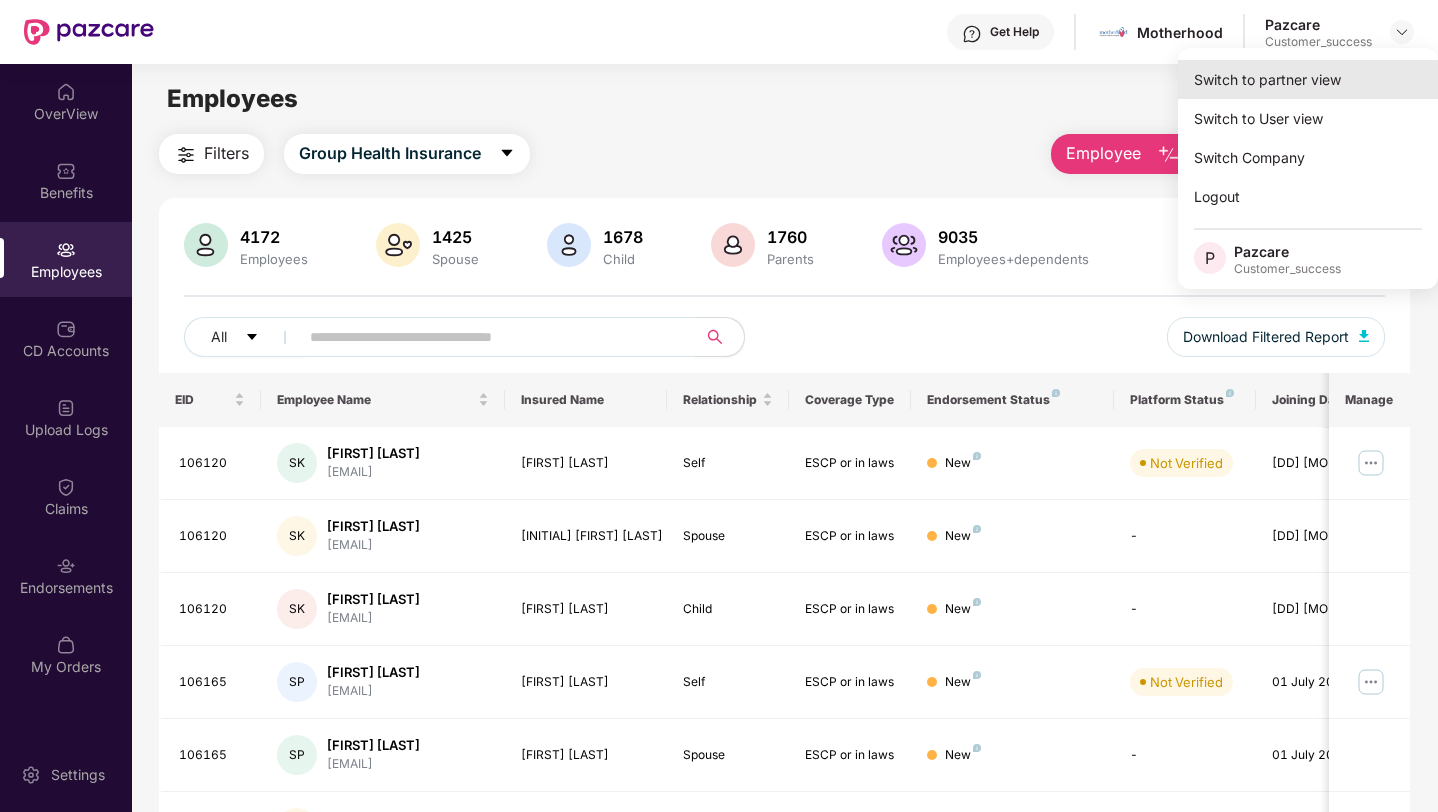 click on "Switch to partner view" at bounding box center [1308, 79] 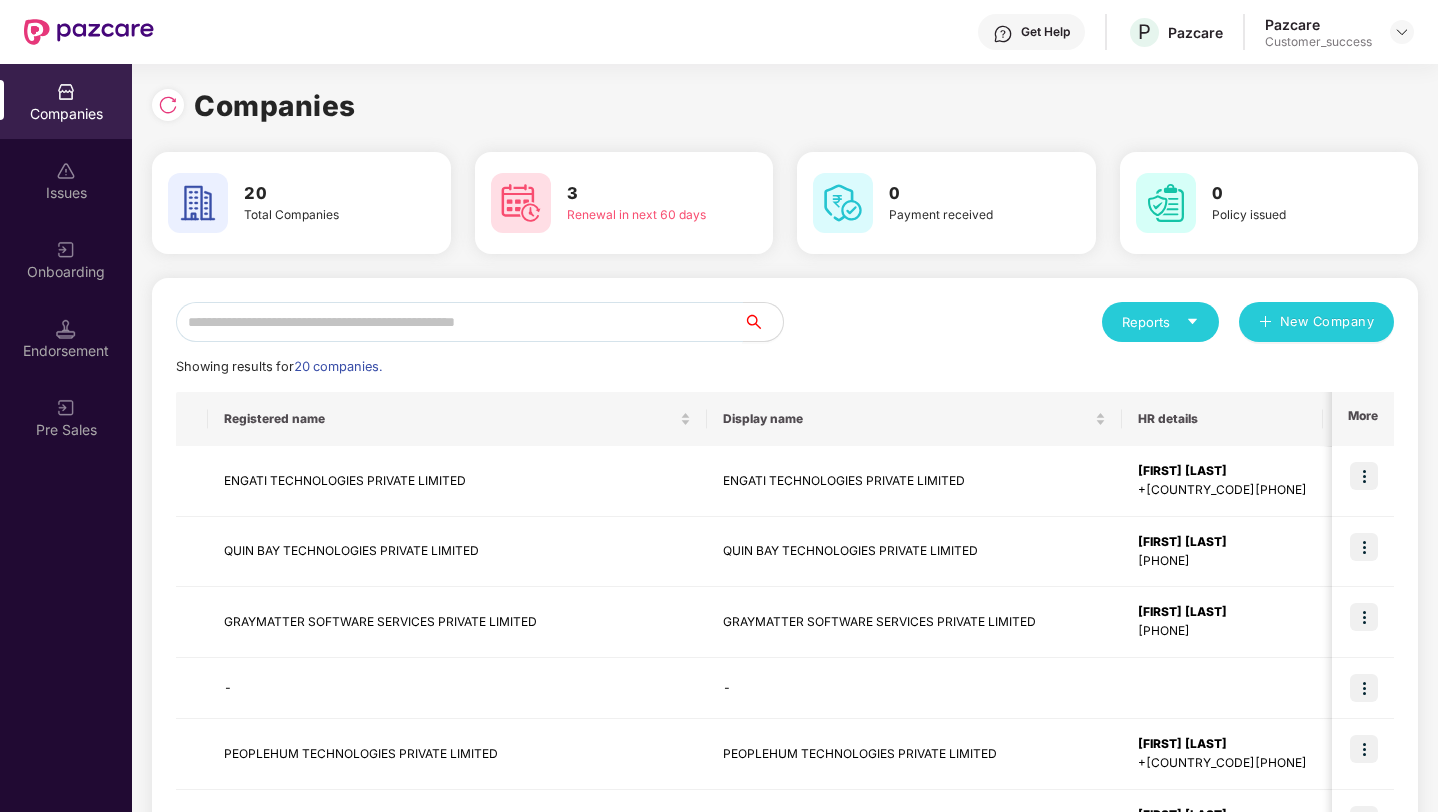 click at bounding box center (459, 322) 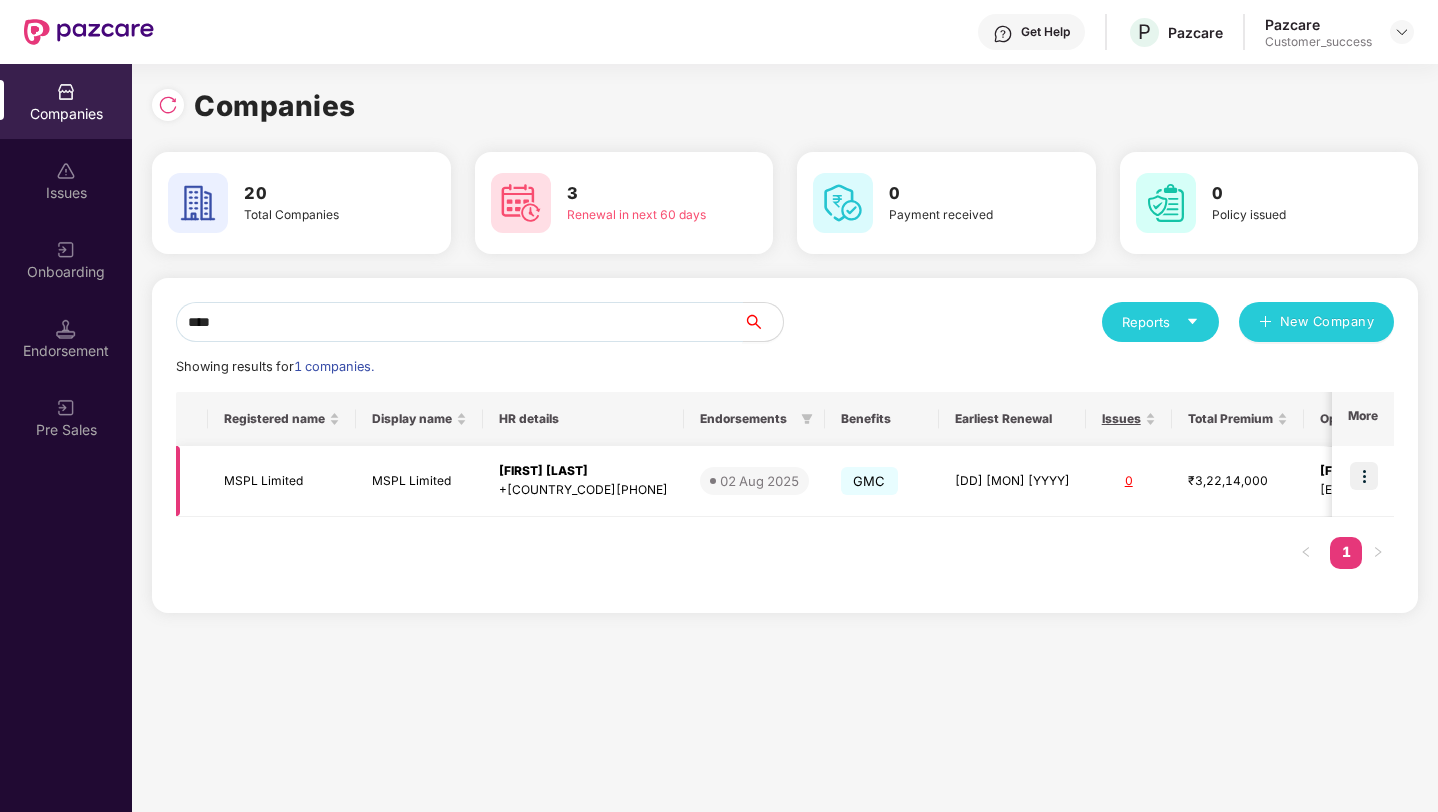 type on "****" 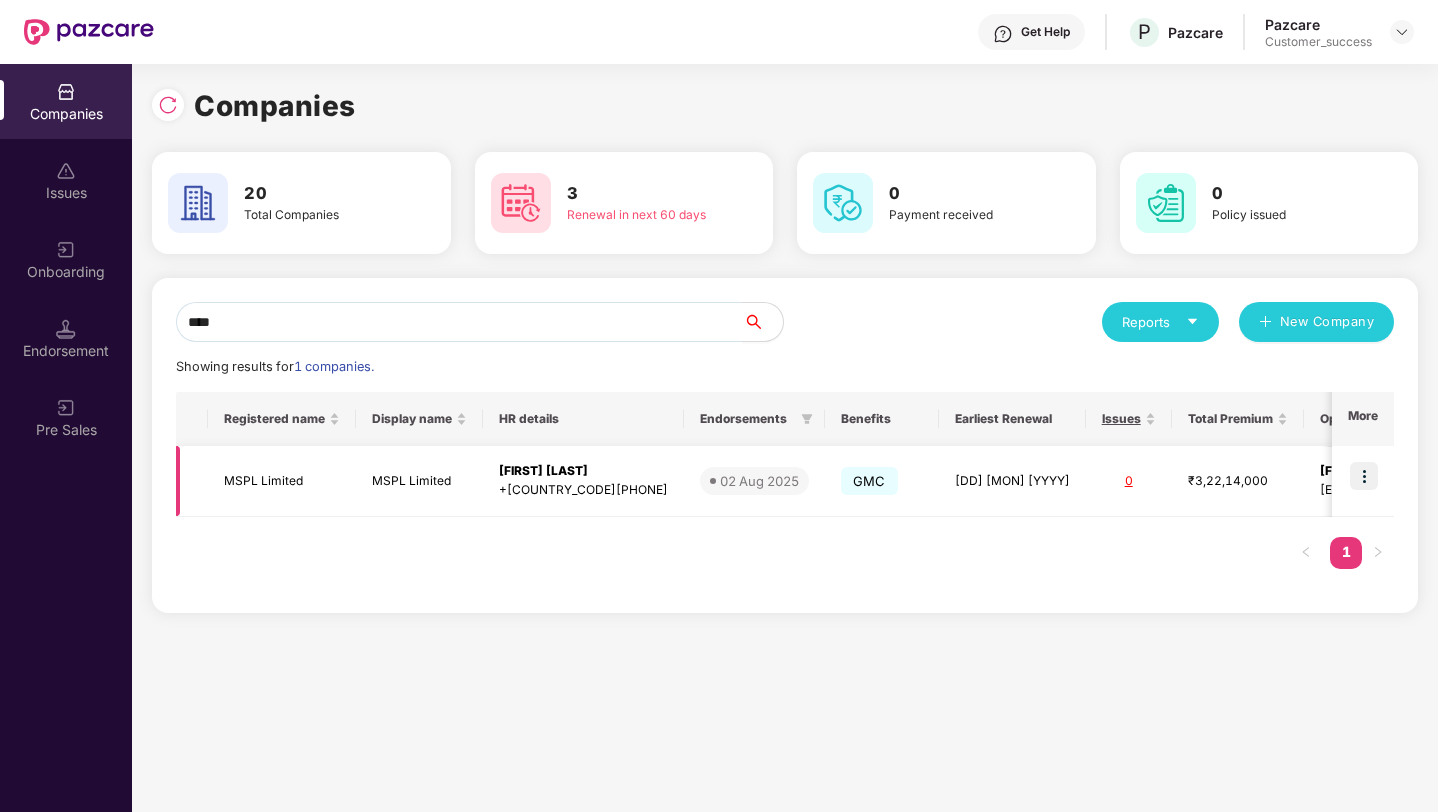 click at bounding box center (1364, 476) 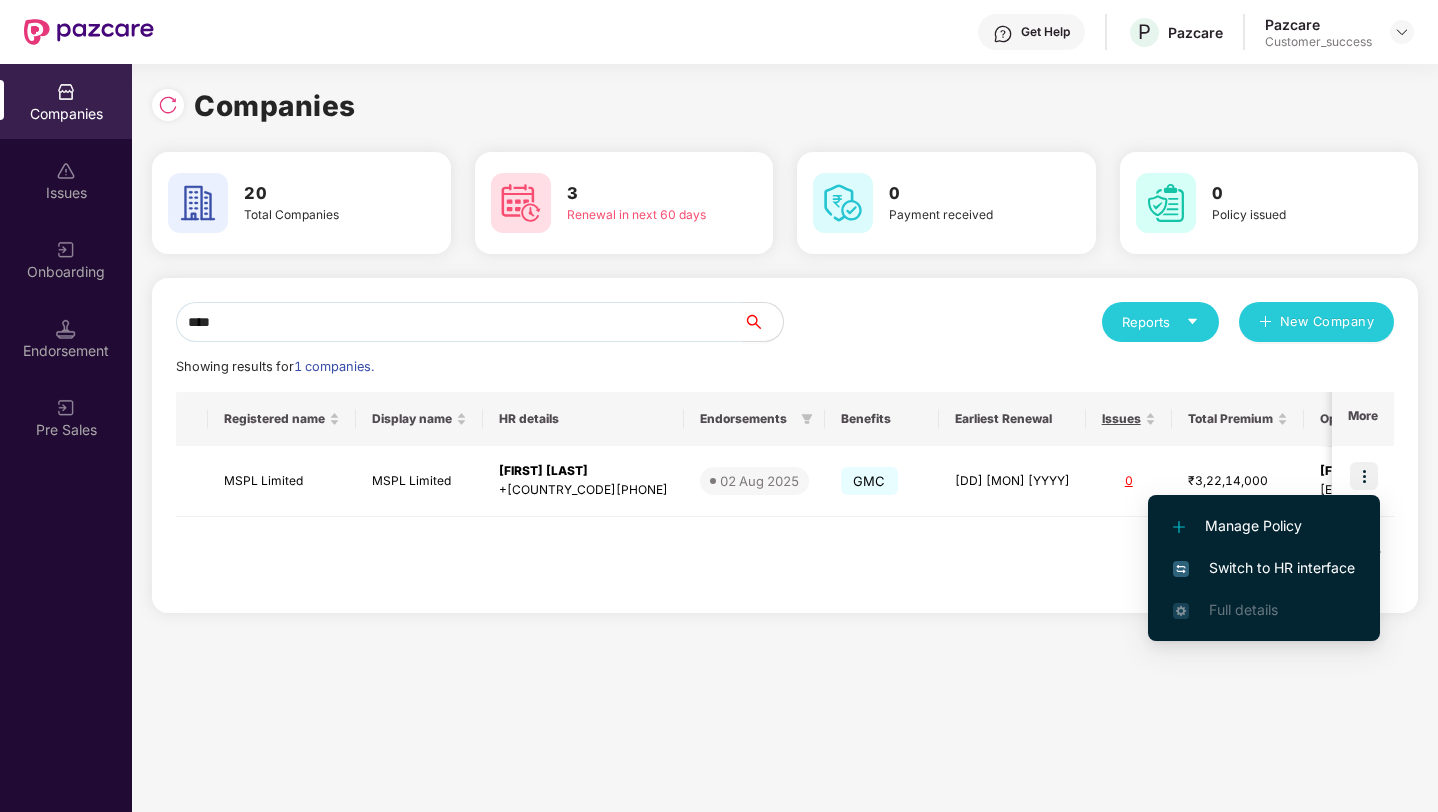 click on "Switch to HR interface" at bounding box center (1264, 568) 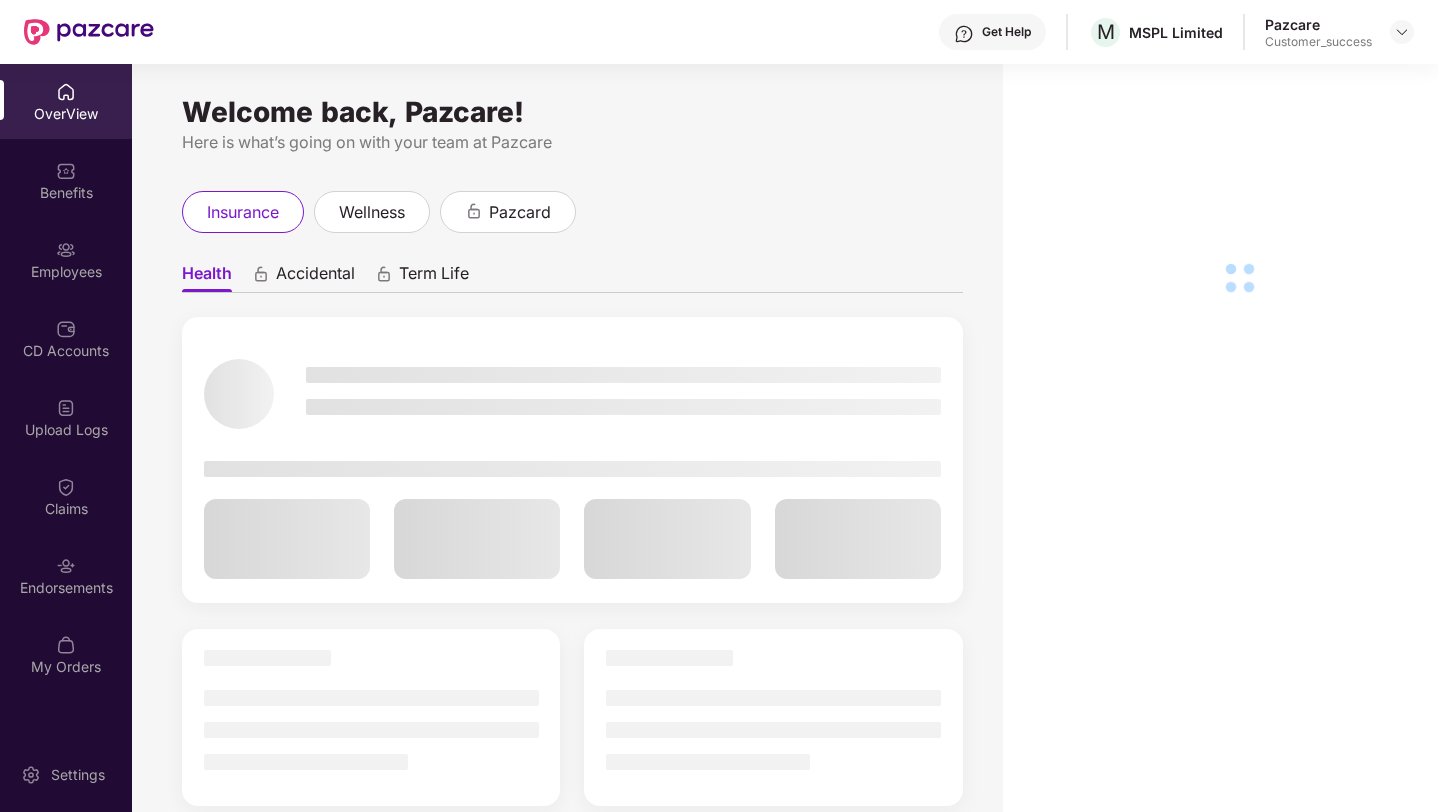 click on "Employees" at bounding box center [66, 259] 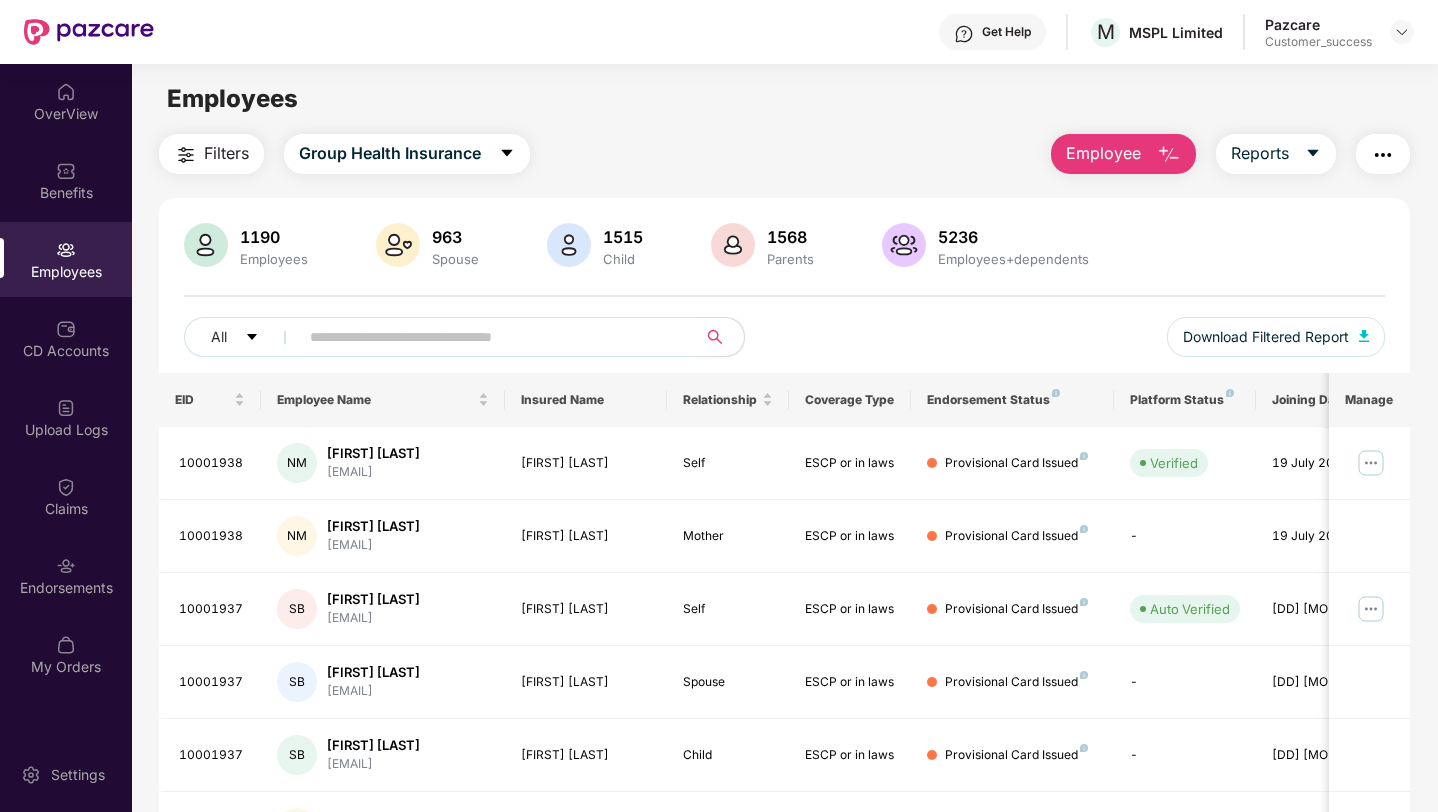 click at bounding box center (489, 337) 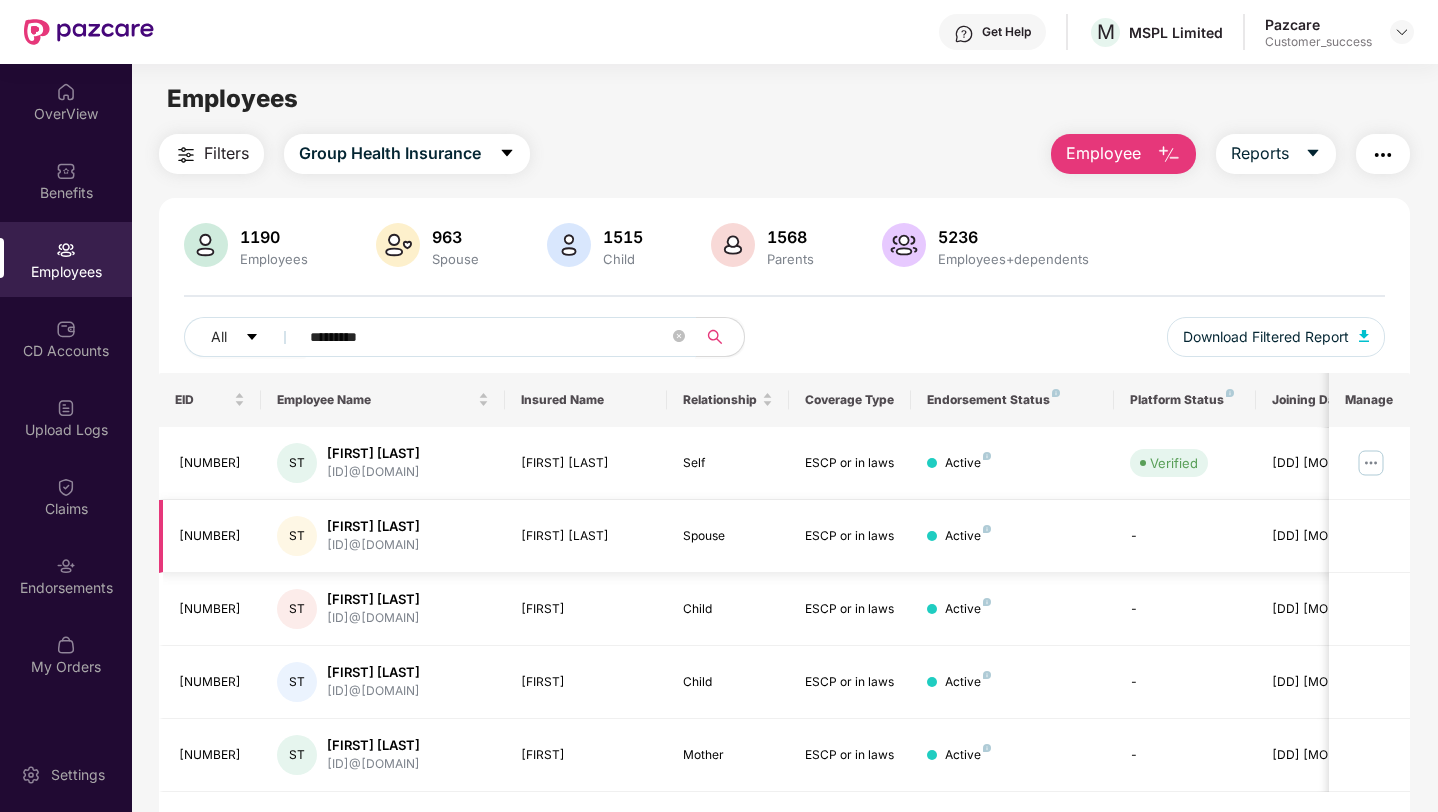 scroll, scrollTop: 64, scrollLeft: 0, axis: vertical 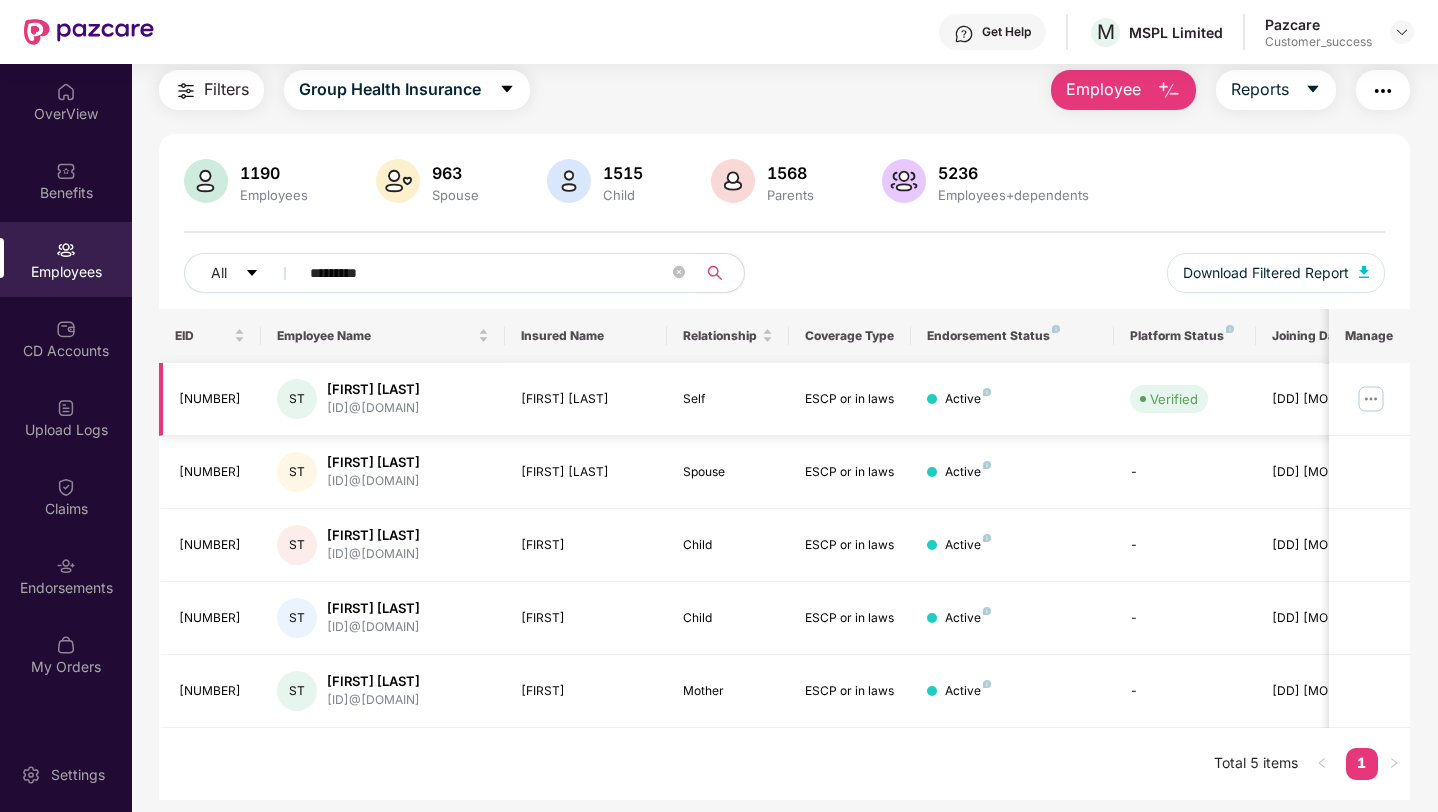 type on "*********" 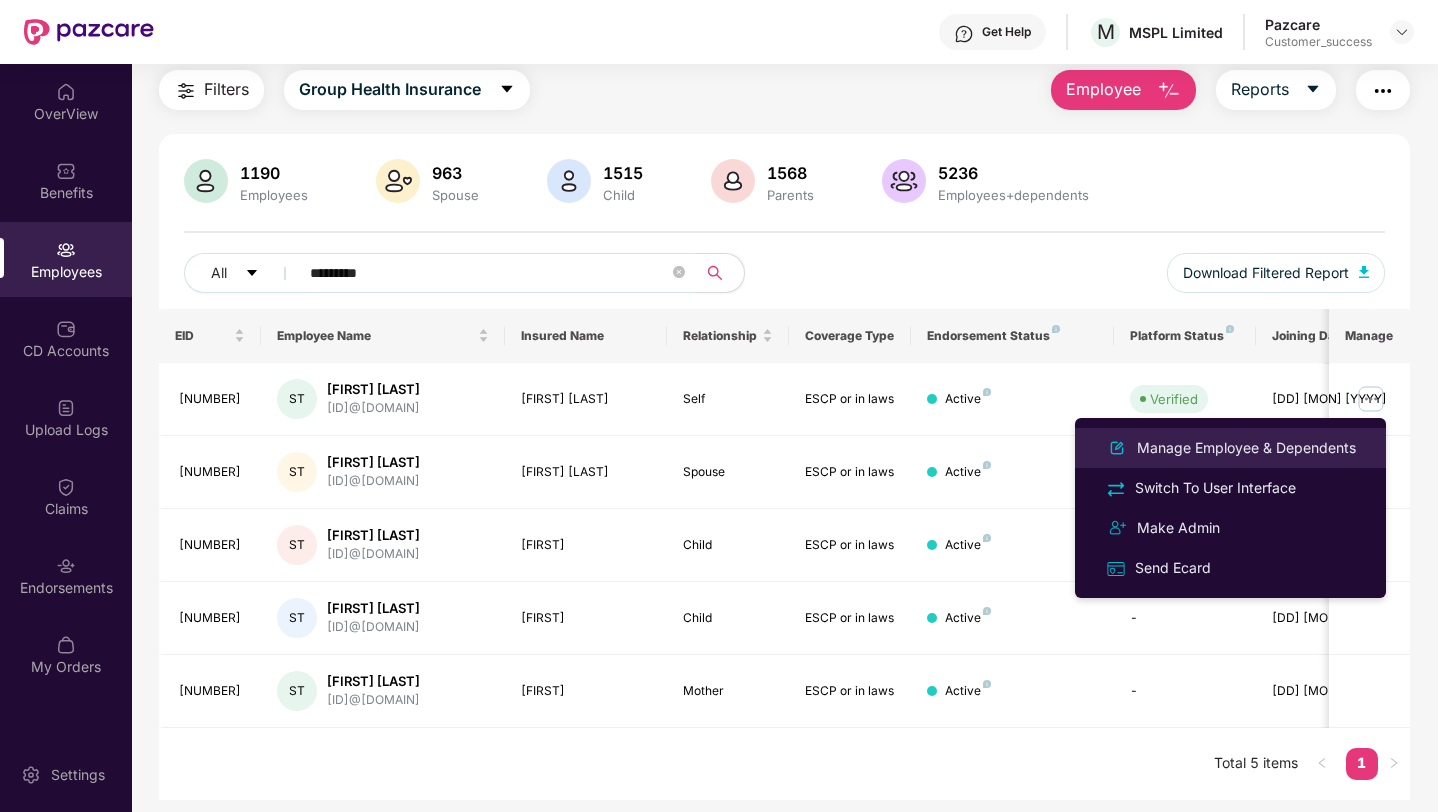 click on "Manage Employee & Dependents" at bounding box center [1246, 448] 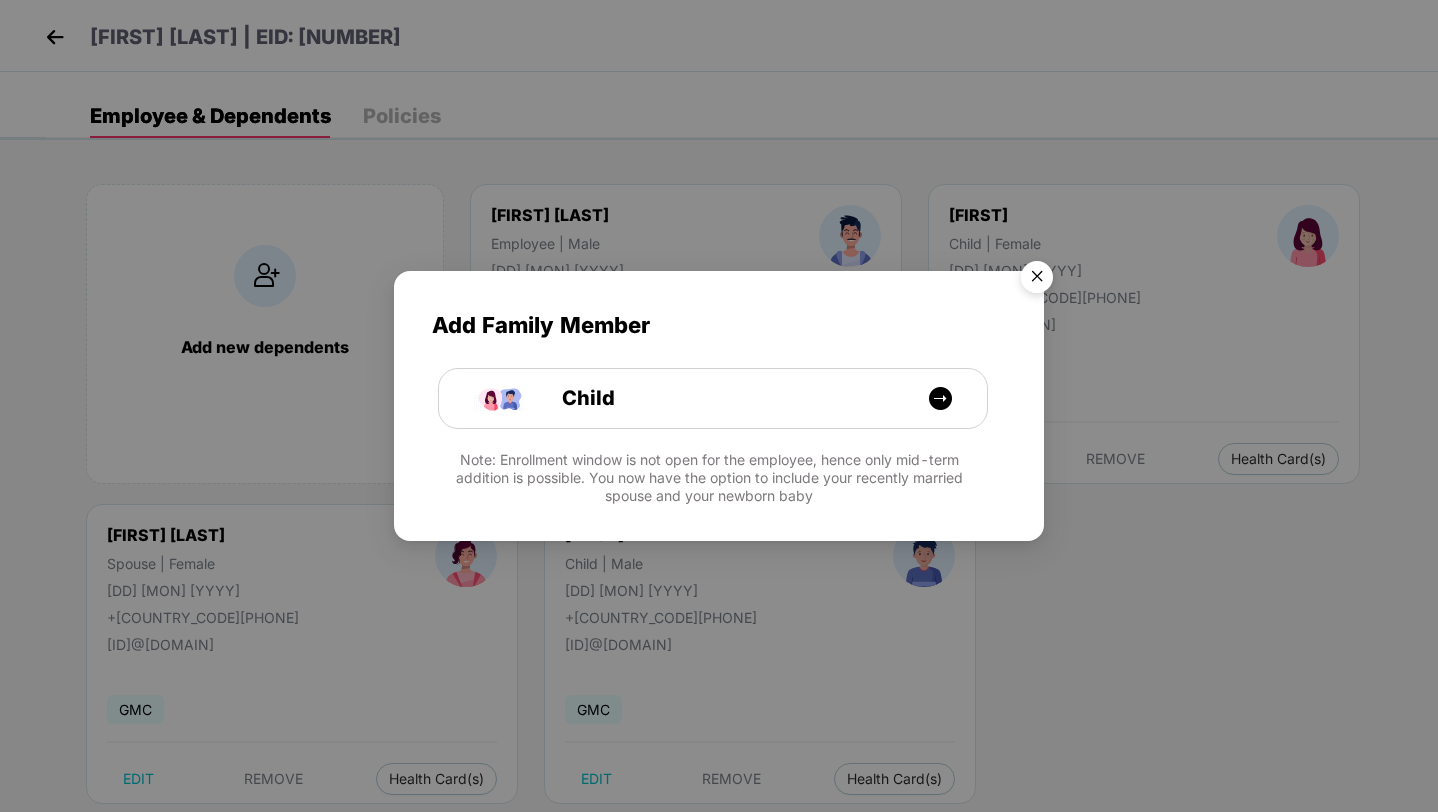 click at bounding box center (1037, 280) 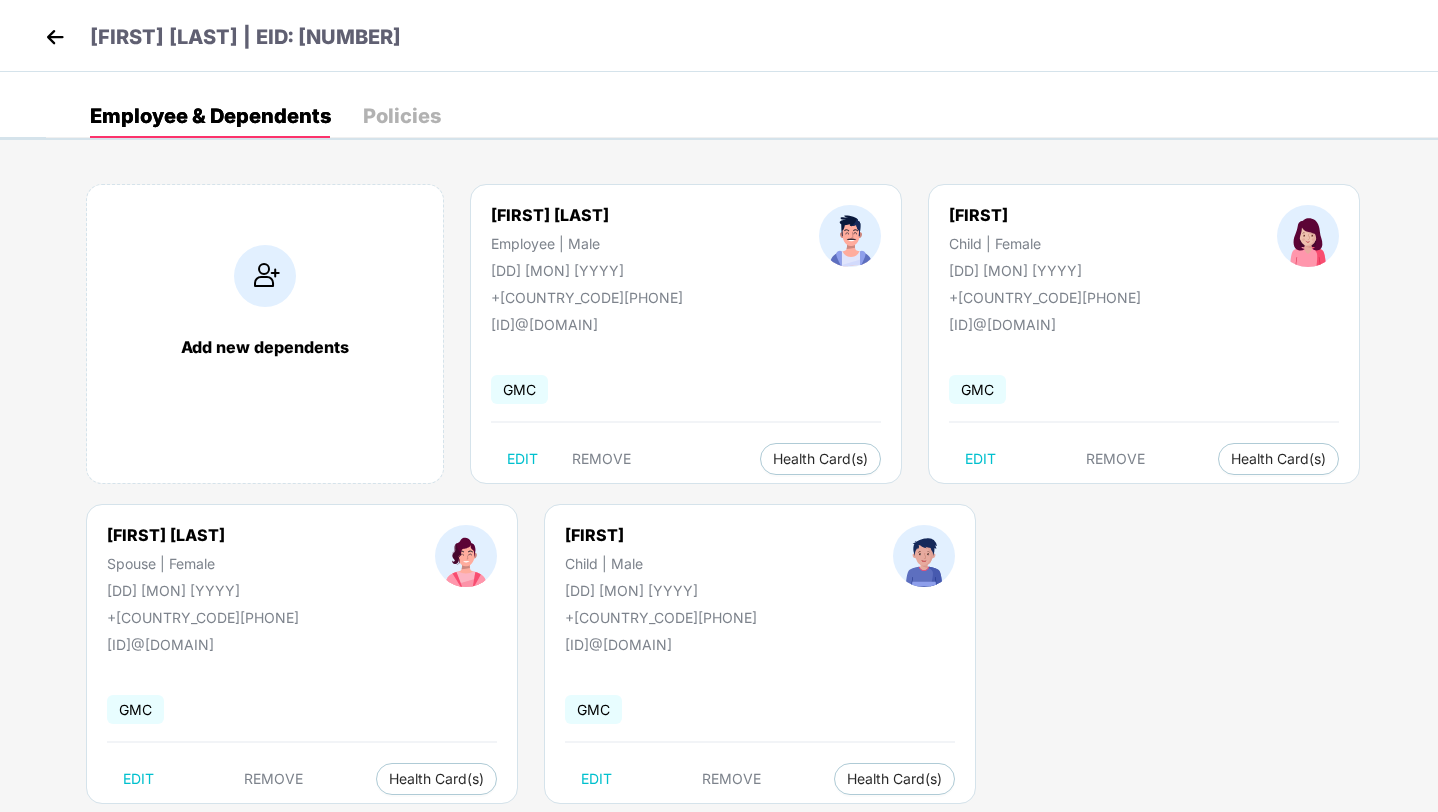 scroll, scrollTop: 42, scrollLeft: 0, axis: vertical 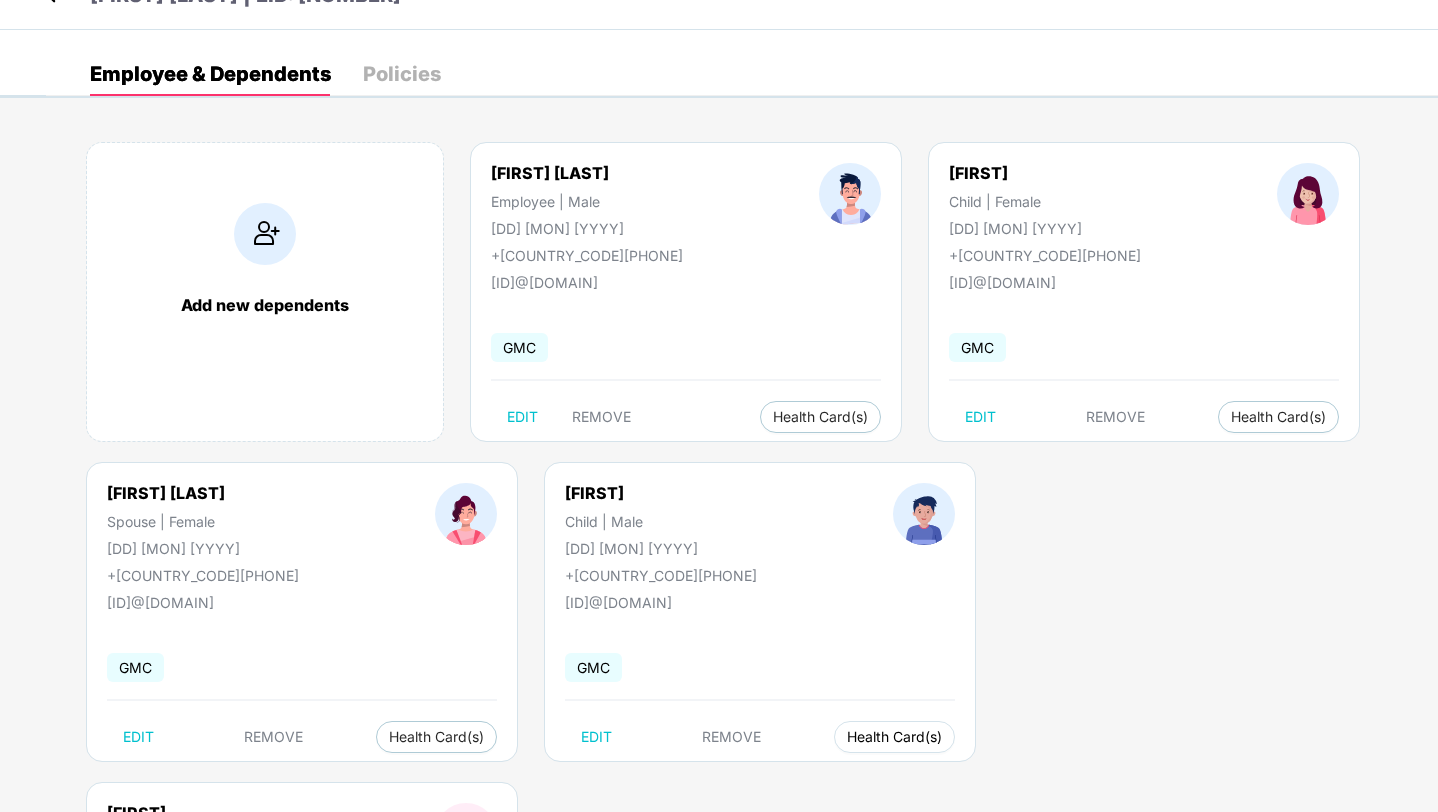 click on "Health Card(s)" at bounding box center [894, 737] 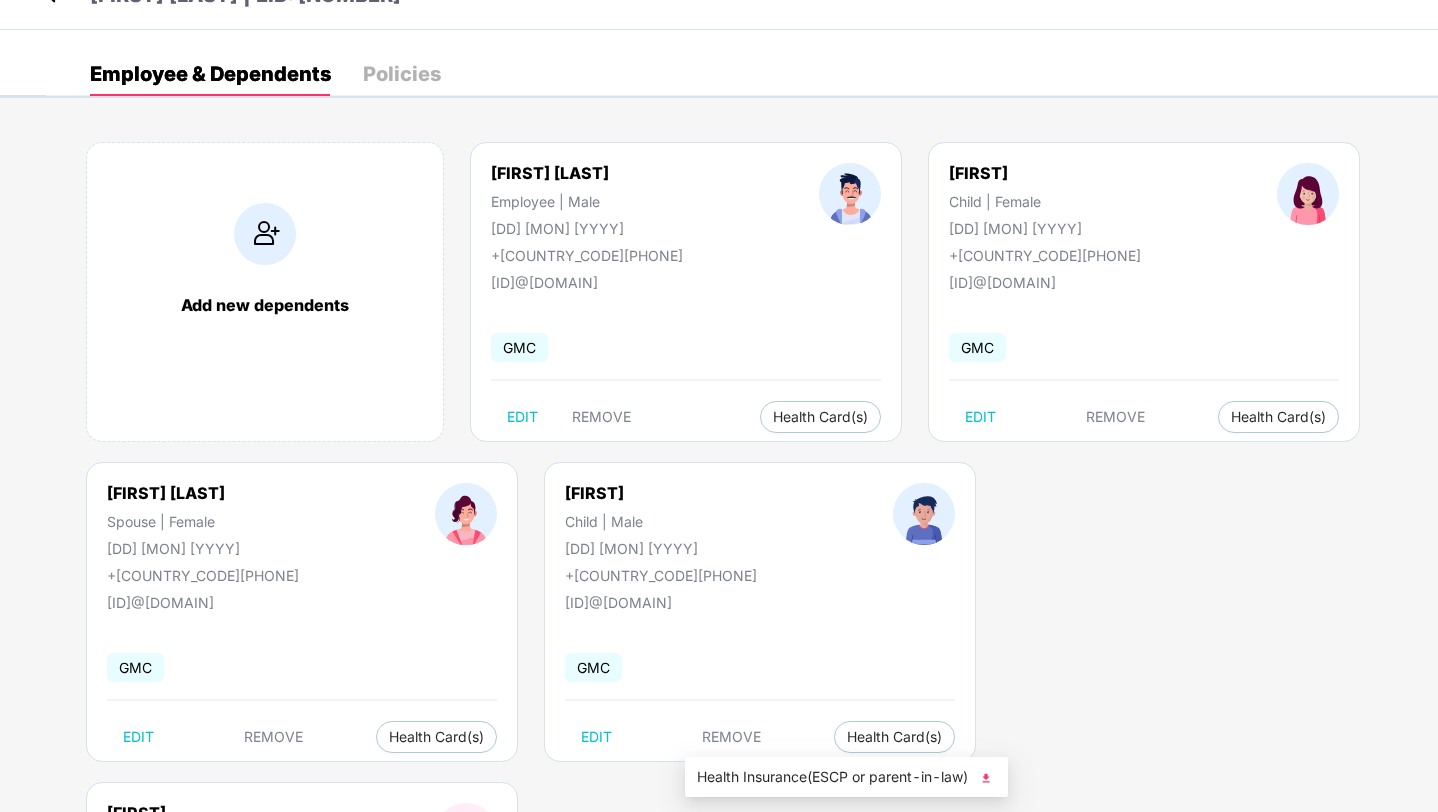 click on "Health Insurance(ESCP or parent-in-law)" at bounding box center [846, 777] 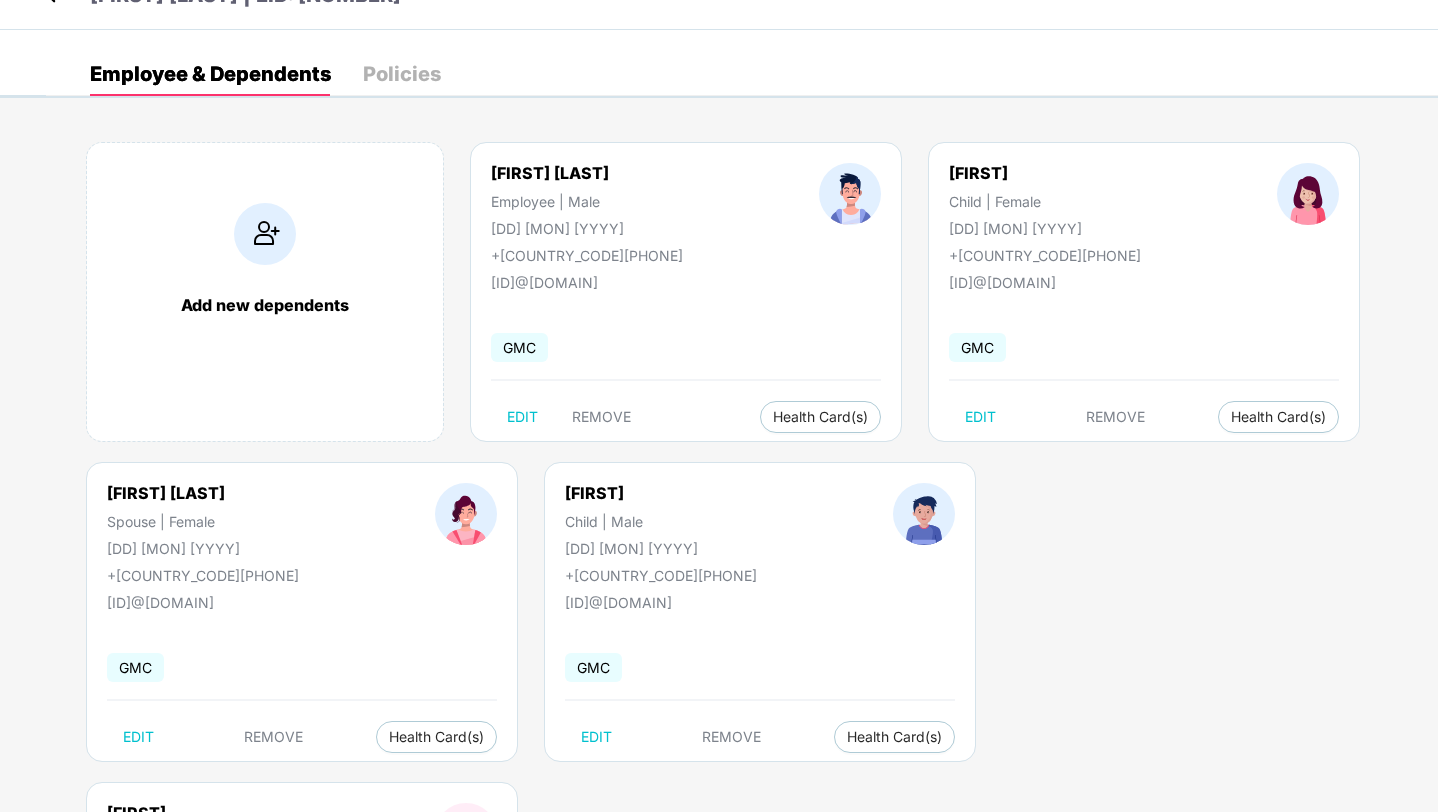 scroll, scrollTop: 0, scrollLeft: 0, axis: both 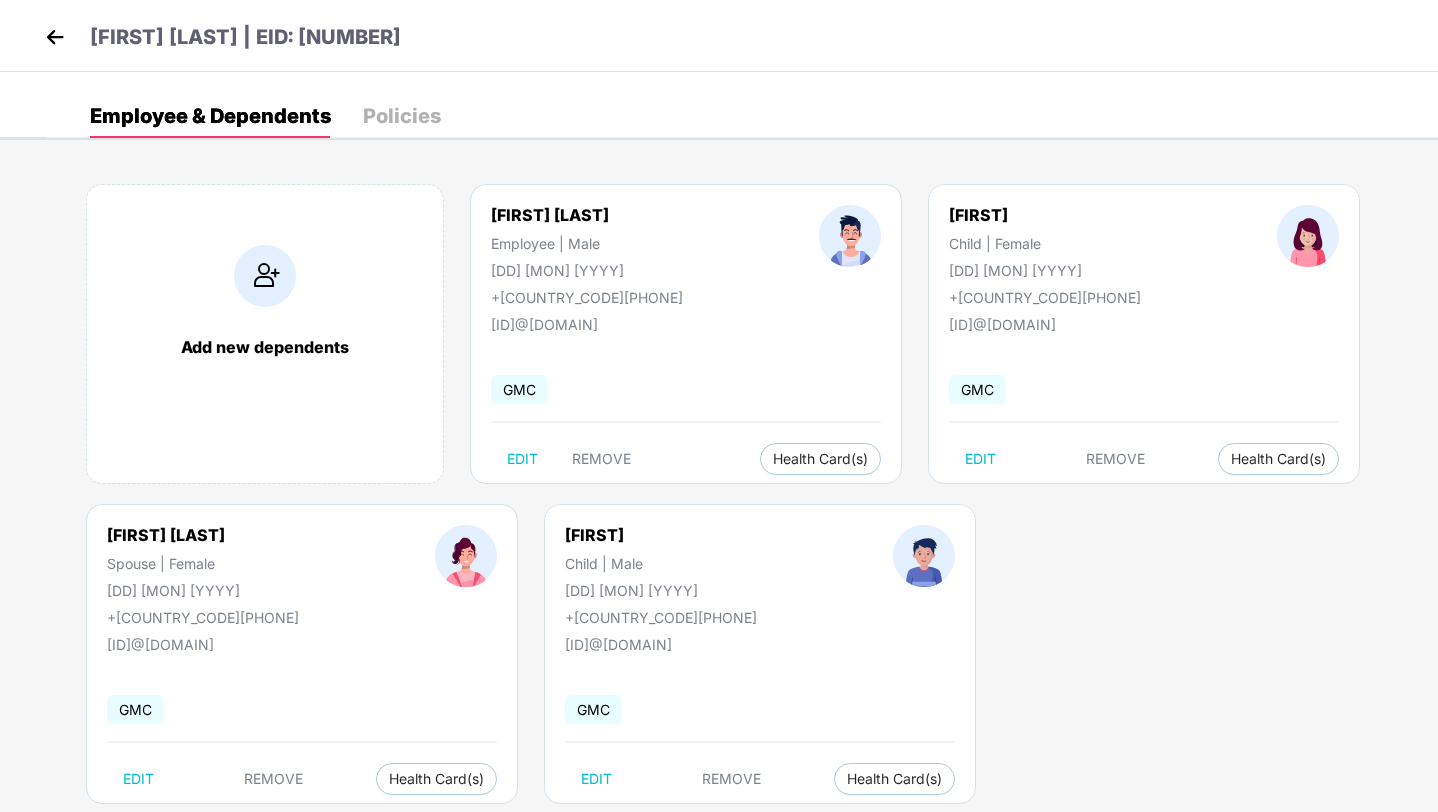 click at bounding box center (55, 37) 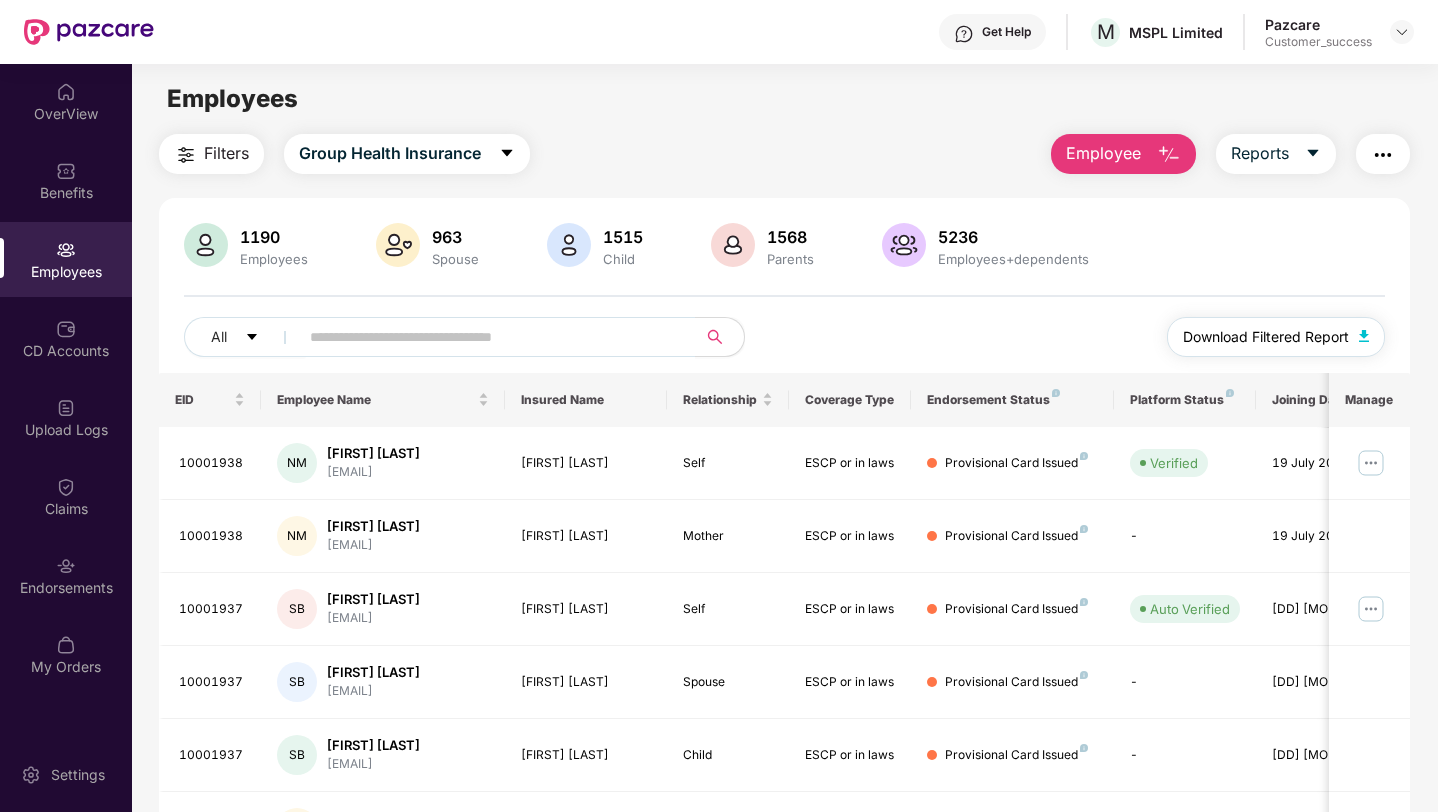 click on "Download Filtered Report" at bounding box center (1266, 337) 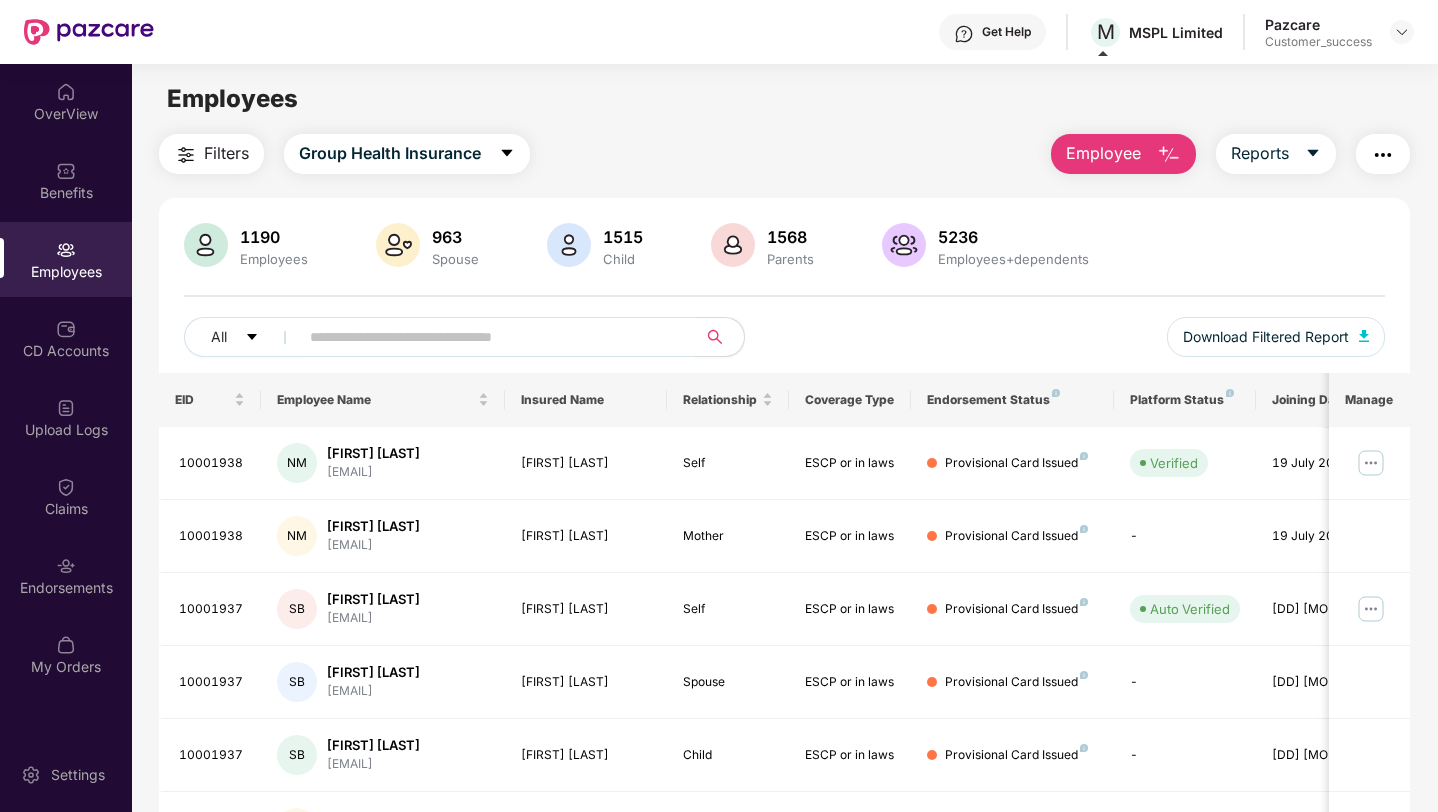 click on "Employees Filters Group Health Insurance Employee  Reports 1190 Employees 963 Spouse 1515 Child 1568 Parents 5236 Employees+dependents All Download Filtered Report EID Employee Name Insured Name Relationship Coverage Type Endorsement Status Platform Status Joining Date Manage                   [ID] NM [FIRST] [LAST]   [EMAIL] [FIRST] [LAST] Self ESCP or in laws Provisional Card Issued Verified [DATE] [ID] NM [FIRST] [LAST]   [EMAIL] [FIRST] [LAST] Mother ESCP or in laws Provisional Card Issued - [DATE] [ID] SB [FIRST] [LAST]   [EMAIL] [FIRST] [LAST] Self ESCP or in laws Provisional Card Issued Auto Verified [DATE] [ID] SB [FIRST] [LAST]   [EMAIL] [FIRST] [LAST] Spouse ESCP or in laws Provisional Card Issued - [DATE] [ID] SB [FIRST] [LAST]   [EMAIL] [FIRST] [LAST] Child ESCP or in laws Provisional Card Issued - [DATE] [ID] SB" at bounding box center (784, 470) 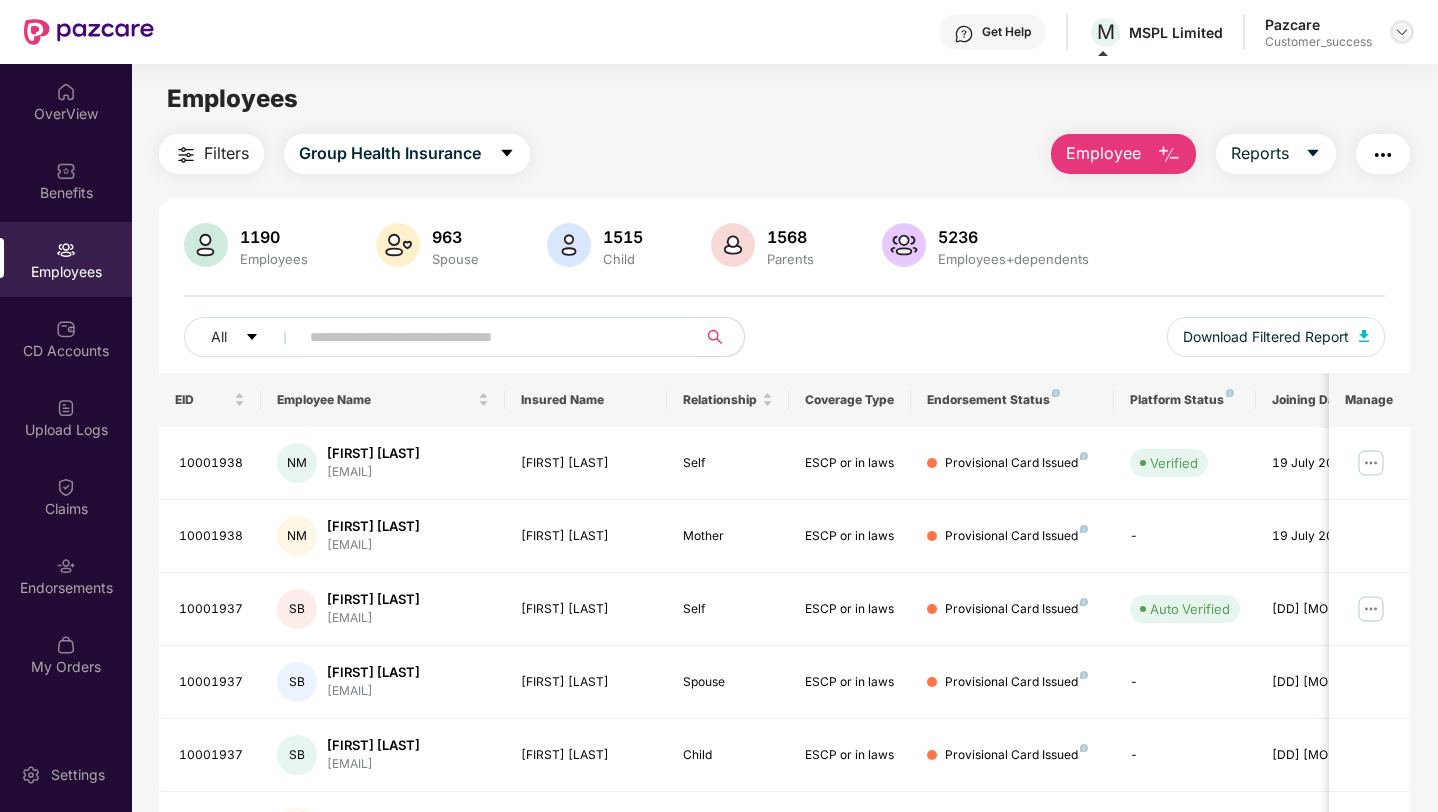 click at bounding box center [1402, 32] 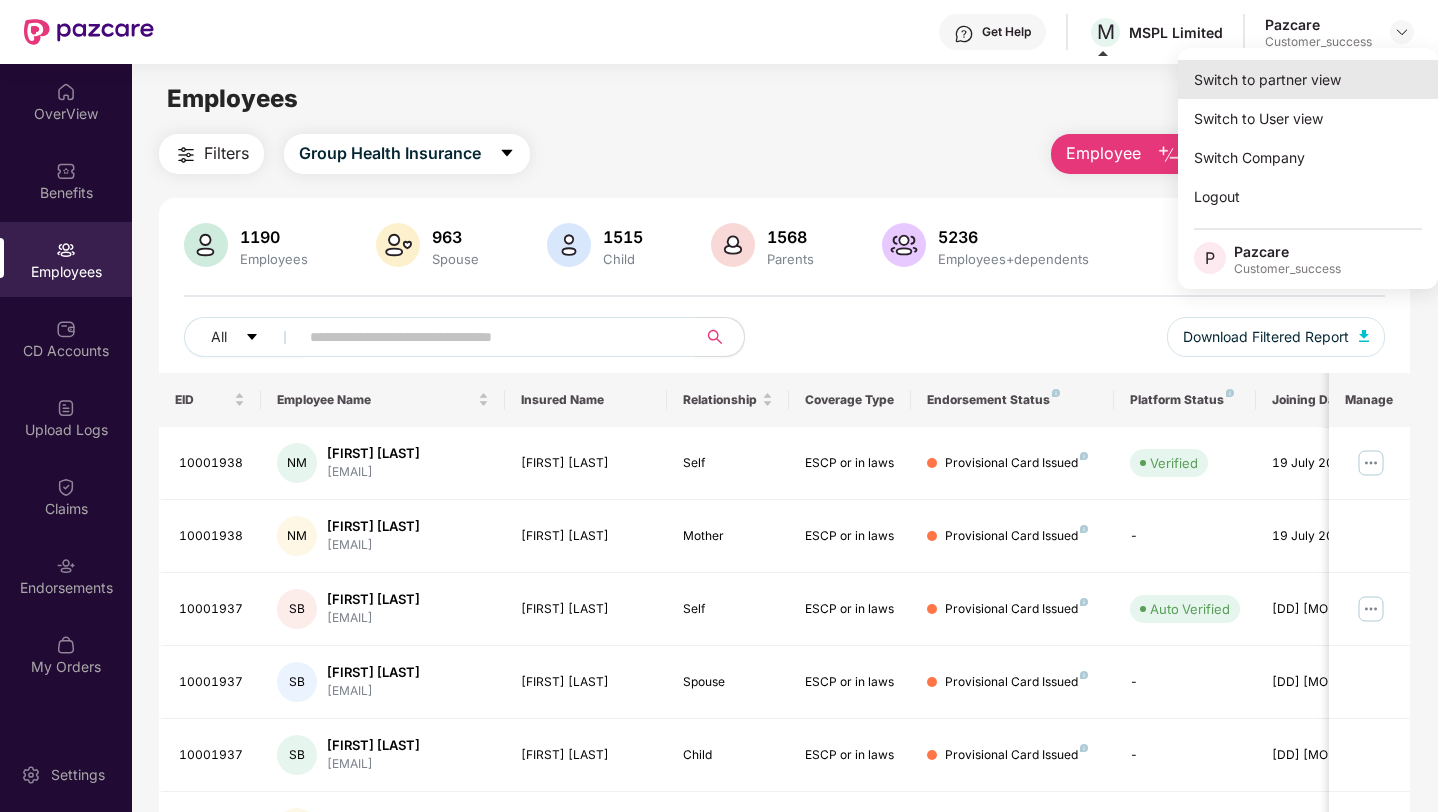 click on "Switch to partner view" at bounding box center [1308, 79] 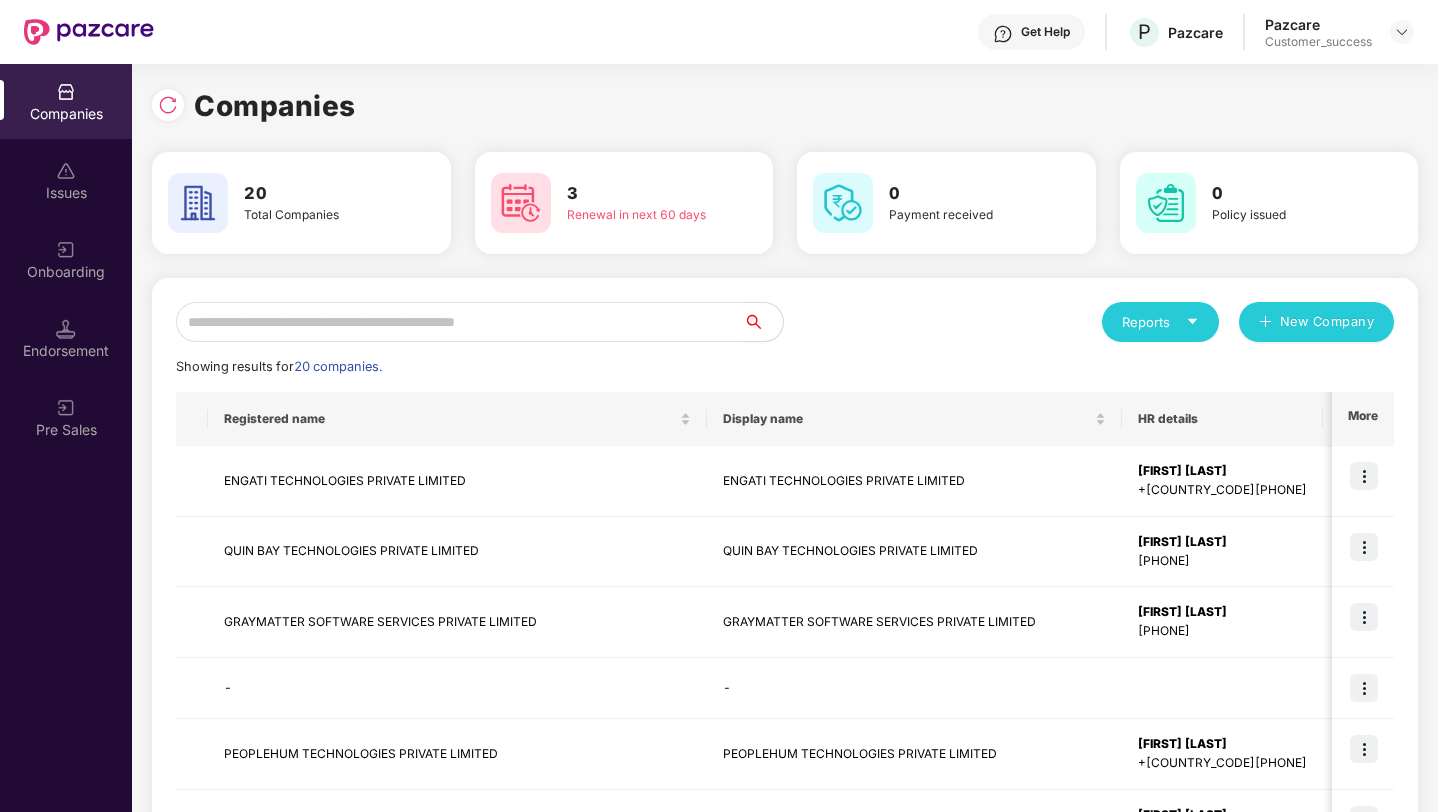 click at bounding box center [459, 322] 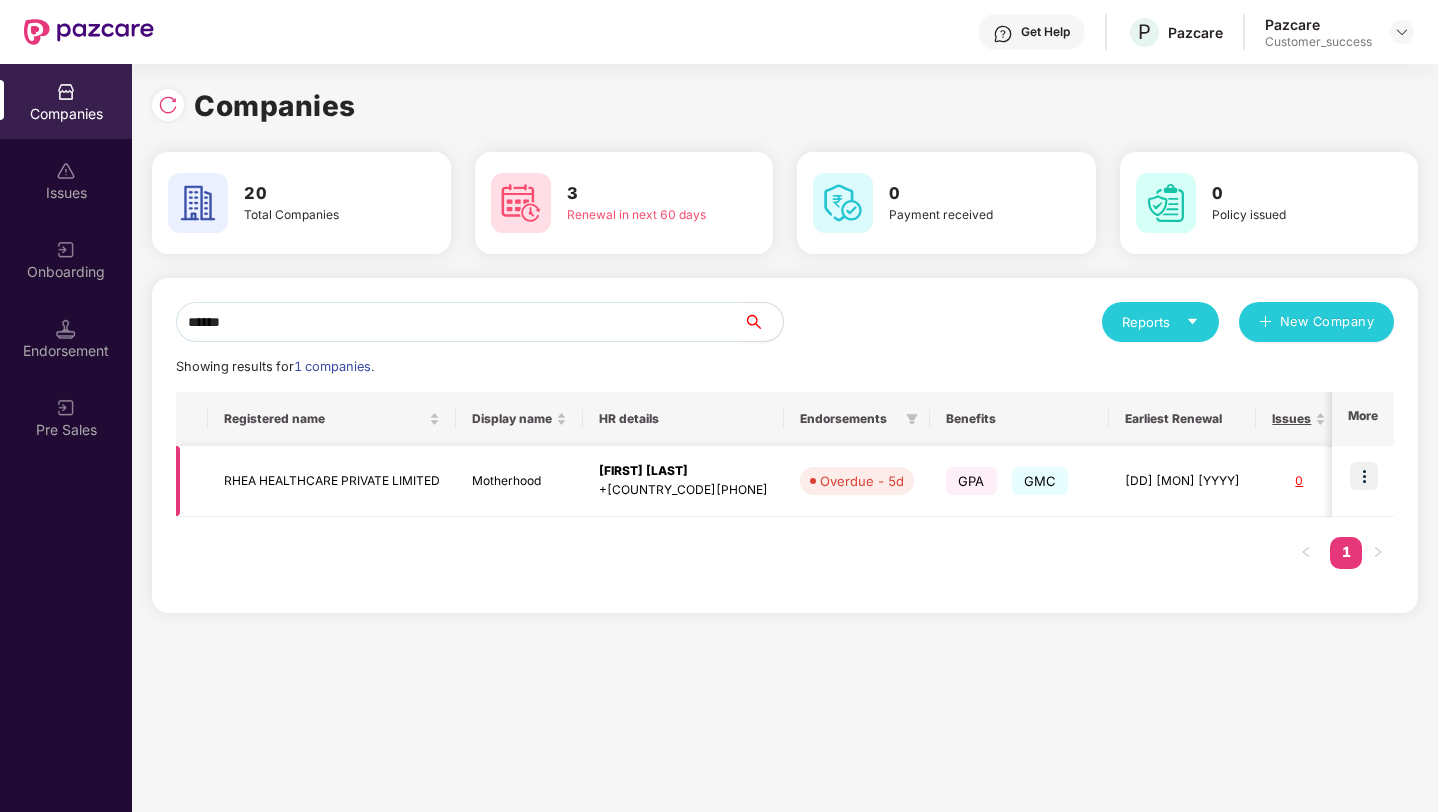 type on "******" 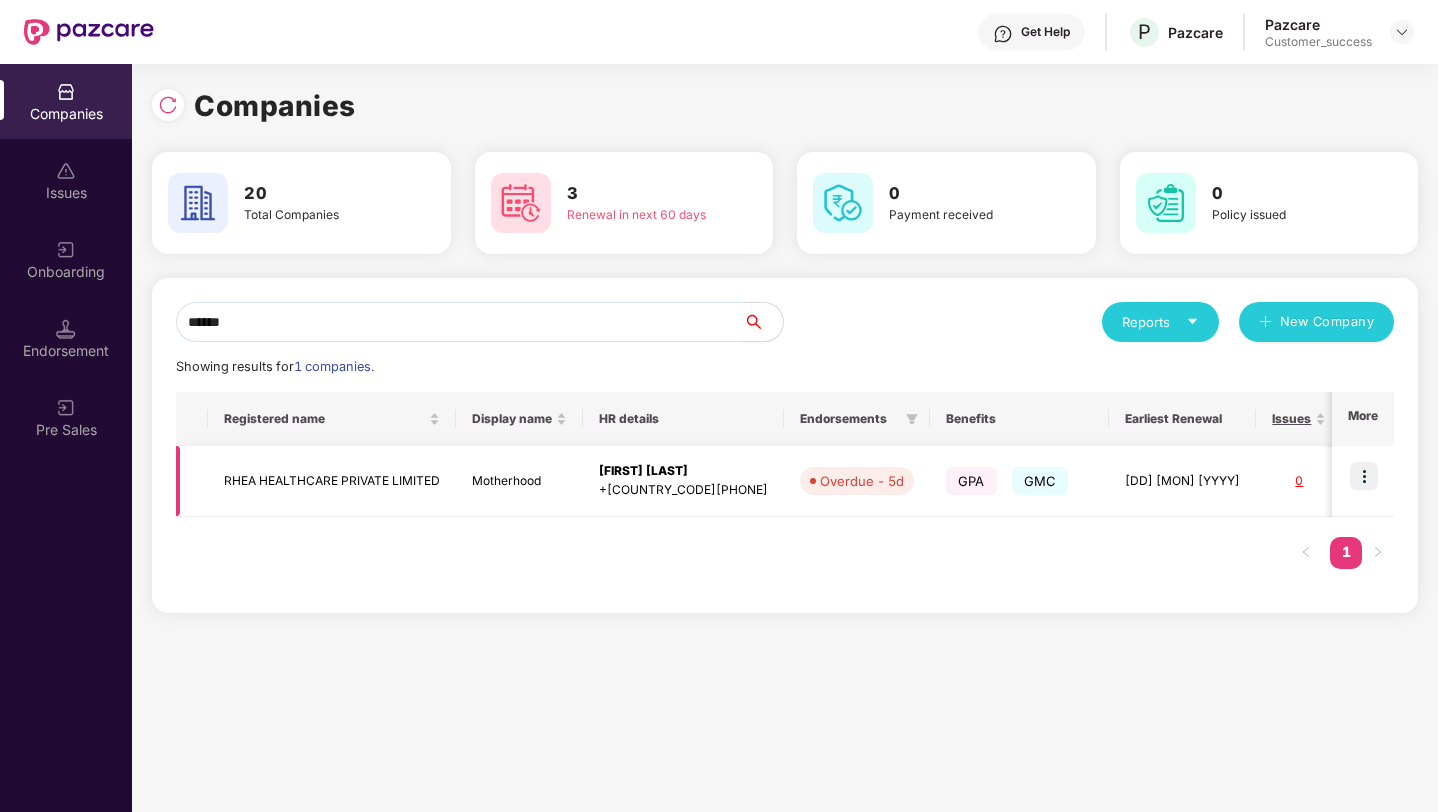 click at bounding box center (1364, 476) 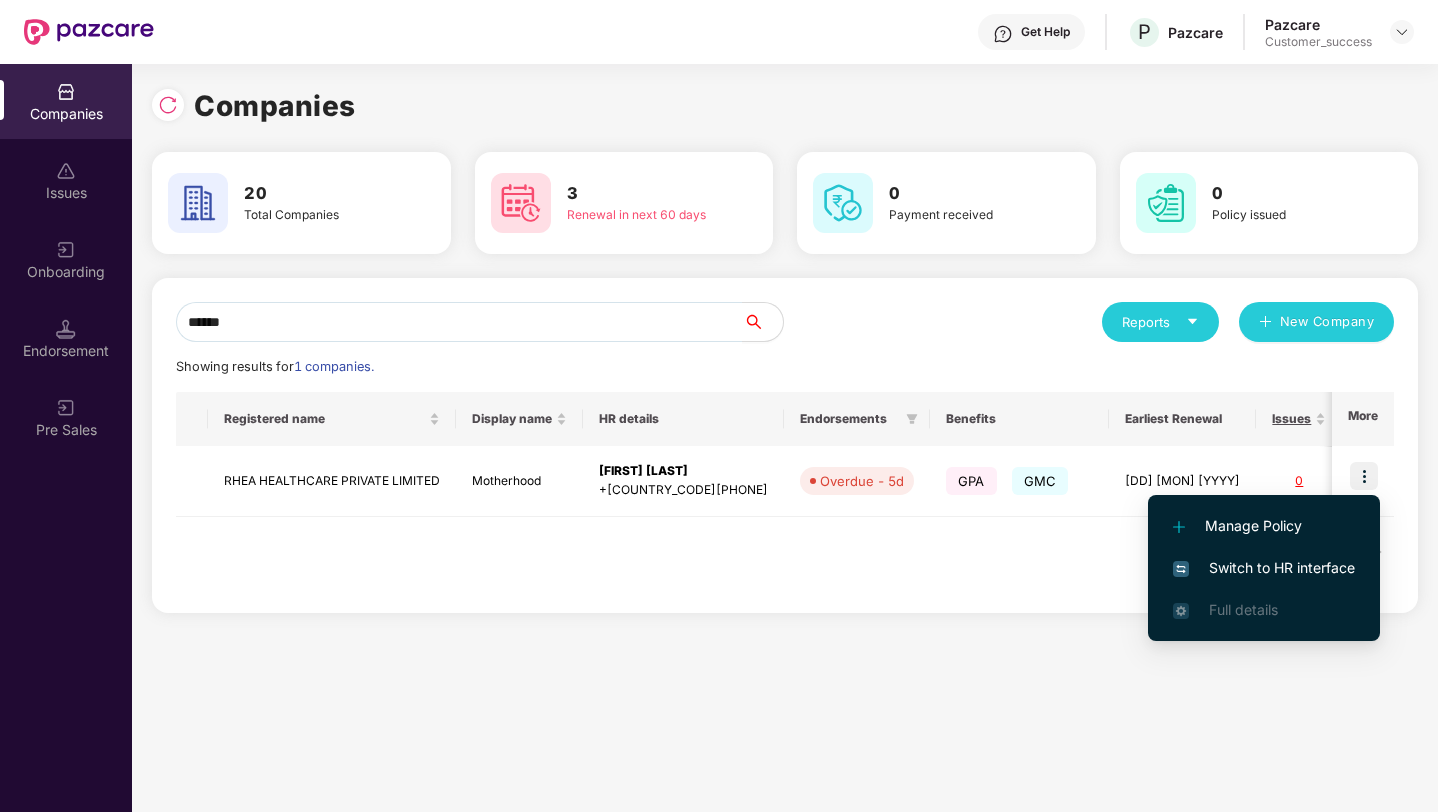 click on "Switch to HR interface" at bounding box center (1264, 568) 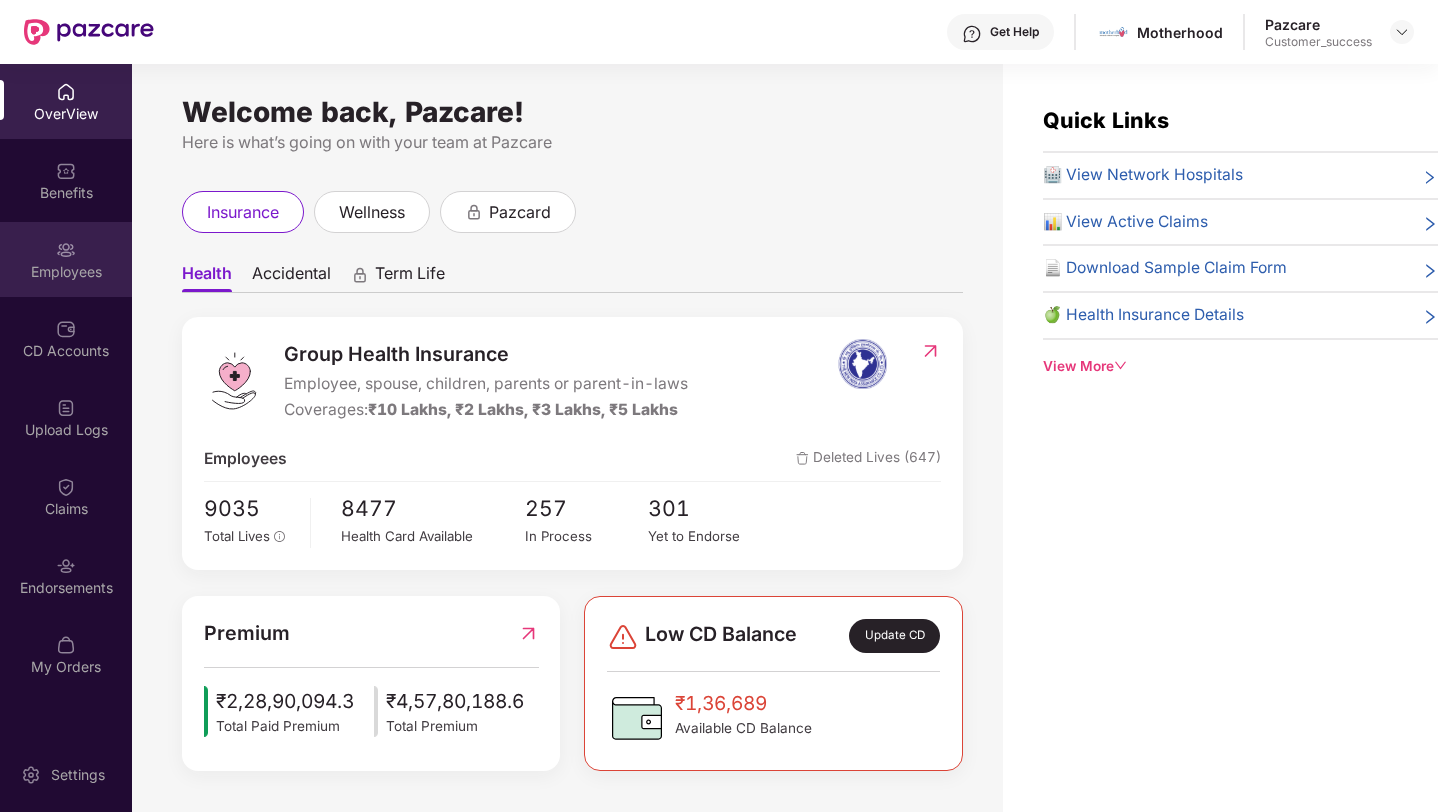 click on "Employees" at bounding box center (66, 259) 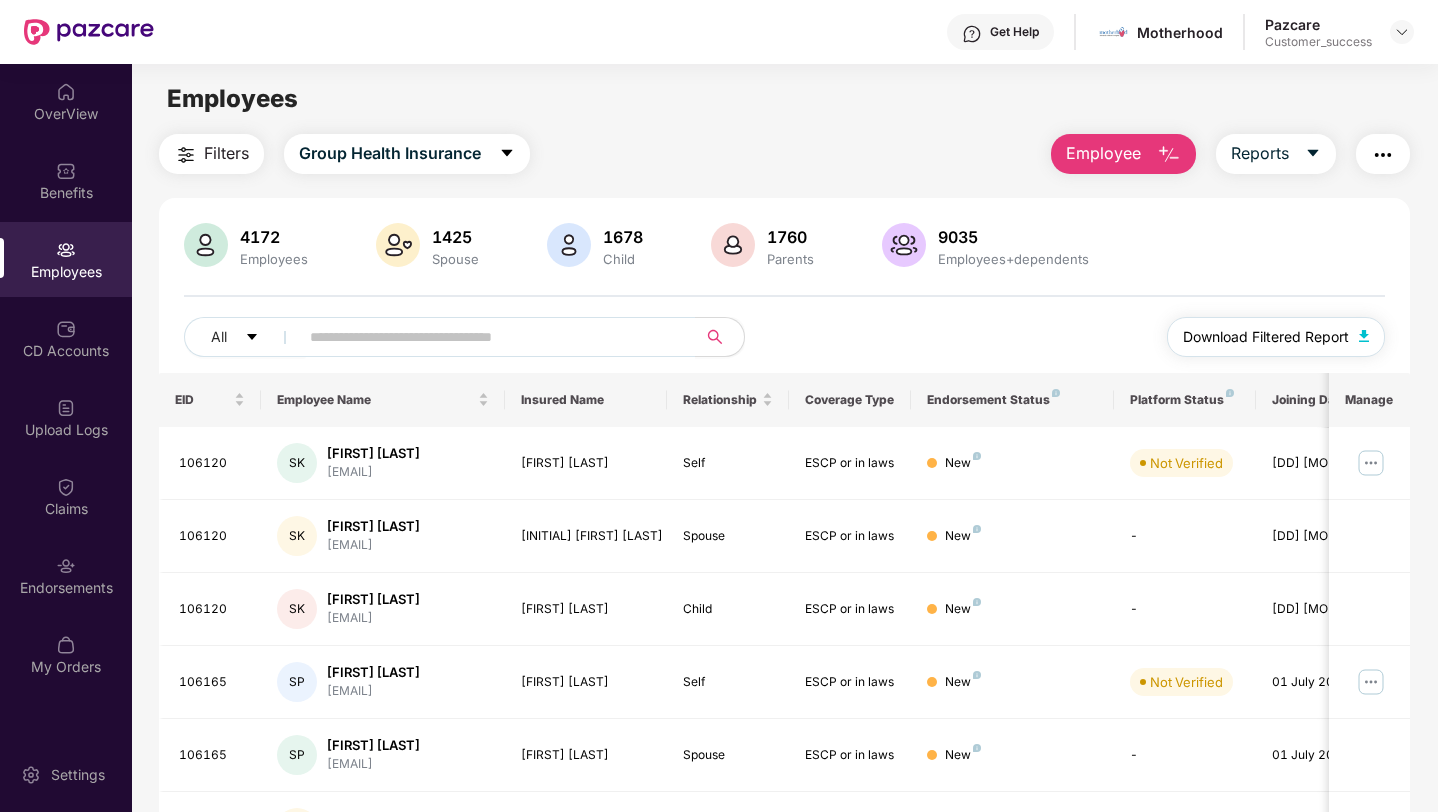 click on "Download Filtered Report" at bounding box center [1276, 337] 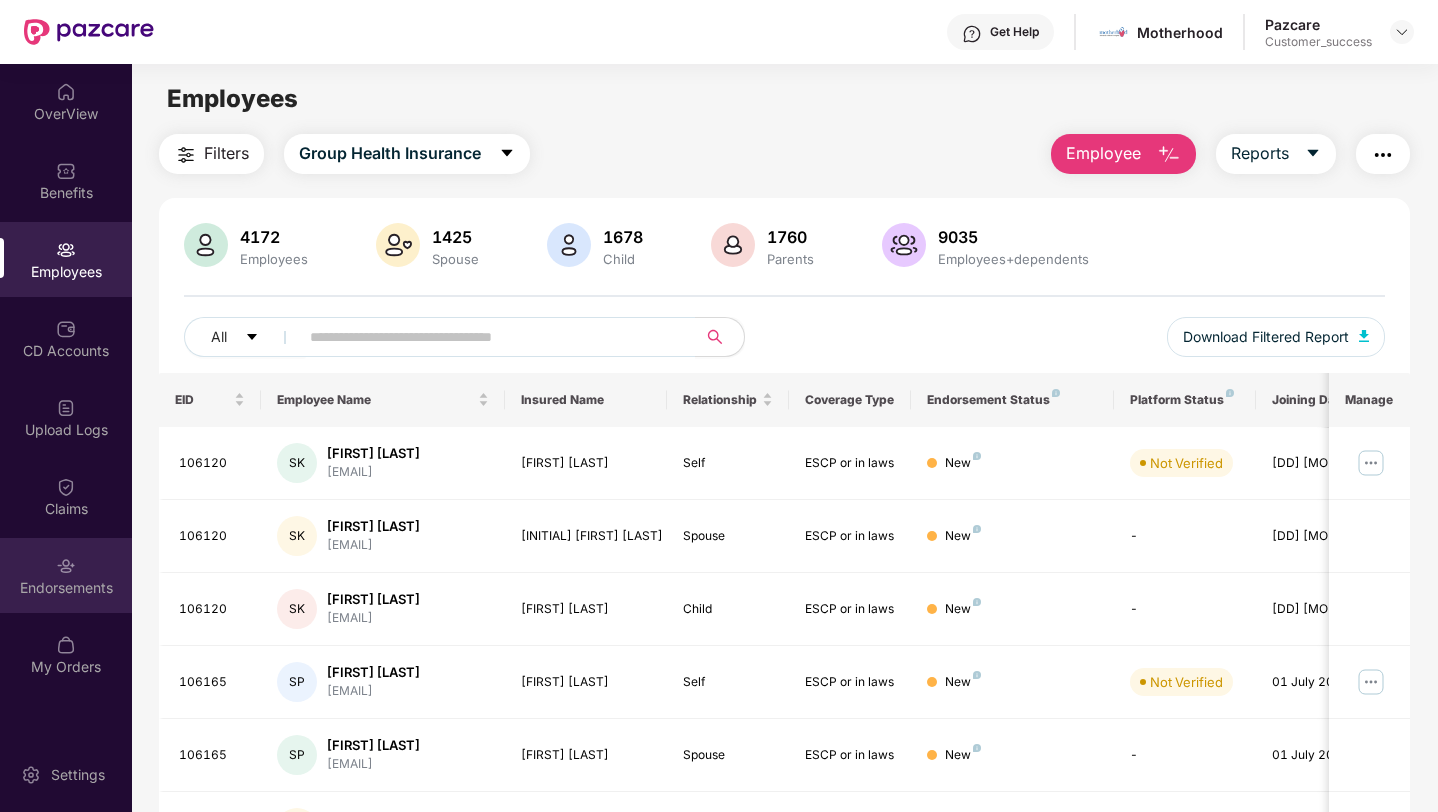 click on "Endorsements" at bounding box center (66, 588) 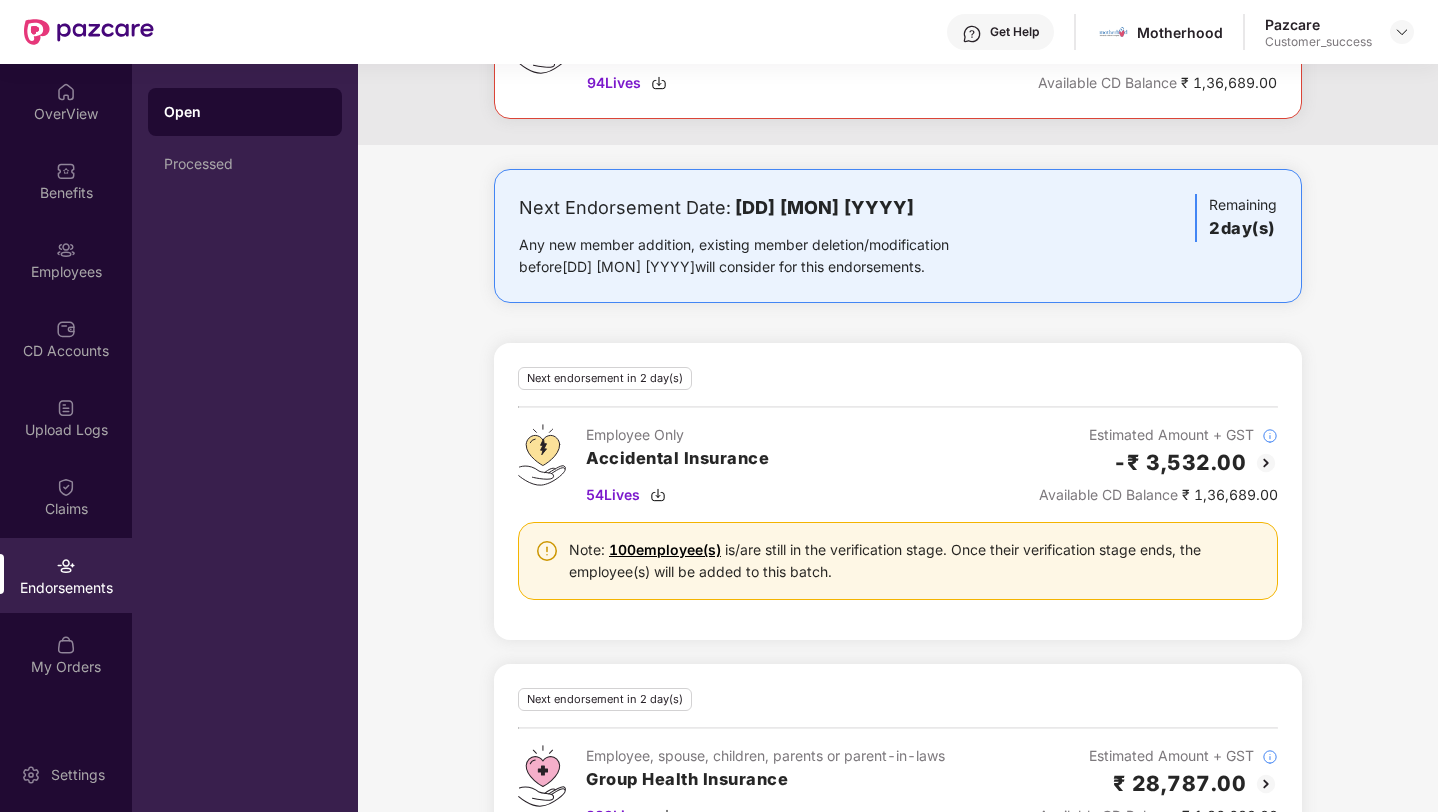 scroll, scrollTop: 0, scrollLeft: 0, axis: both 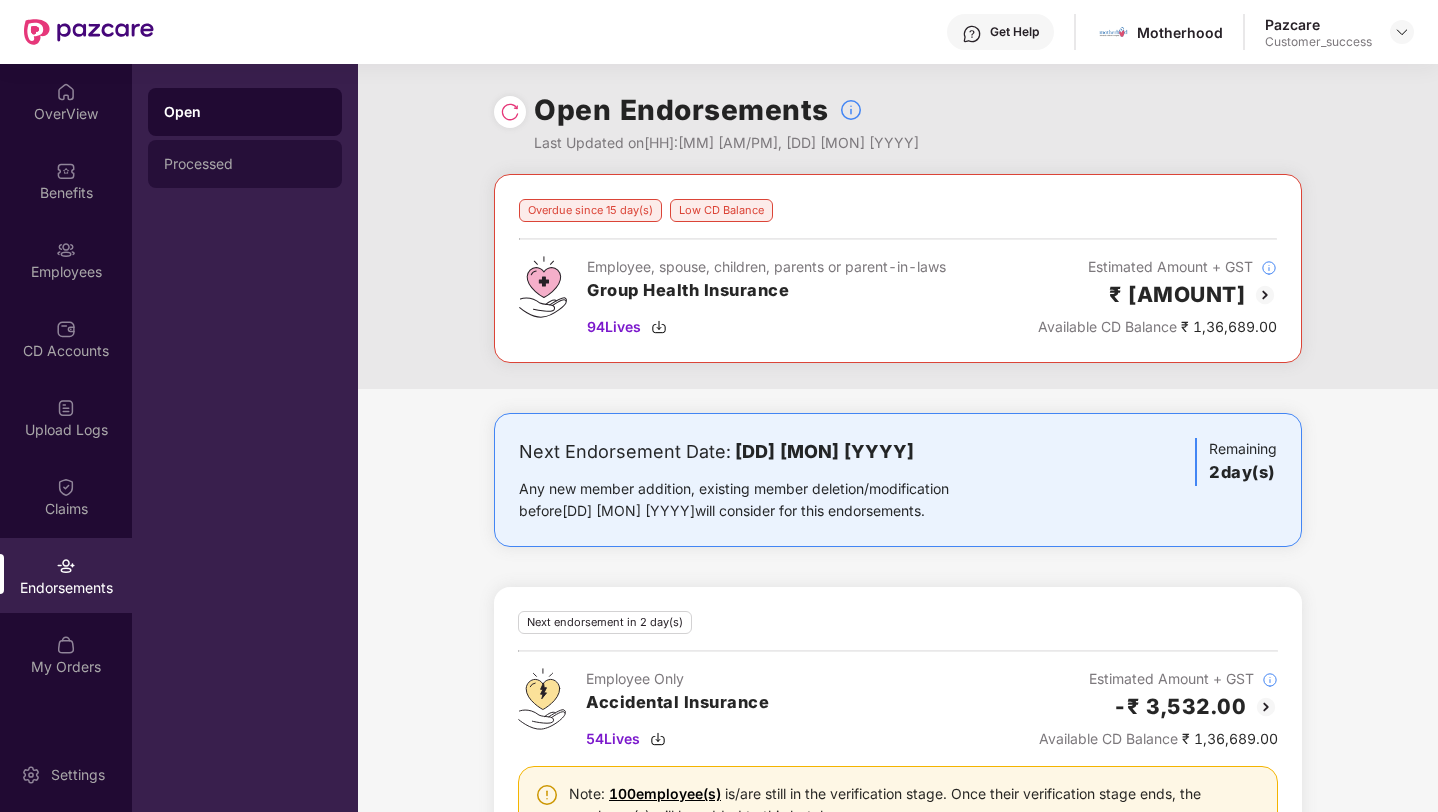 click on "Processed" at bounding box center [245, 164] 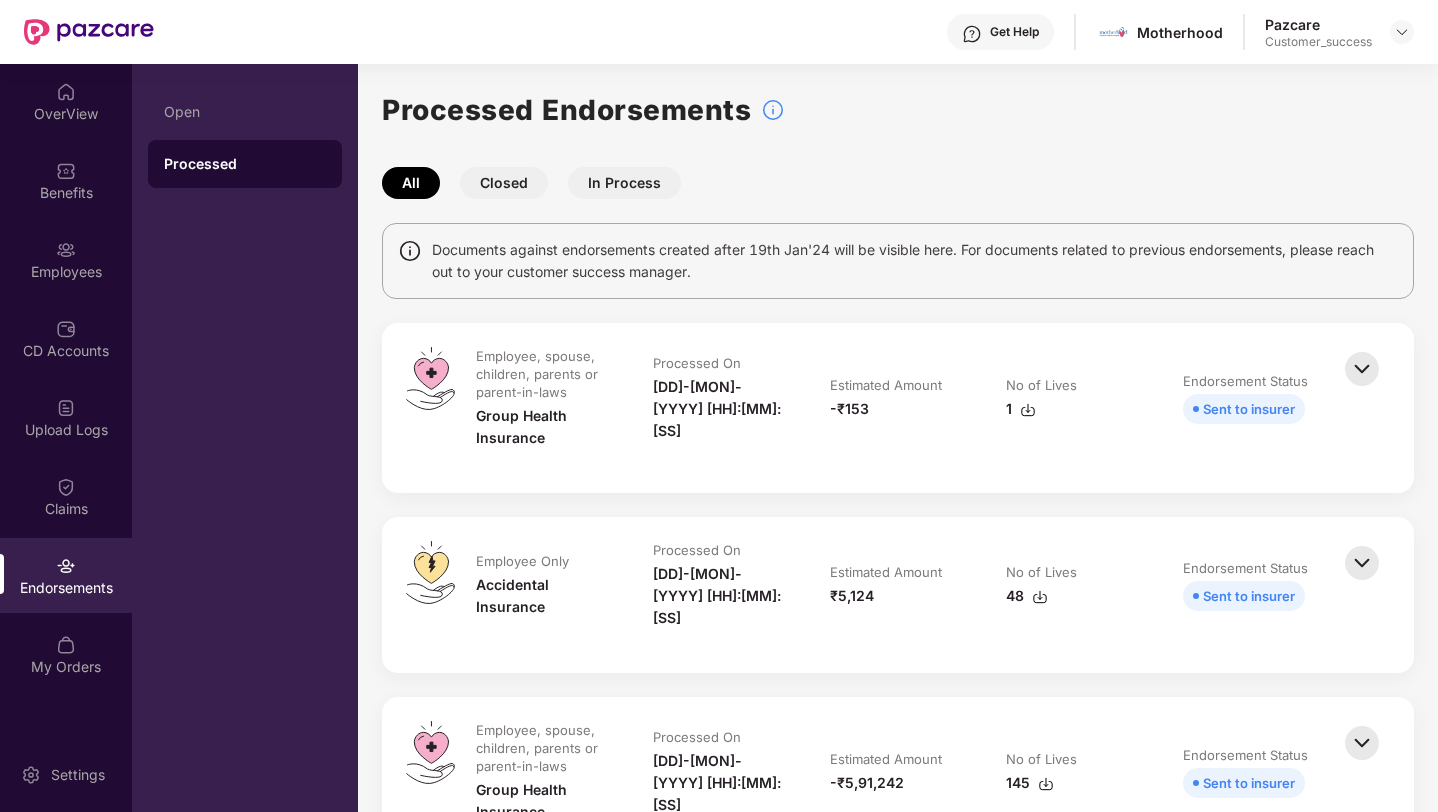 click on "In Process" at bounding box center [624, 183] 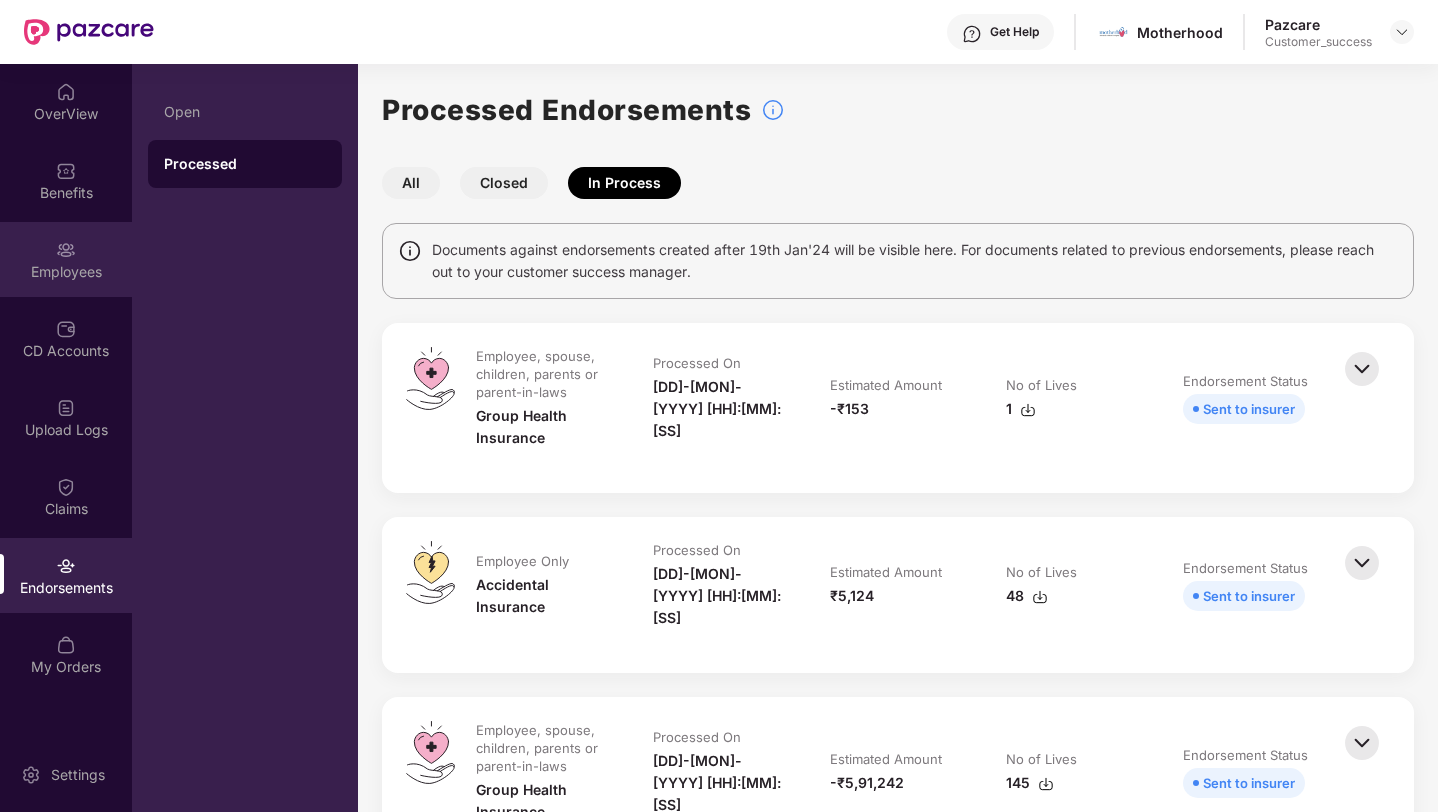 click on "Employees" at bounding box center [66, 259] 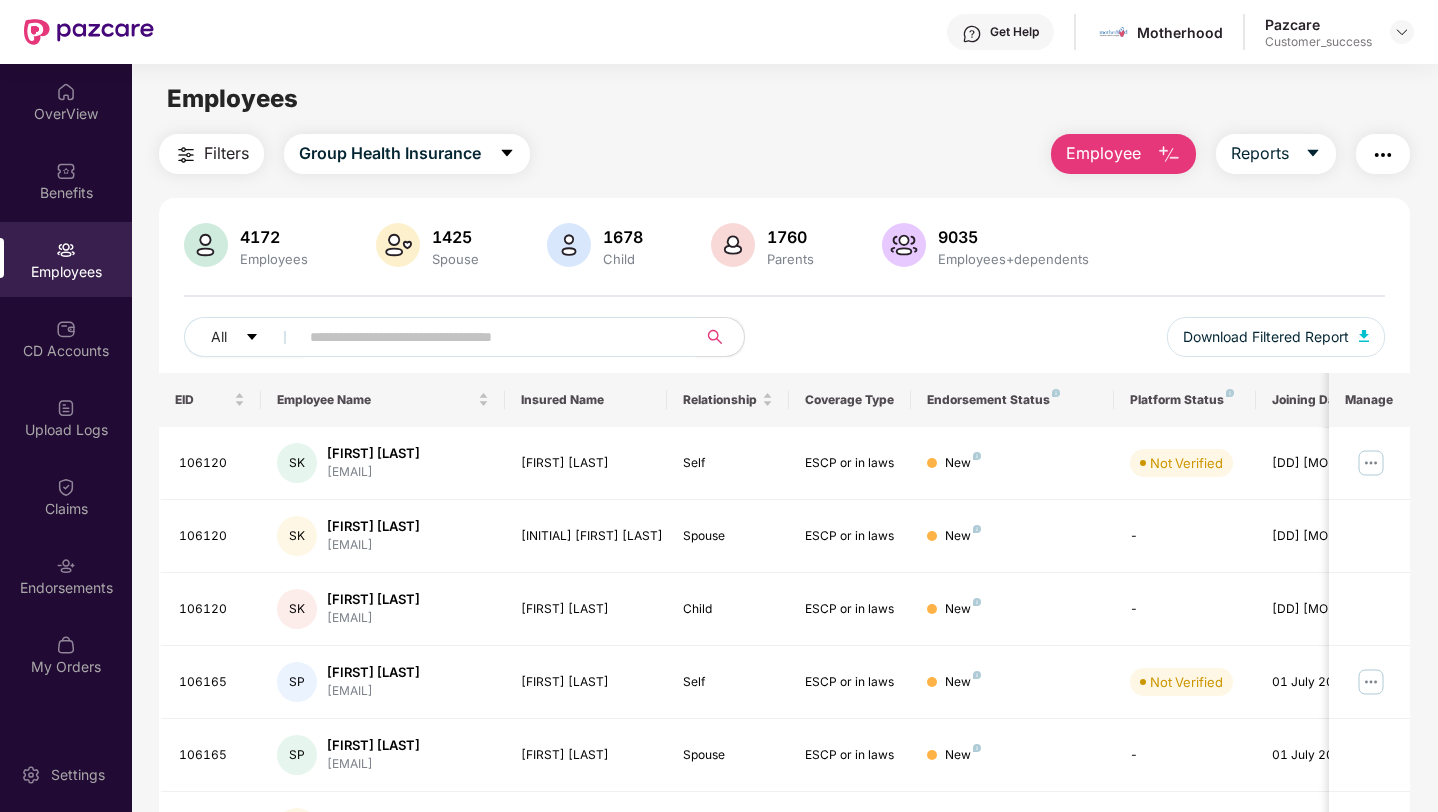 click at bounding box center (489, 337) 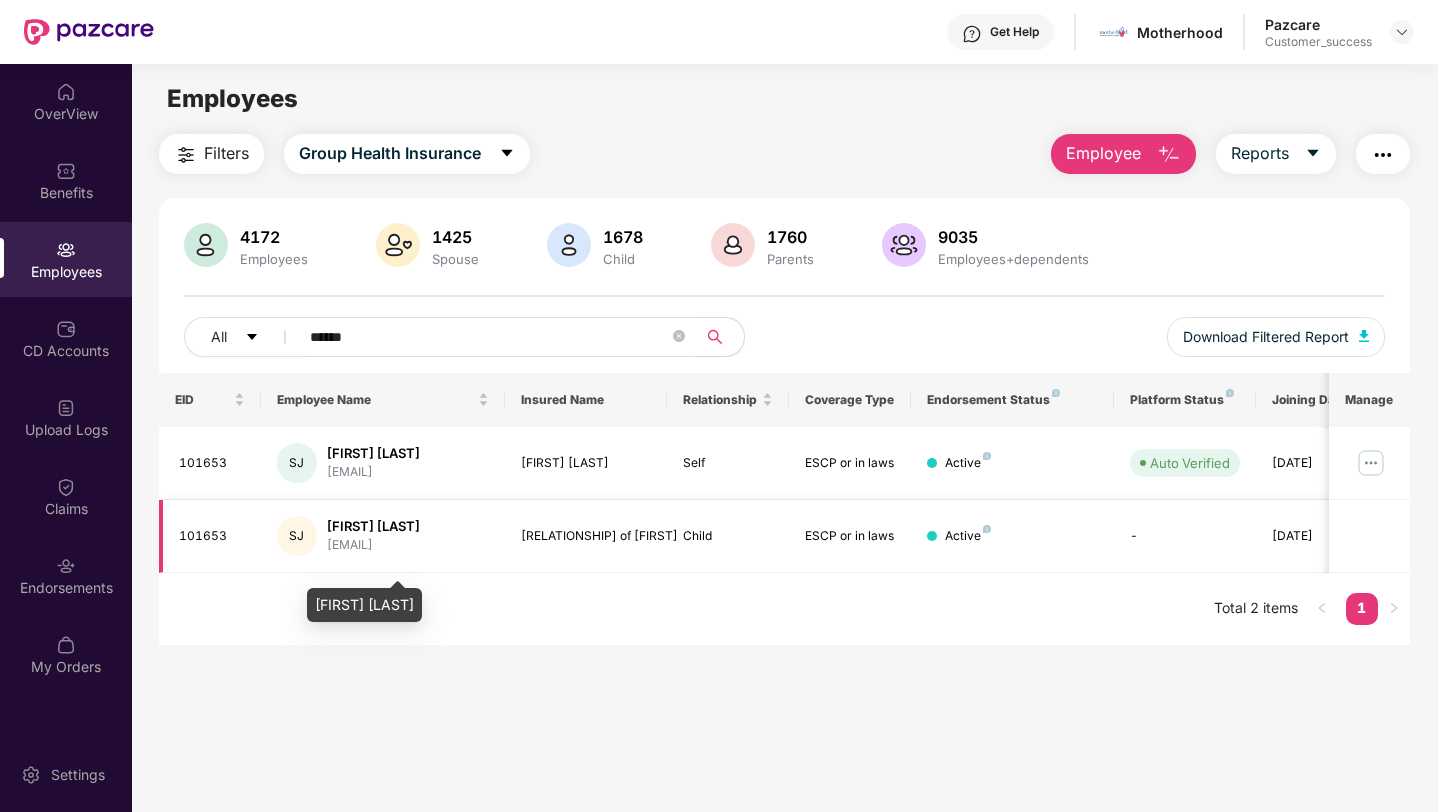 scroll, scrollTop: 64, scrollLeft: 0, axis: vertical 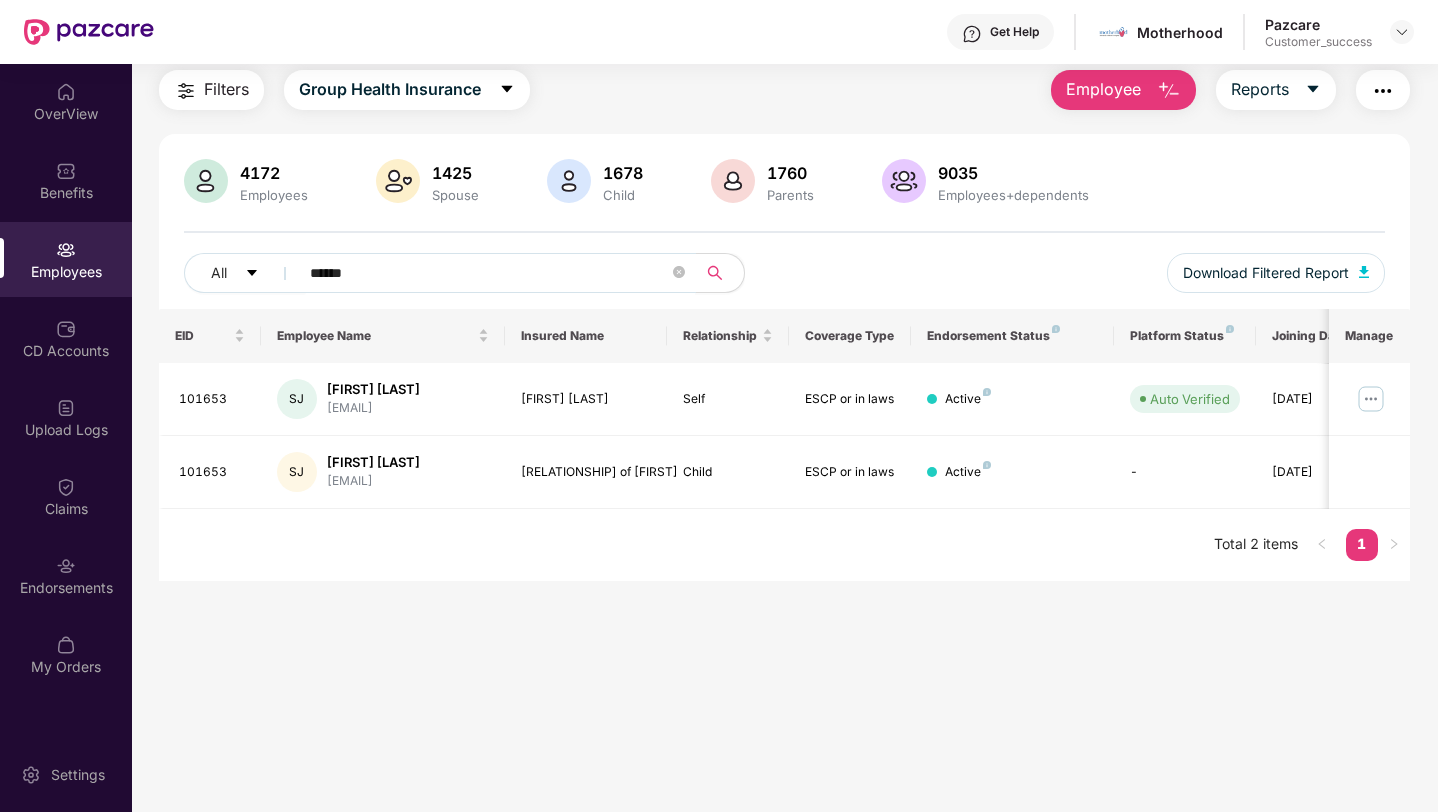 drag, startPoint x: 369, startPoint y: 273, endPoint x: 313, endPoint y: 273, distance: 56 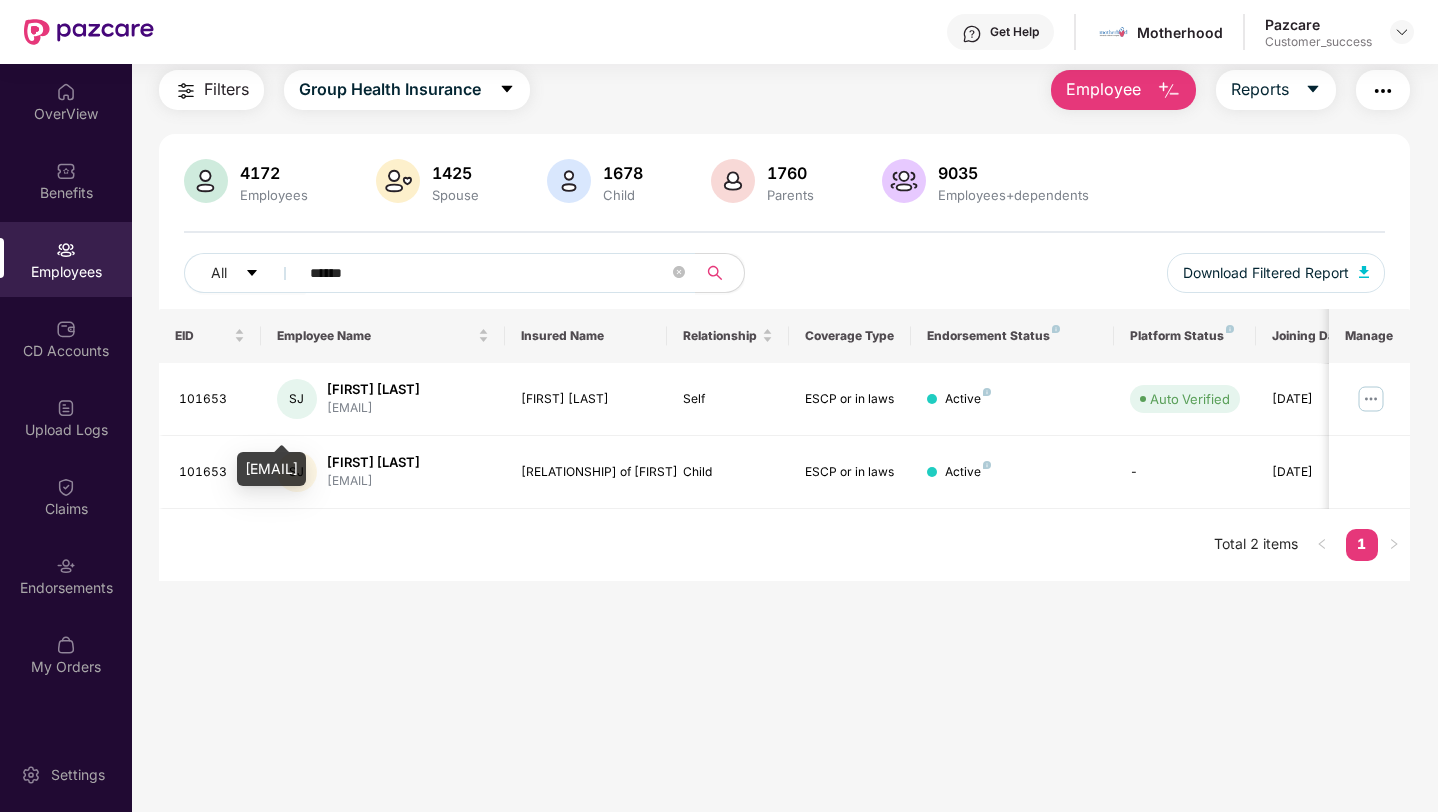 drag, startPoint x: 263, startPoint y: 487, endPoint x: 245, endPoint y: 470, distance: 24.758837 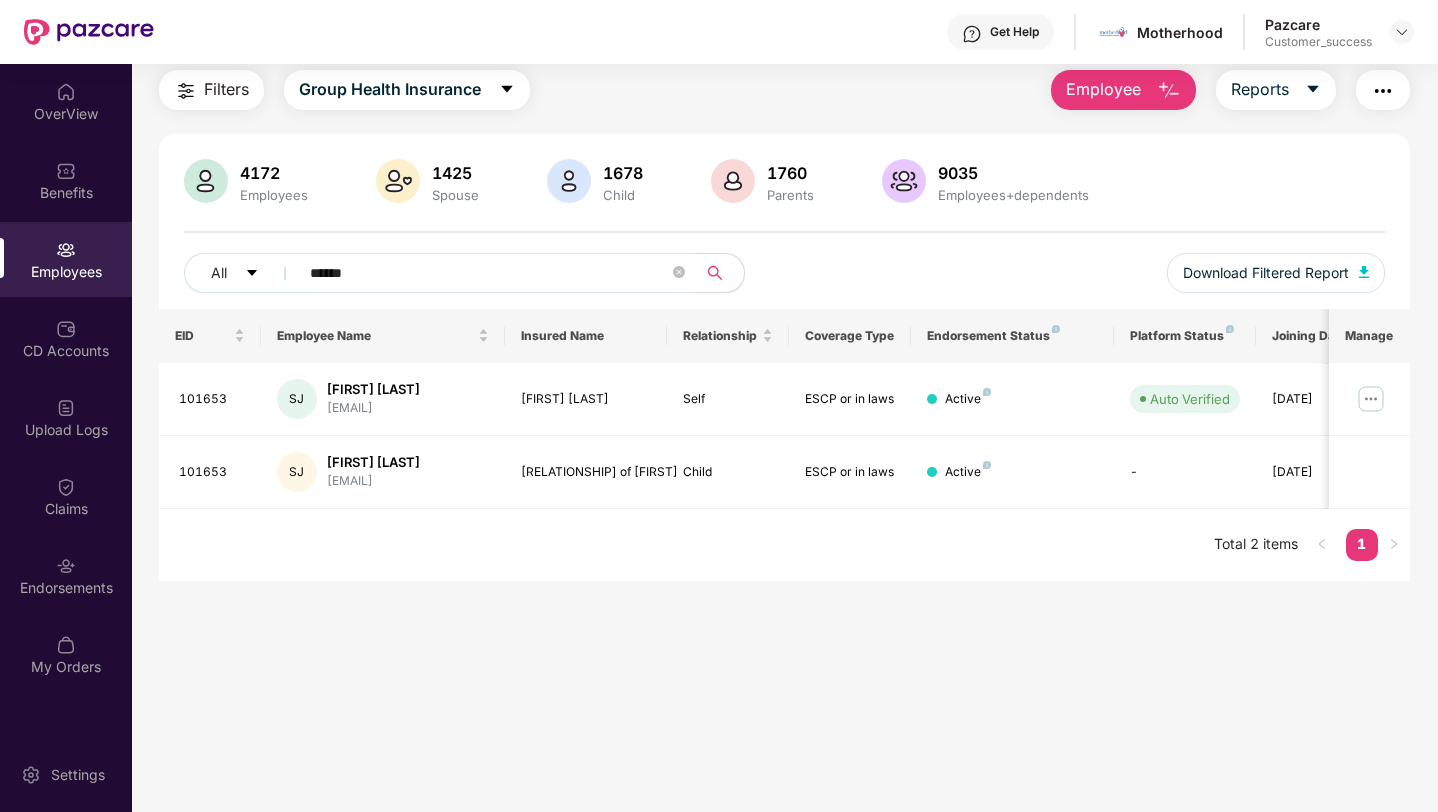 click on "EID Employee Name Insured Name Relationship Coverage Type Endorsement Status Platform Status Joining Date Manage                   [NUMBER] SJ [FIRST] [LAST]...   [EMAIL] Baby of [FIRST] Child ESCP or in laws Active - [DD] [MON] [YYYY] Total 2 items 1" at bounding box center [784, 445] 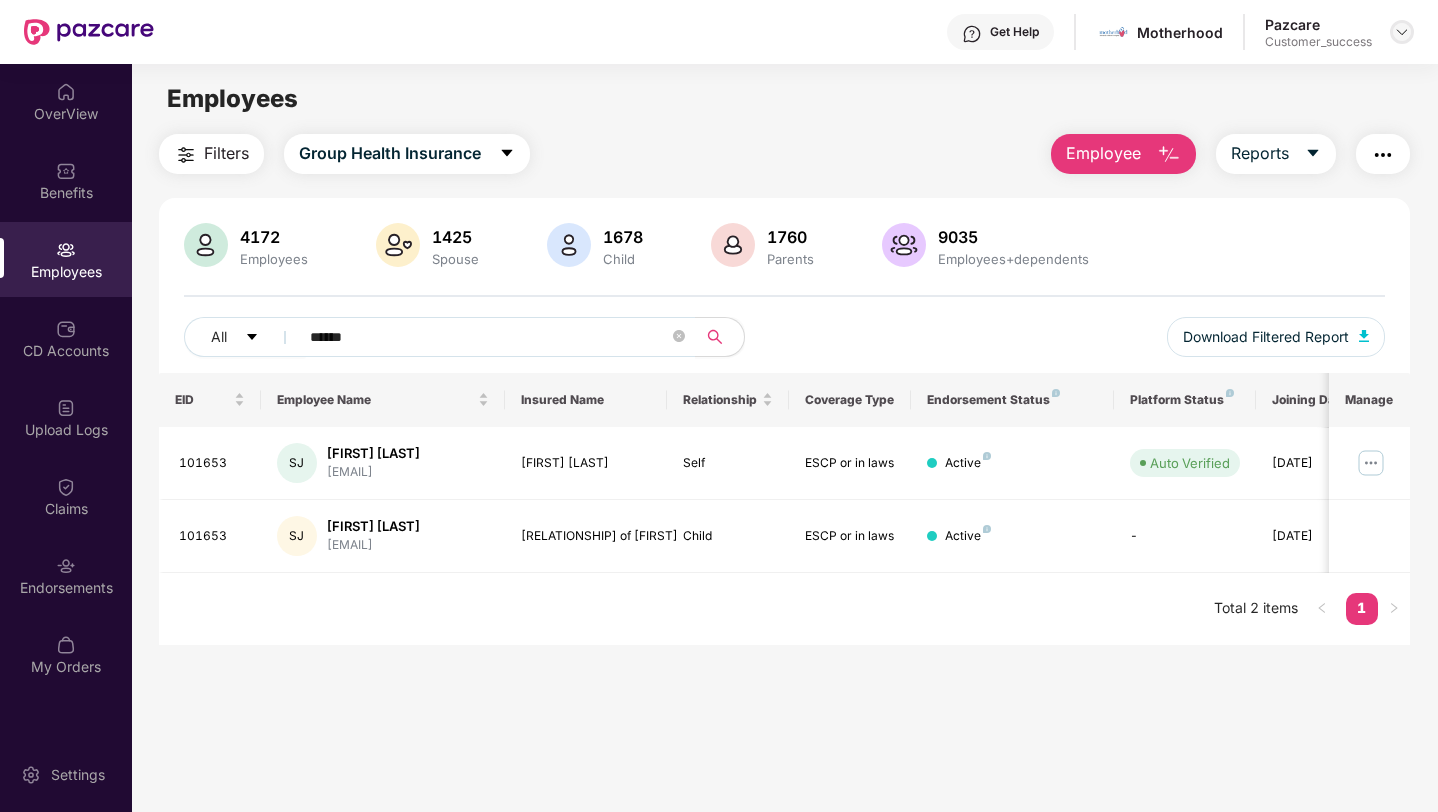 click at bounding box center (1402, 32) 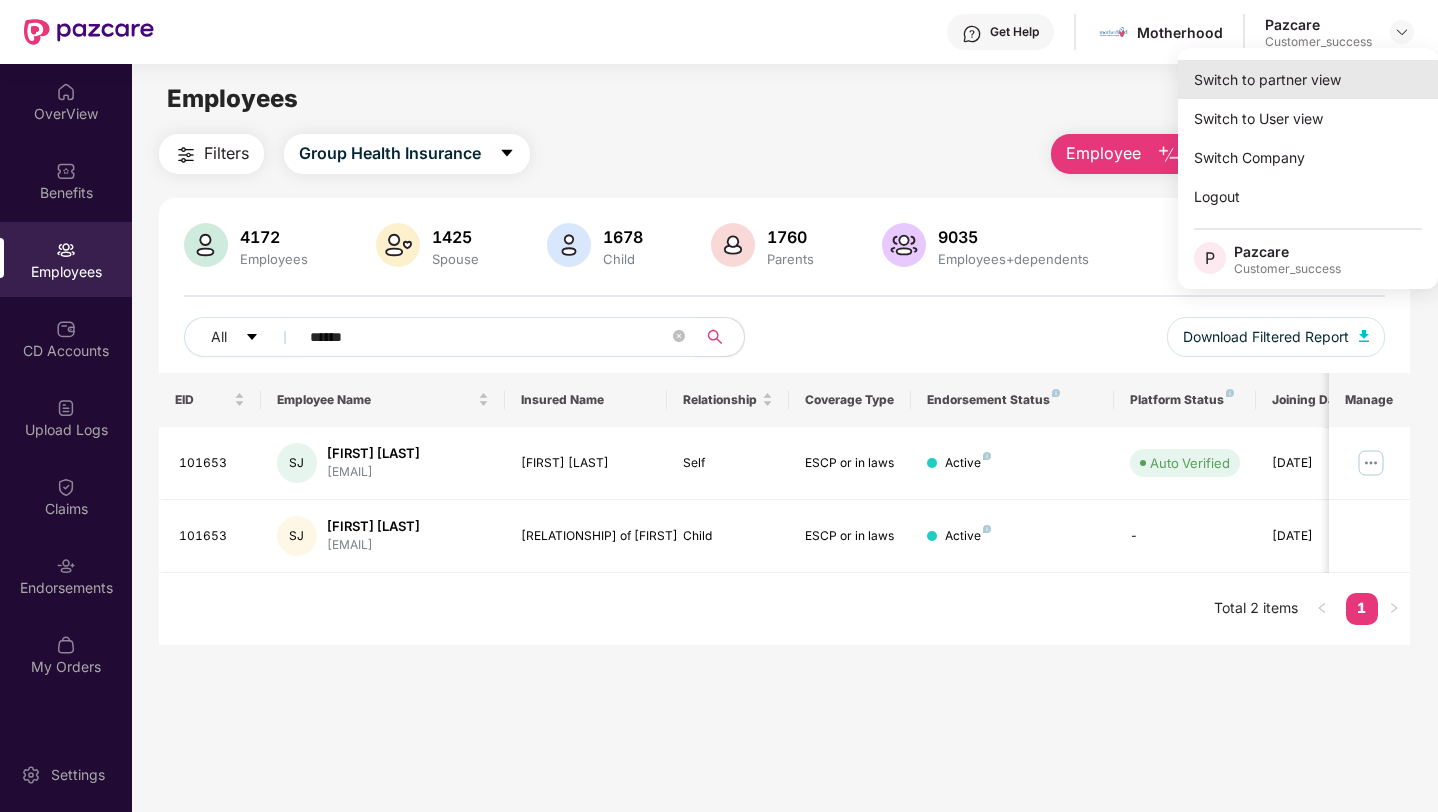 click on "Switch to partner view" at bounding box center [1308, 79] 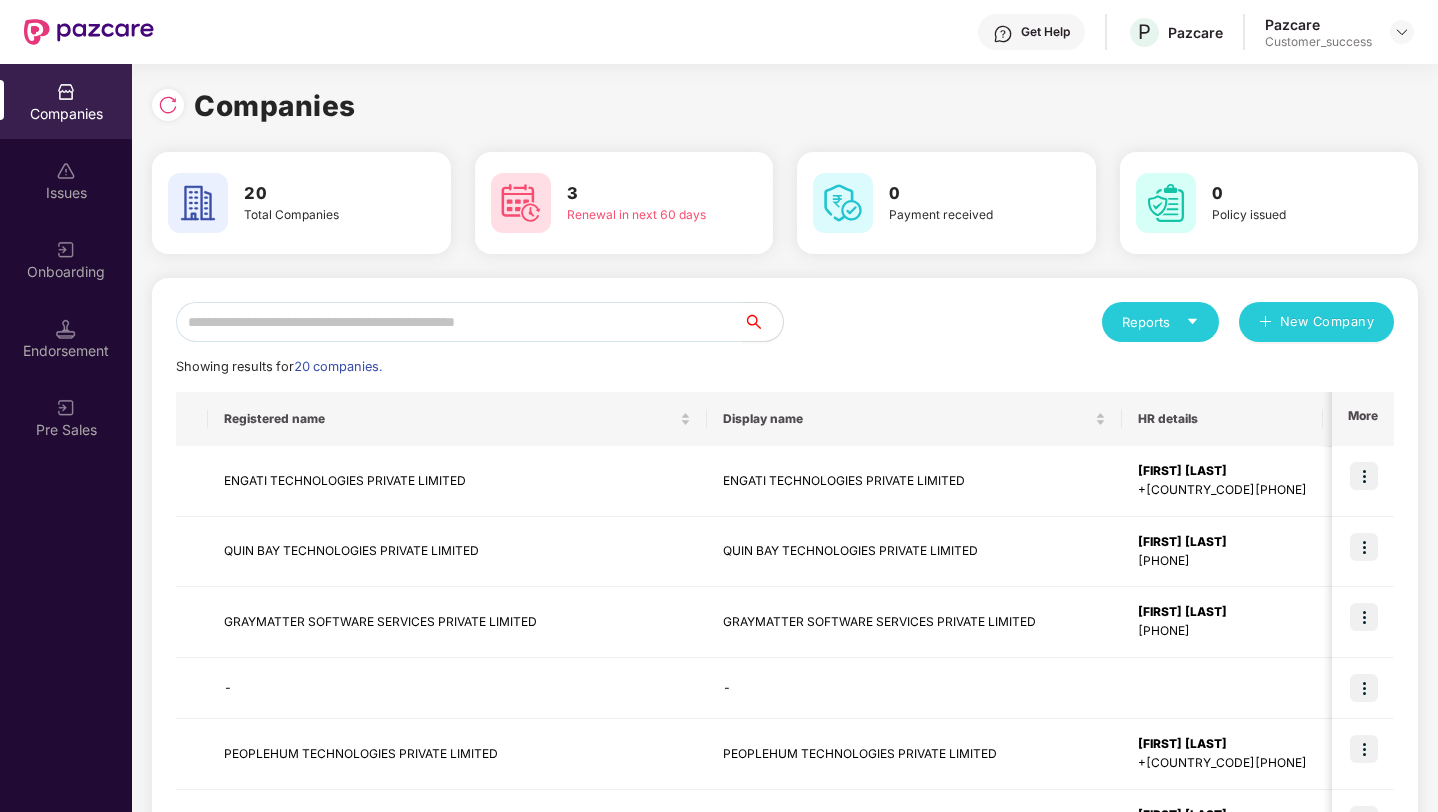 click at bounding box center [459, 322] 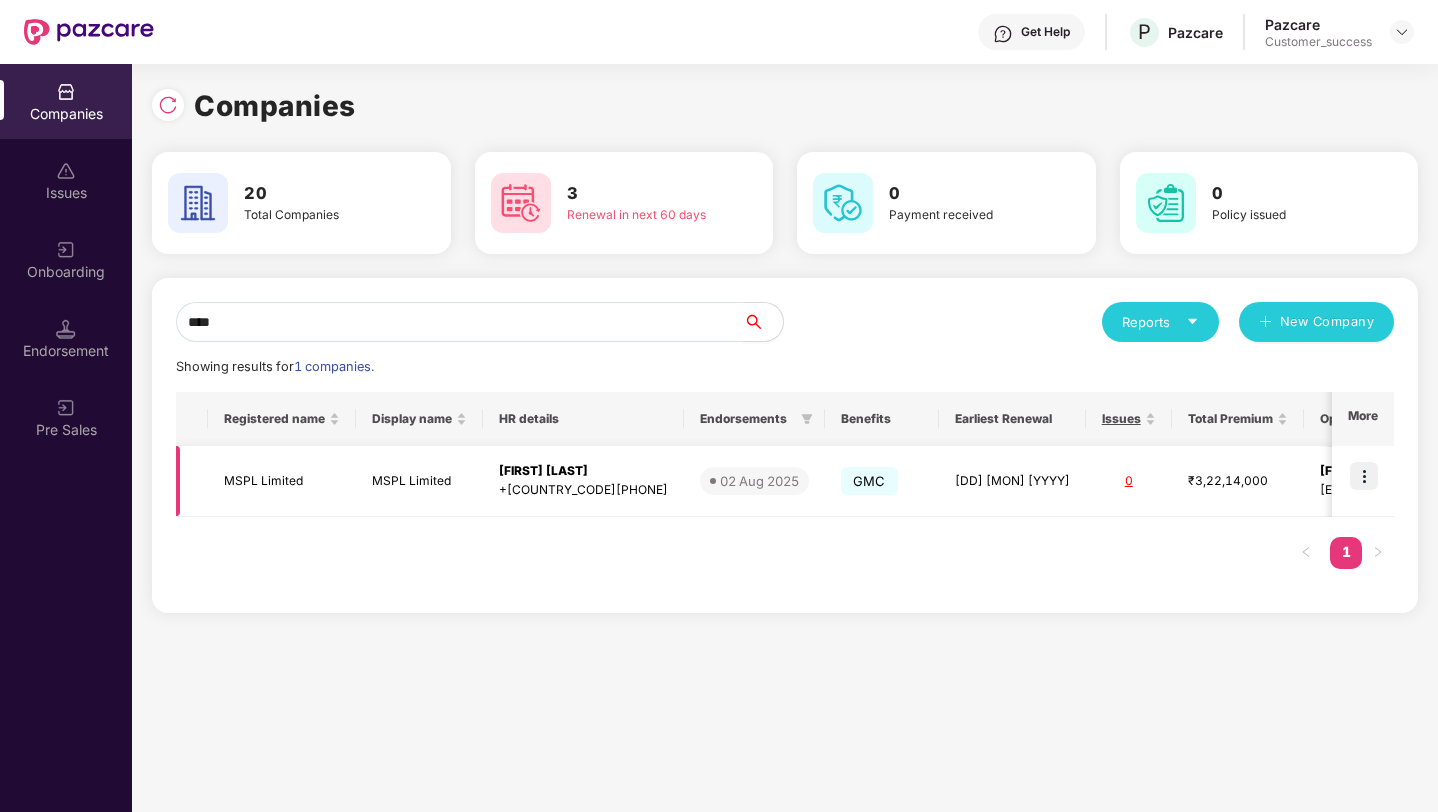 type on "****" 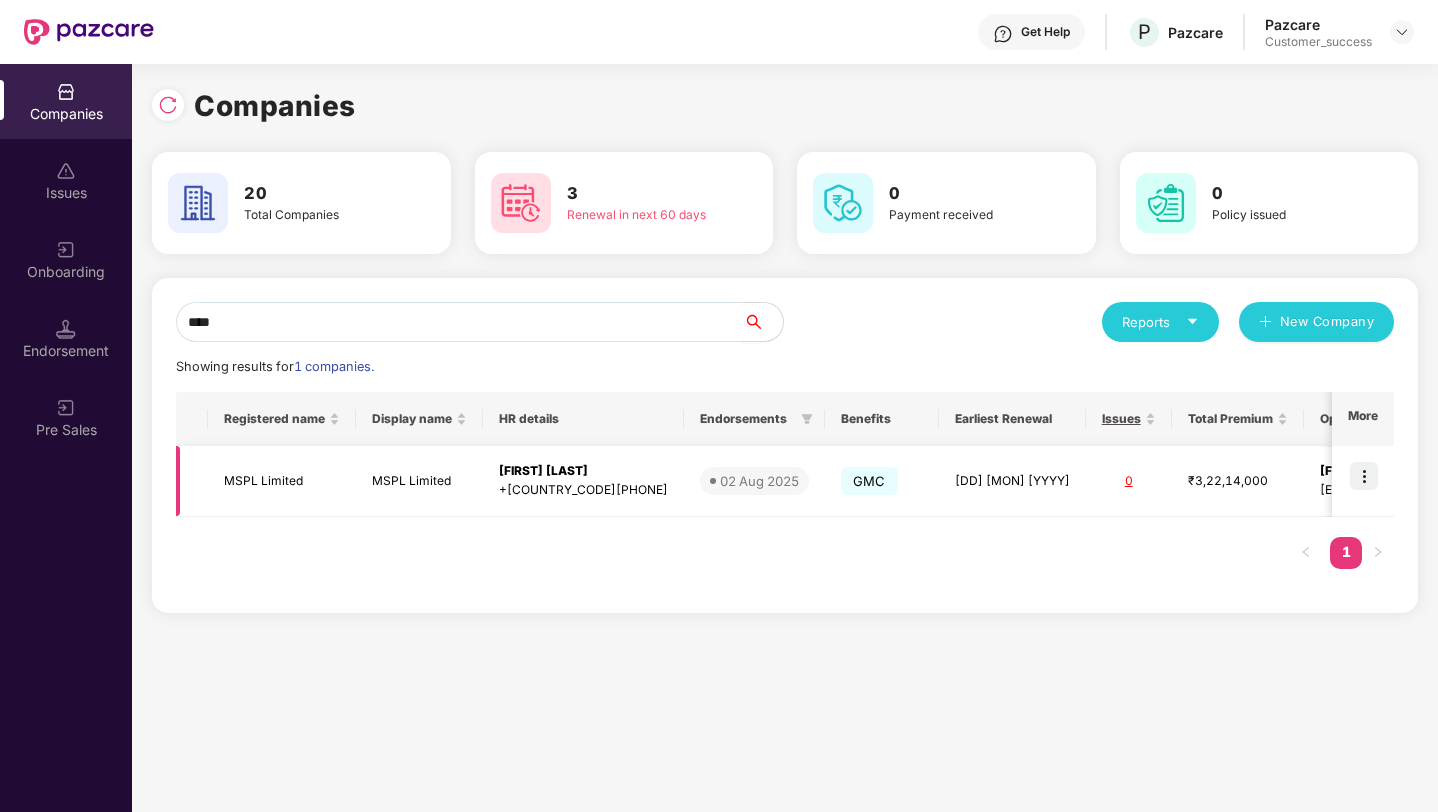 click at bounding box center (1364, 476) 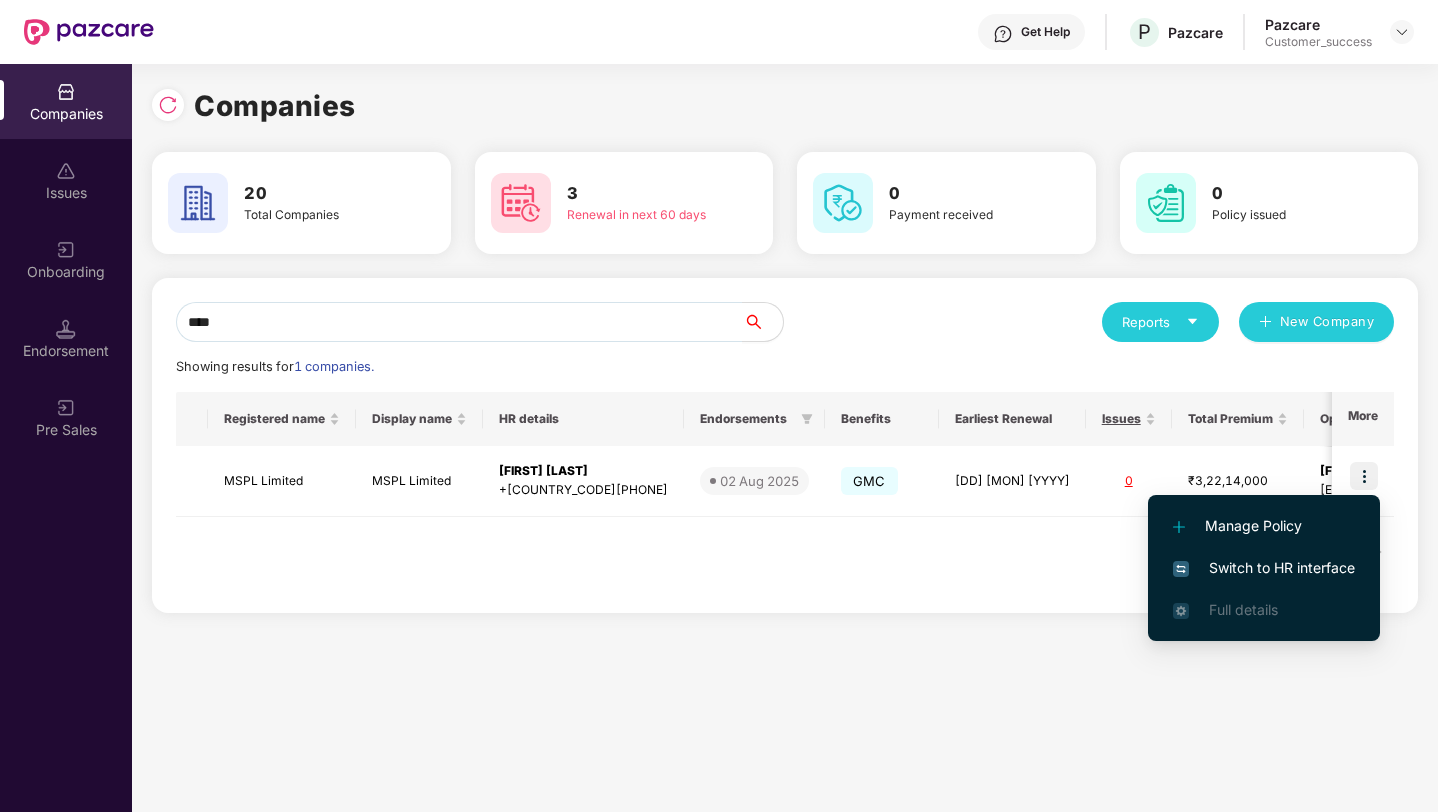 click on "Switch to HR interface" at bounding box center (1264, 568) 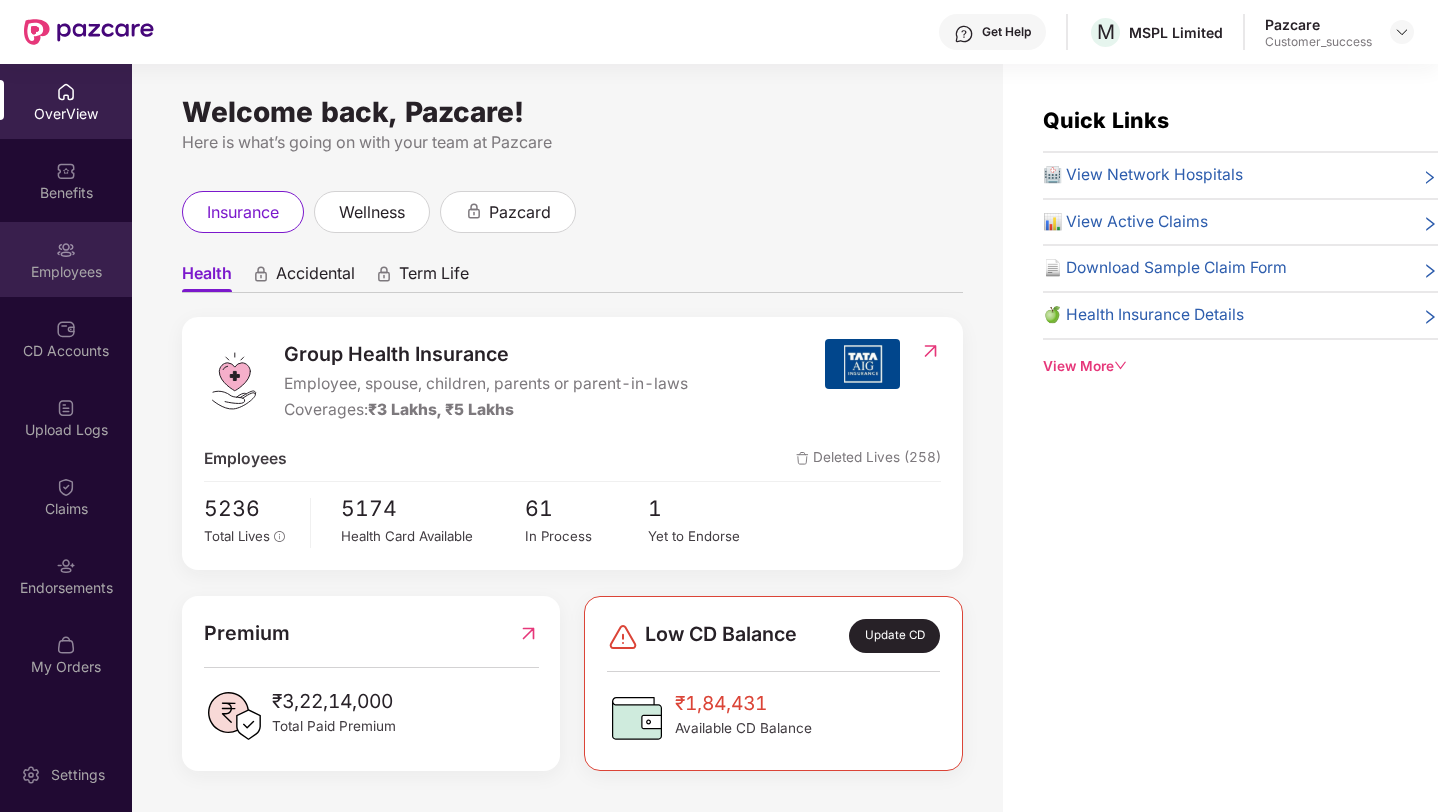 click on "Employees" at bounding box center (66, 259) 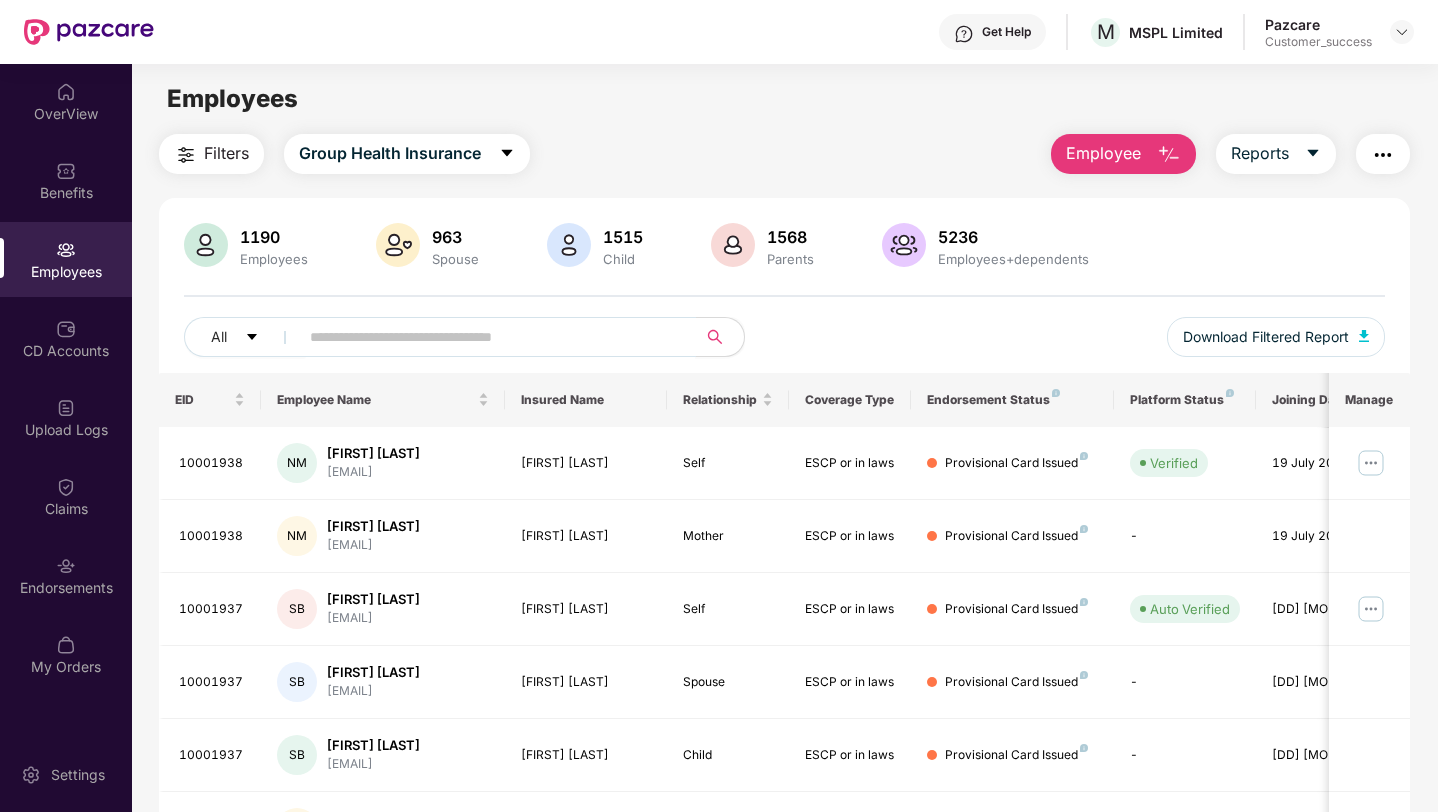 click at bounding box center (489, 337) 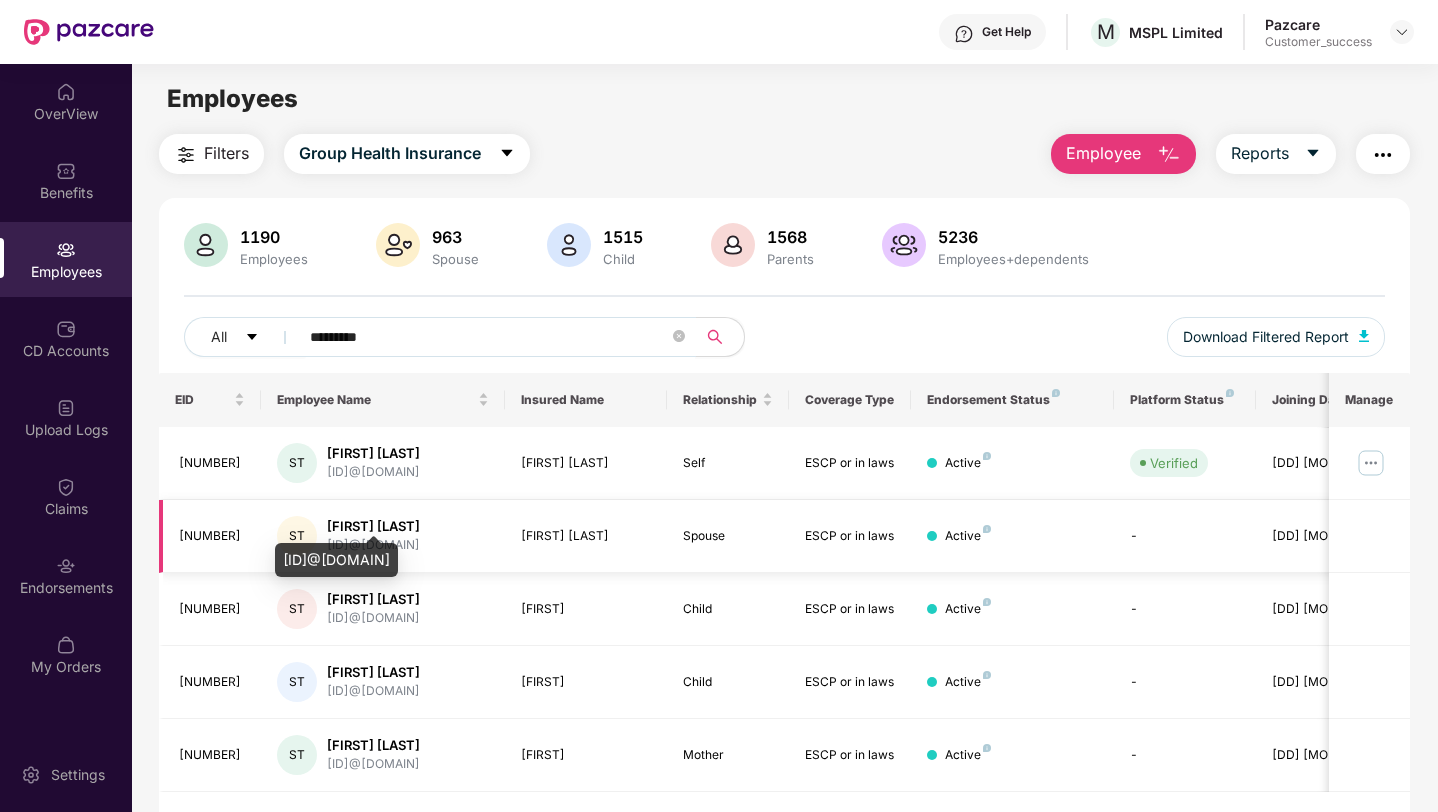 scroll, scrollTop: 64, scrollLeft: 0, axis: vertical 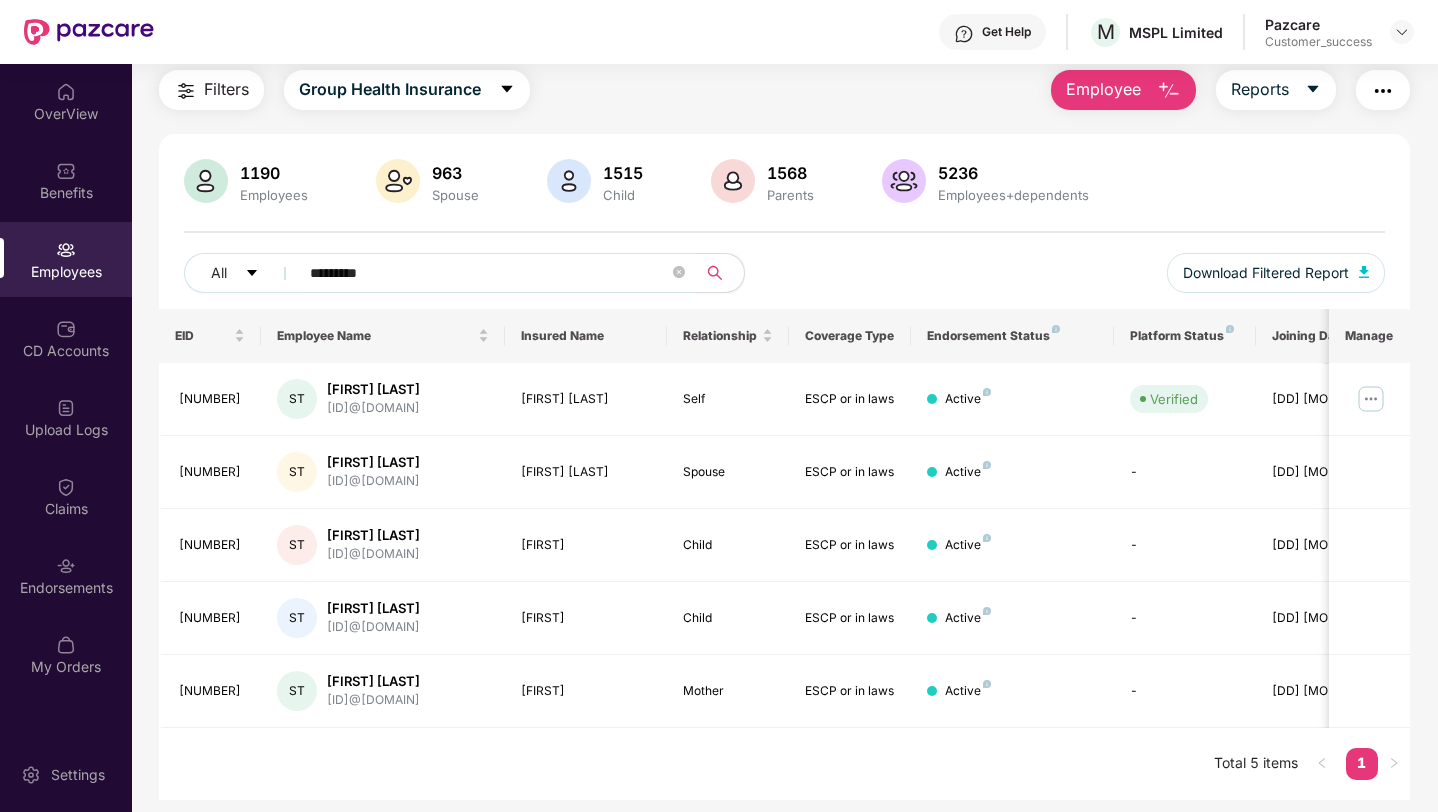 type on "*********" 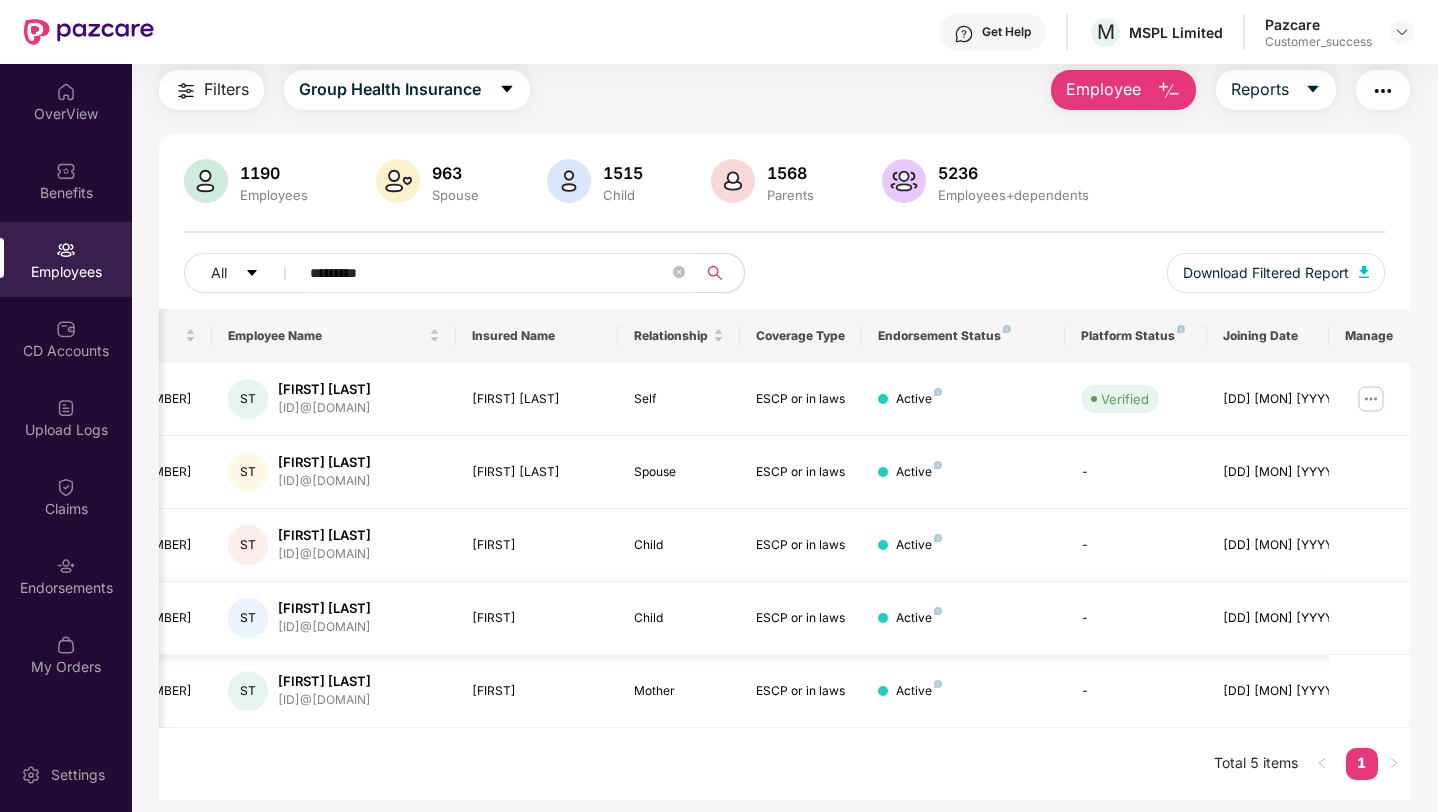 scroll, scrollTop: 0, scrollLeft: 0, axis: both 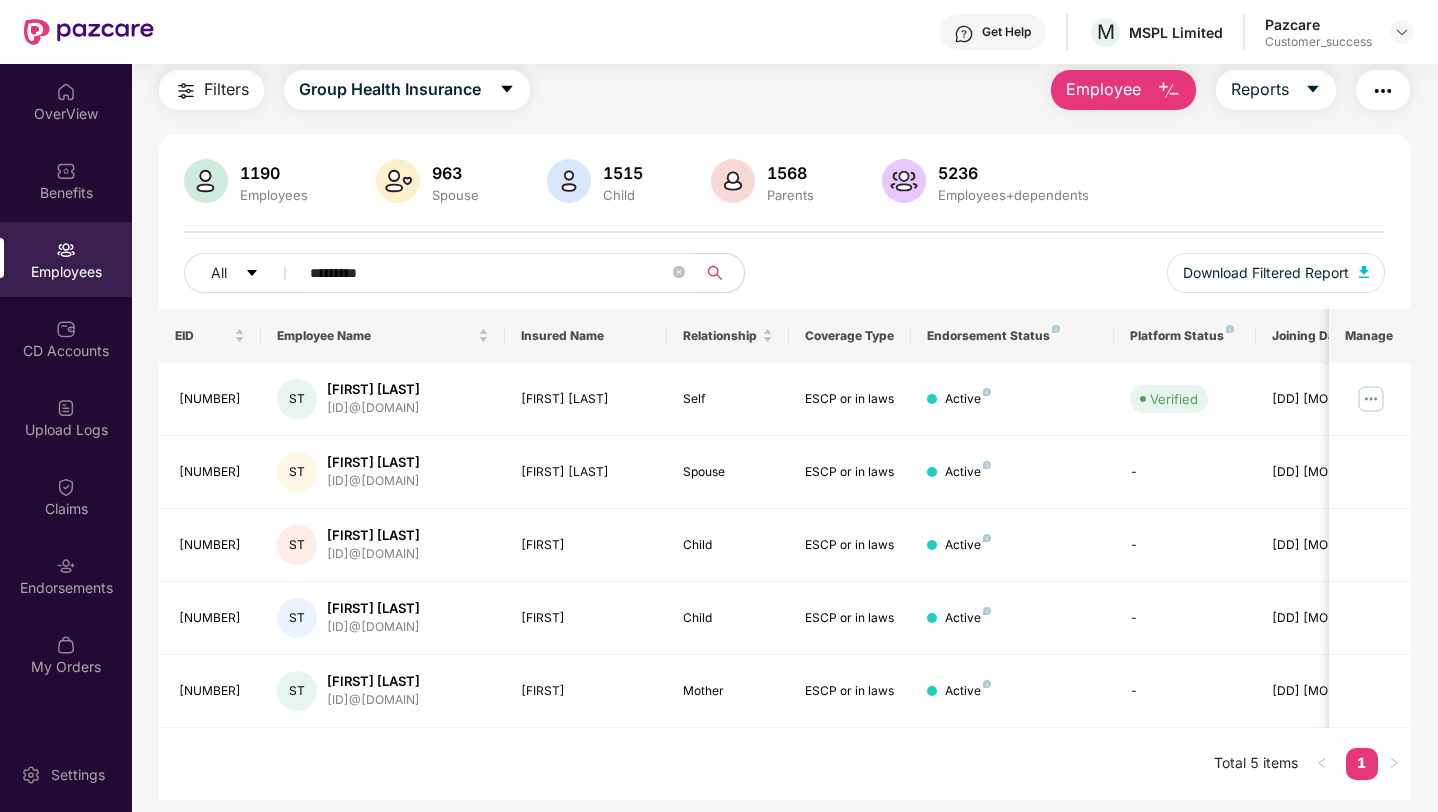 click on "EID Employee Name Insured Name Relationship Coverage Type Endorsement Status Platform Status Joining Date Manage                   [NUMBER] ST [FIRST] [LAST]   [EMAIL] [FIRST] [LAST] Self ESCP or in laws Active Verified [DD] [MON] [YYYY] [NUMBER] ST [FIRST] [LAST]   [EMAIL] [FIRST]  Child ESCP or in laws Active - [DD] [MON] [YYYY] [NUMBER] ST [FIRST] [LAST]   [EMAIL] [FIRST]  Child ESCP or in laws Active - [DD] [MON] [YYYY] [NUMBER] ST [FIRST] [LAST]   [EMAIL] [FIRST]  Mother ESCP or in laws Active - [DD] [MON] [YYYY] Total 5 items 1" at bounding box center (784, 554) 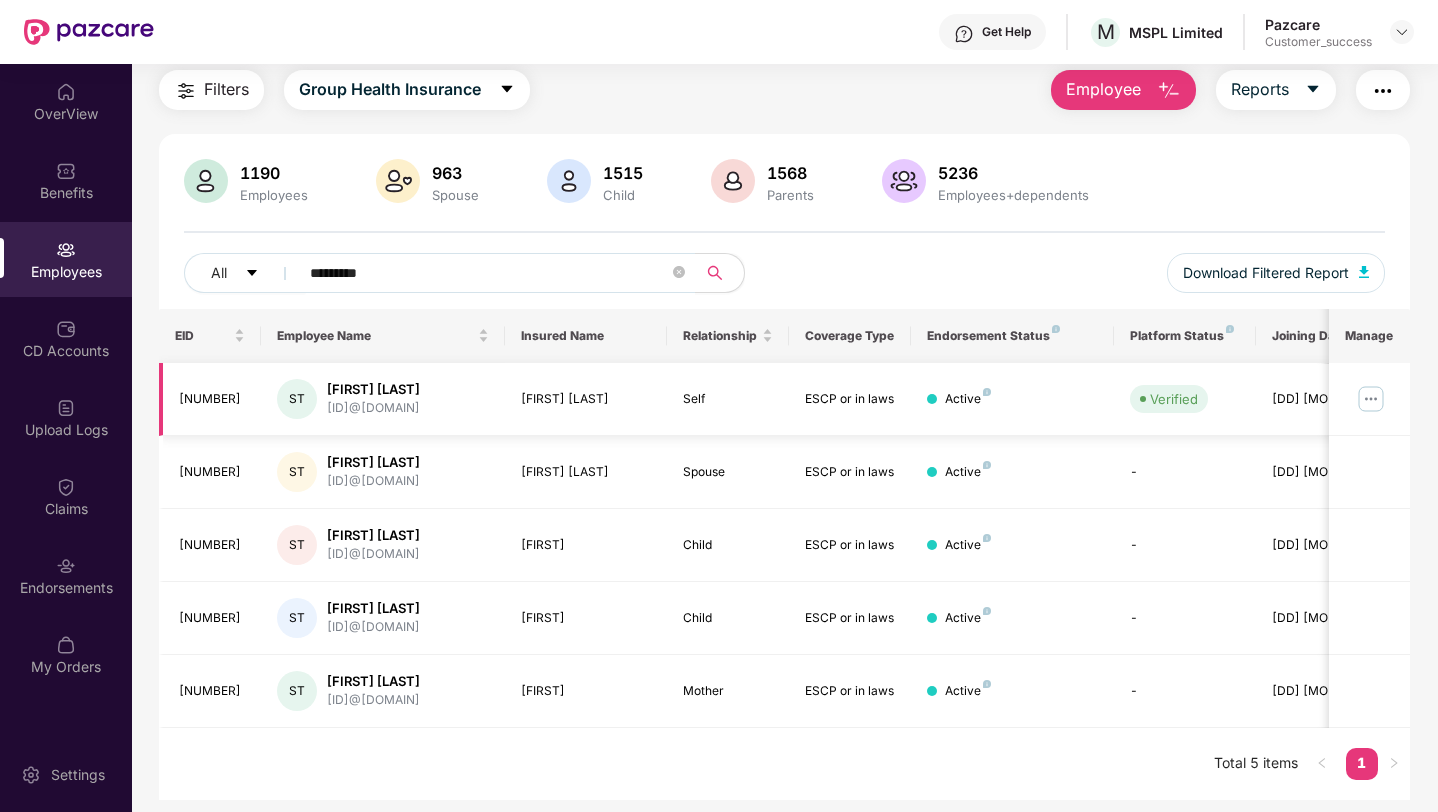 click at bounding box center (1371, 399) 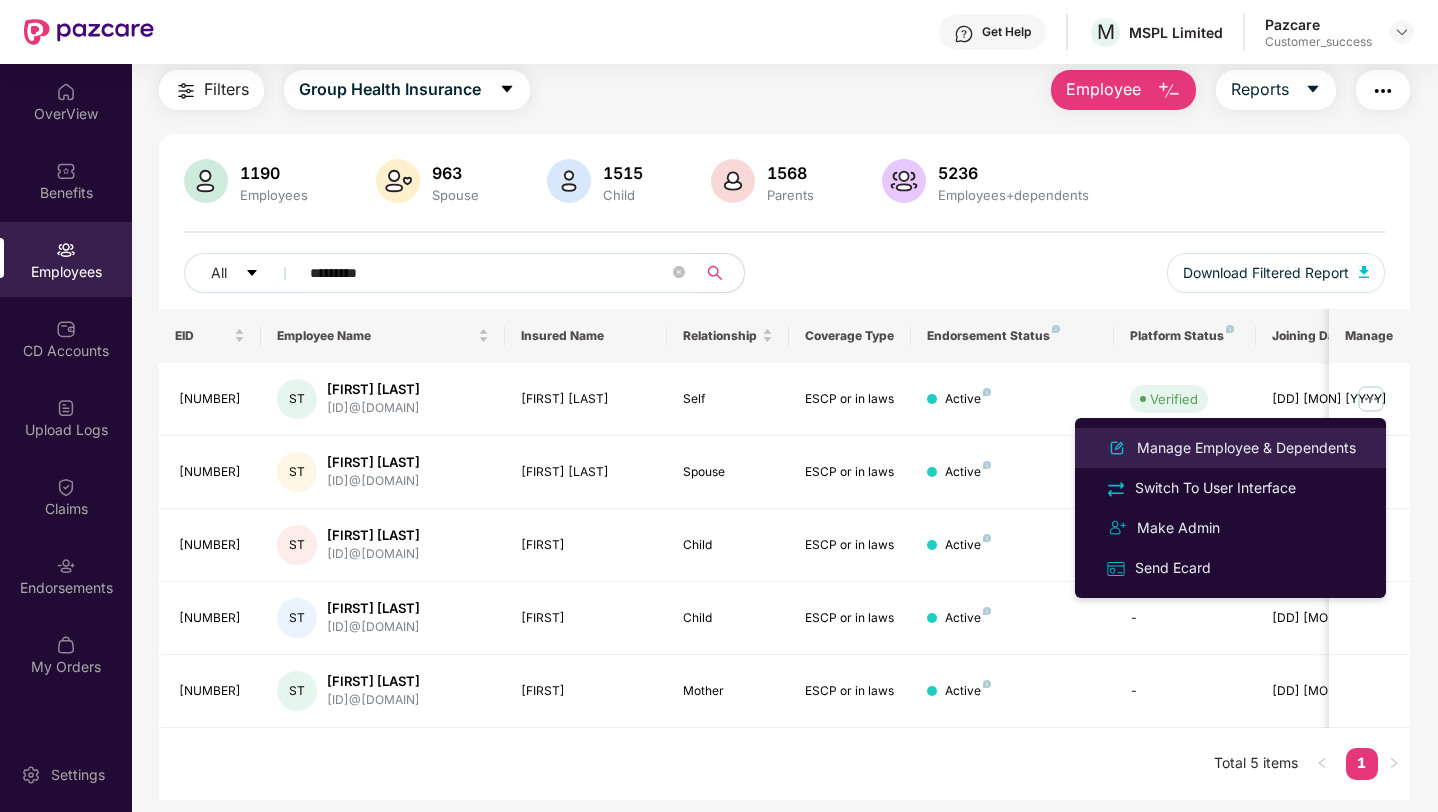 click on "Manage Employee & Dependents" at bounding box center (1246, 448) 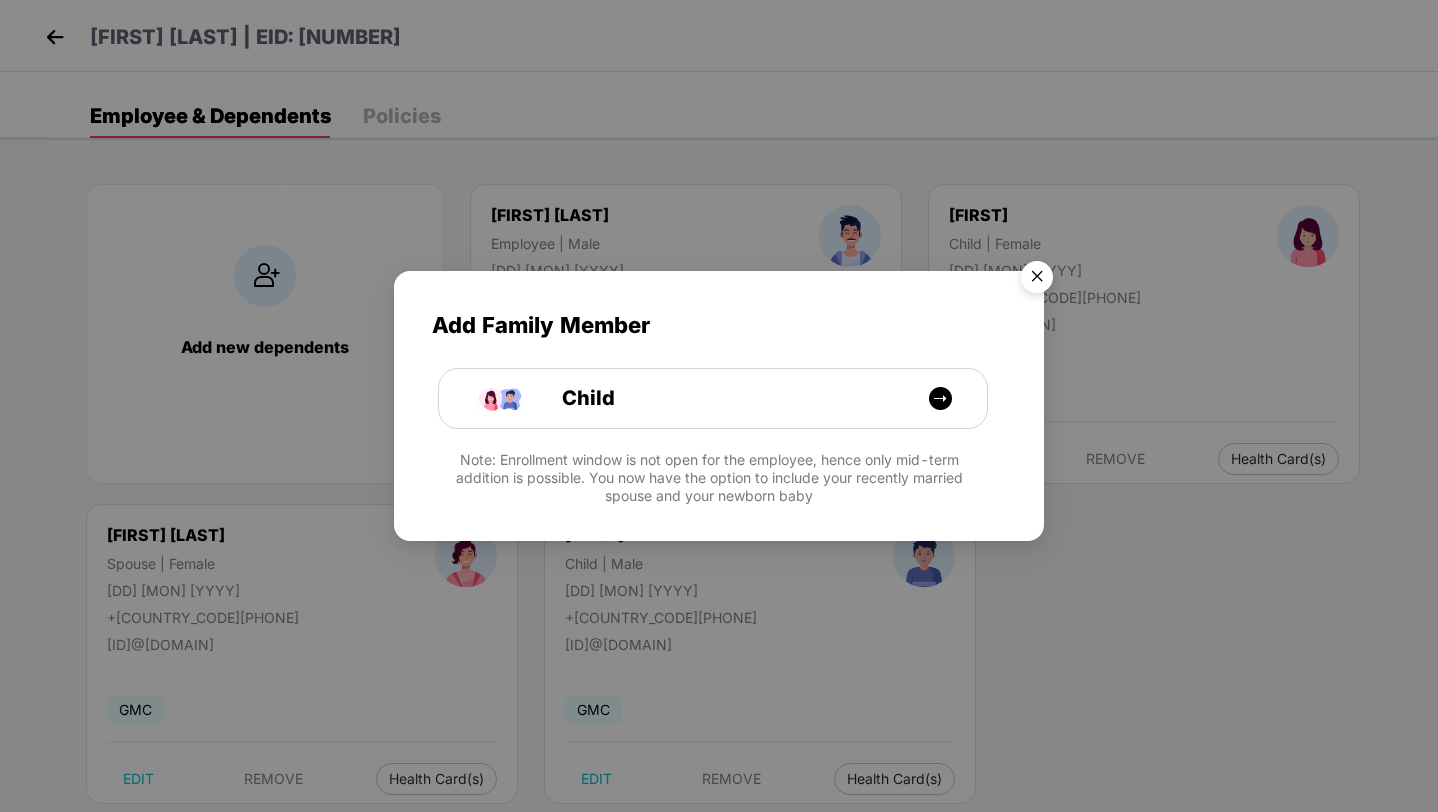 click at bounding box center (1037, 280) 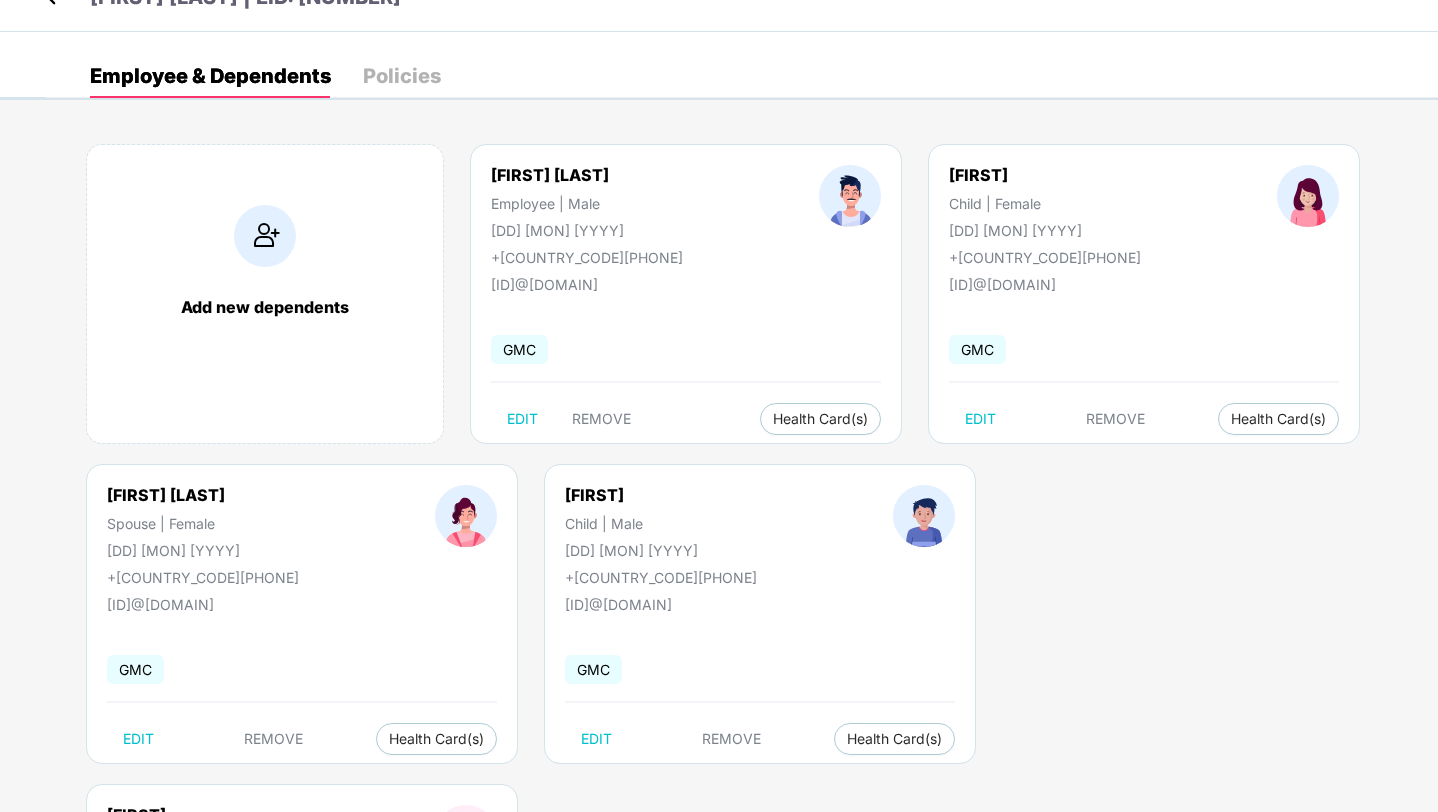 scroll, scrollTop: 42, scrollLeft: 0, axis: vertical 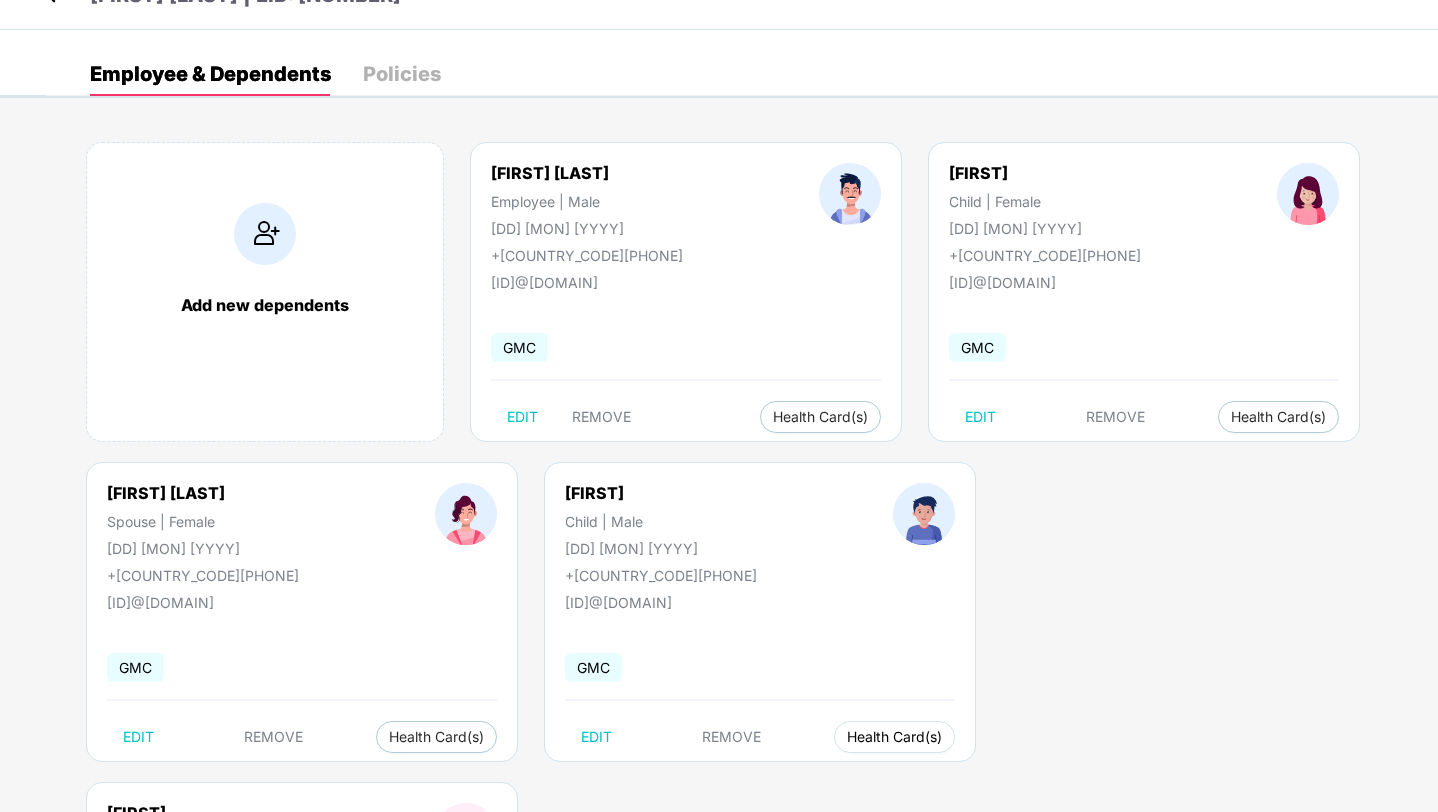 click on "Health Card(s)" at bounding box center [894, 737] 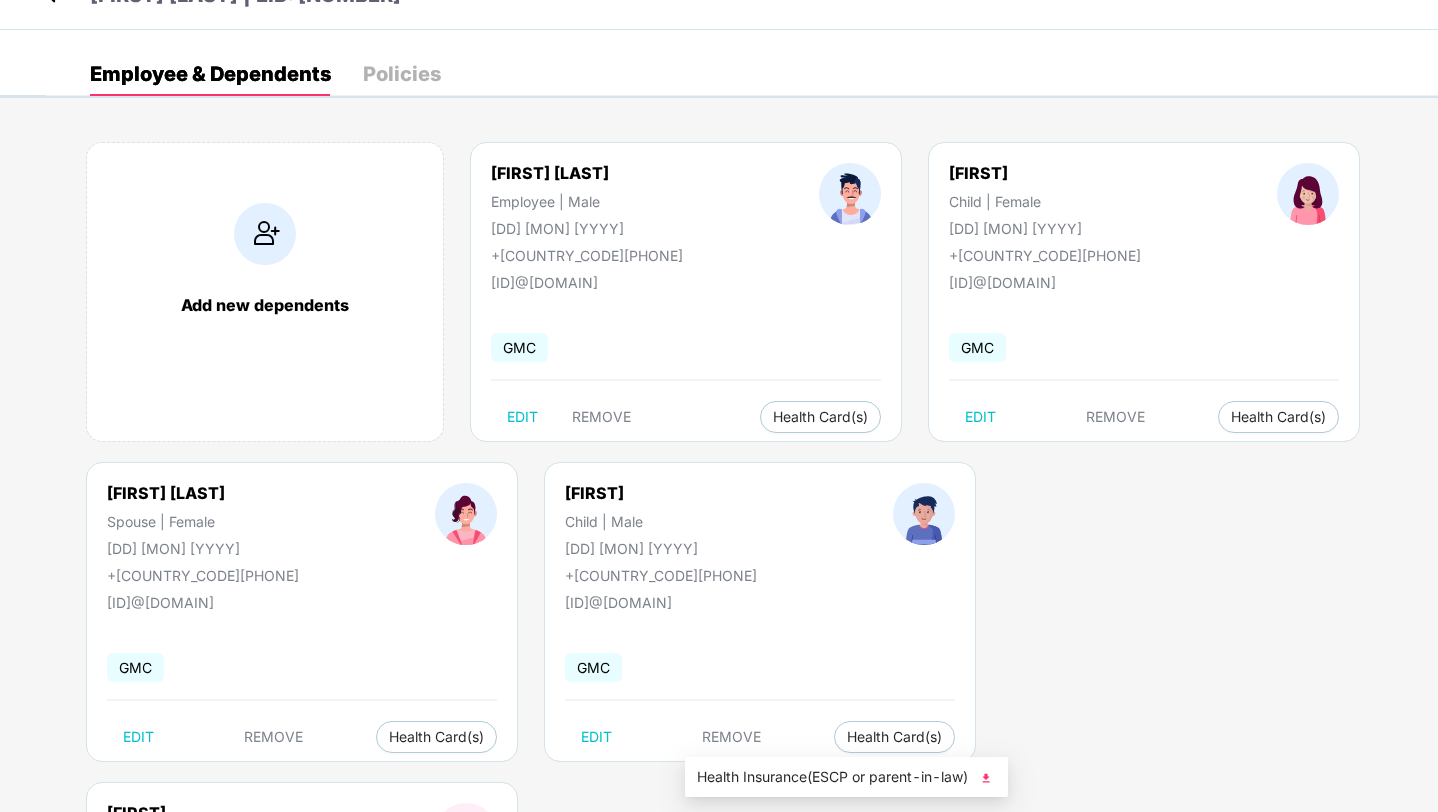 click on "Health Insurance(ESCP or parent-in-law)" at bounding box center (846, 777) 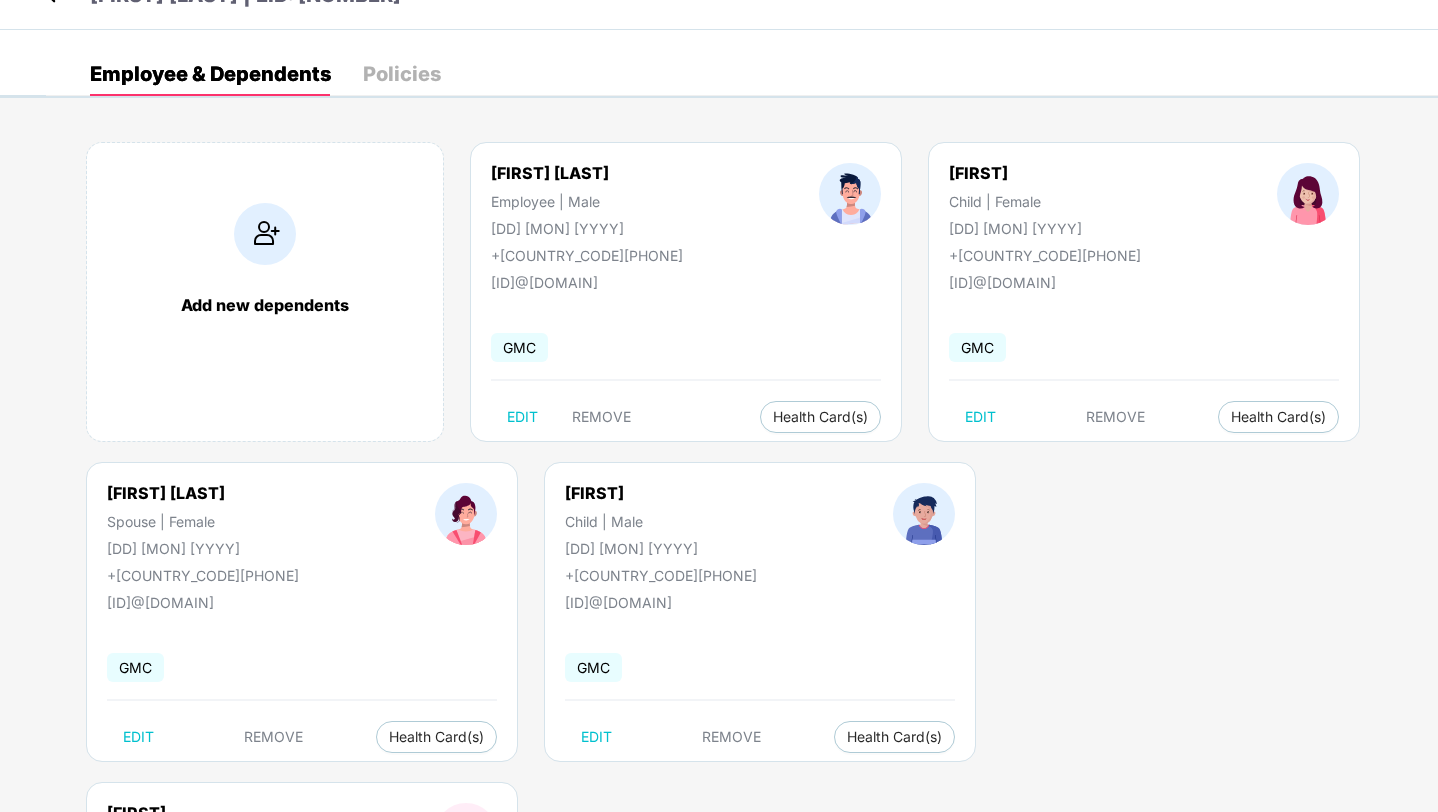 scroll, scrollTop: 0, scrollLeft: 0, axis: both 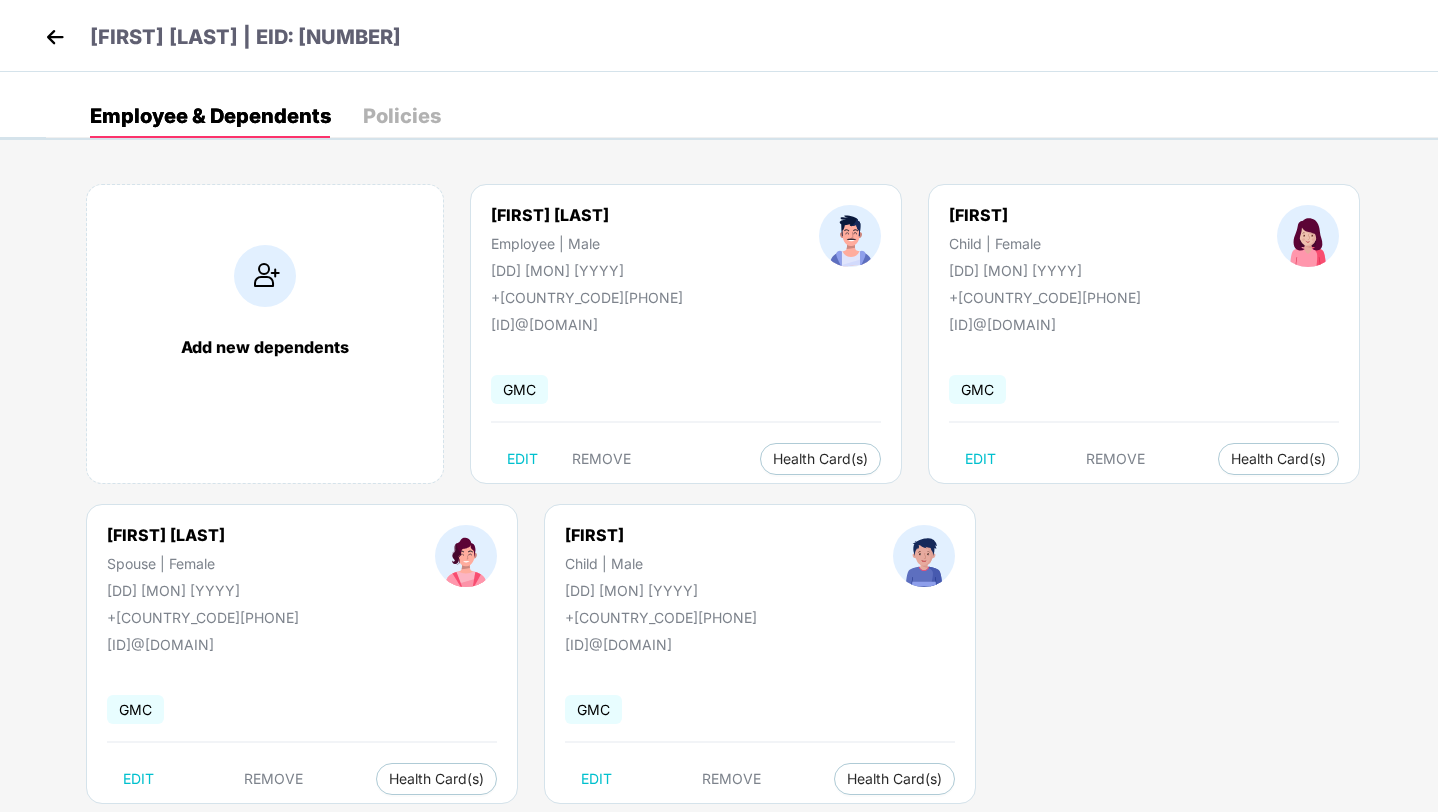 drag, startPoint x: 680, startPoint y: 324, endPoint x: 490, endPoint y: 322, distance: 190.01053 